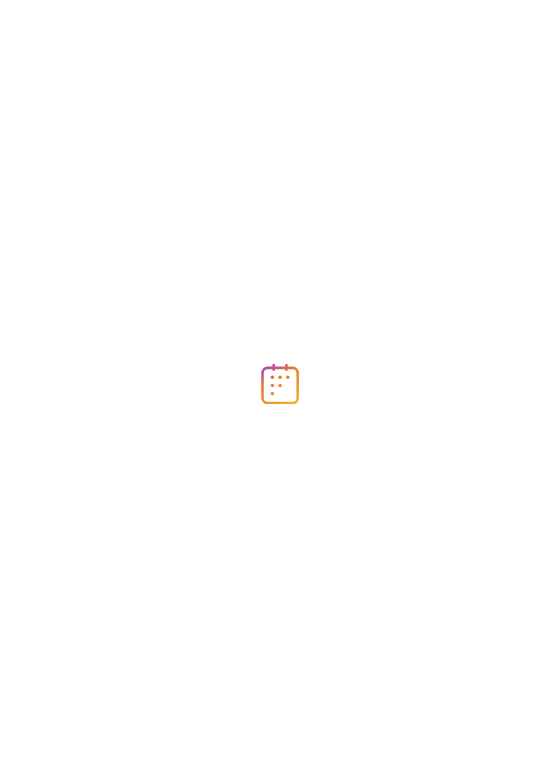 scroll, scrollTop: 0, scrollLeft: 0, axis: both 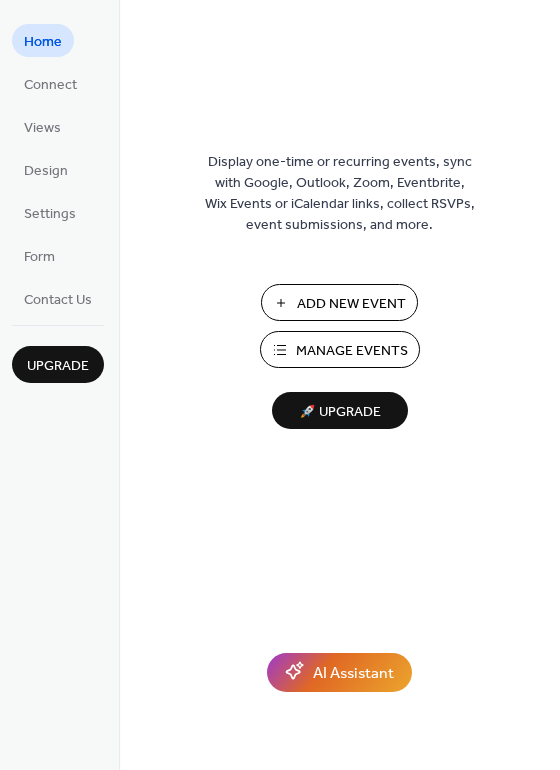 click on "Manage Events" at bounding box center (340, 349) 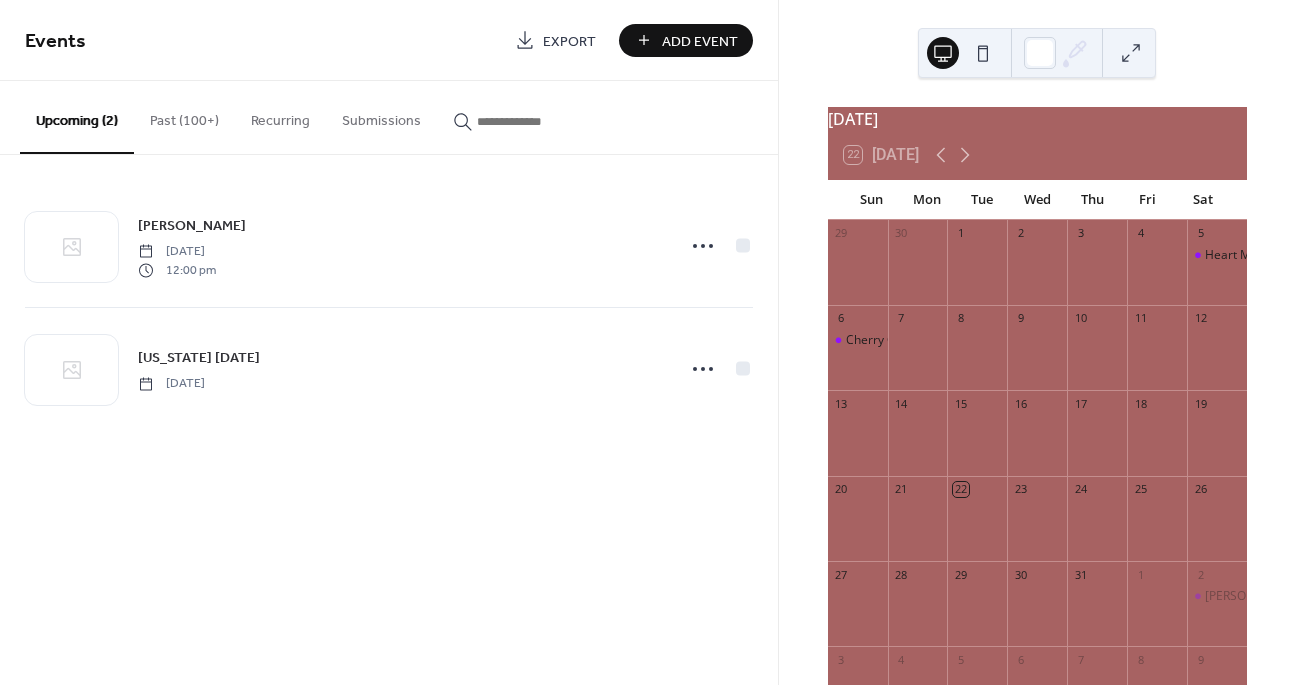 scroll, scrollTop: 0, scrollLeft: 0, axis: both 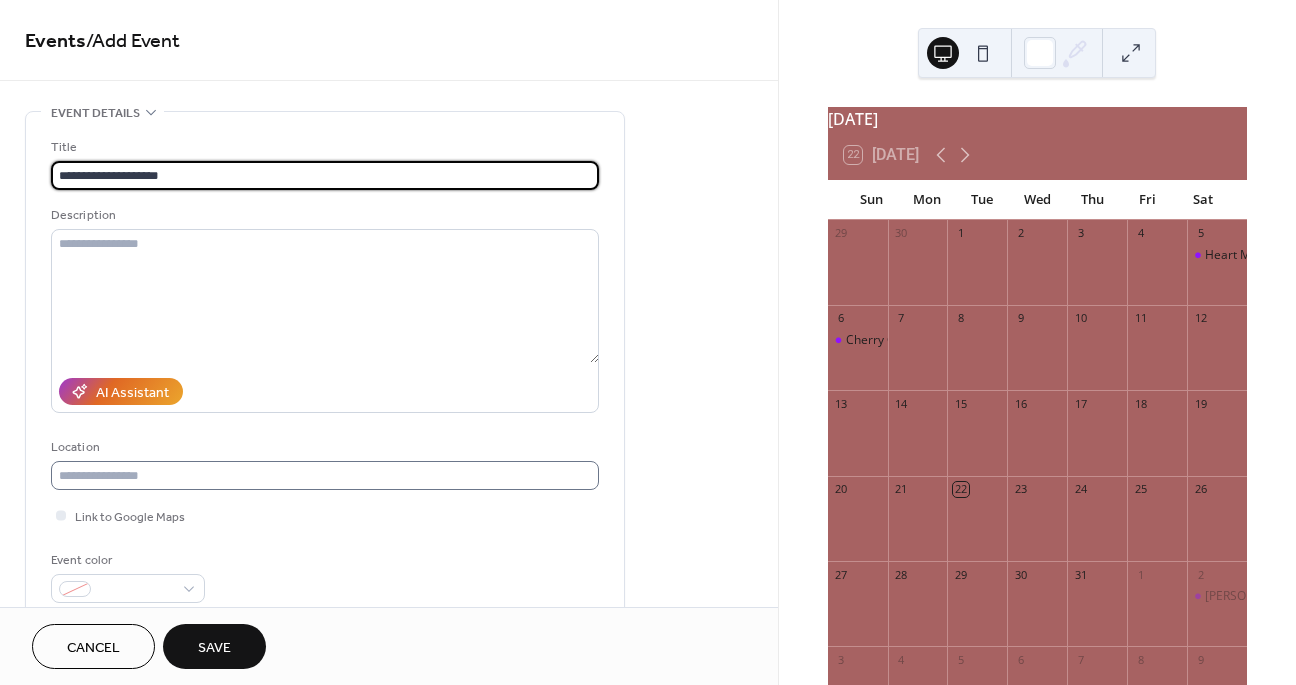 type on "**********" 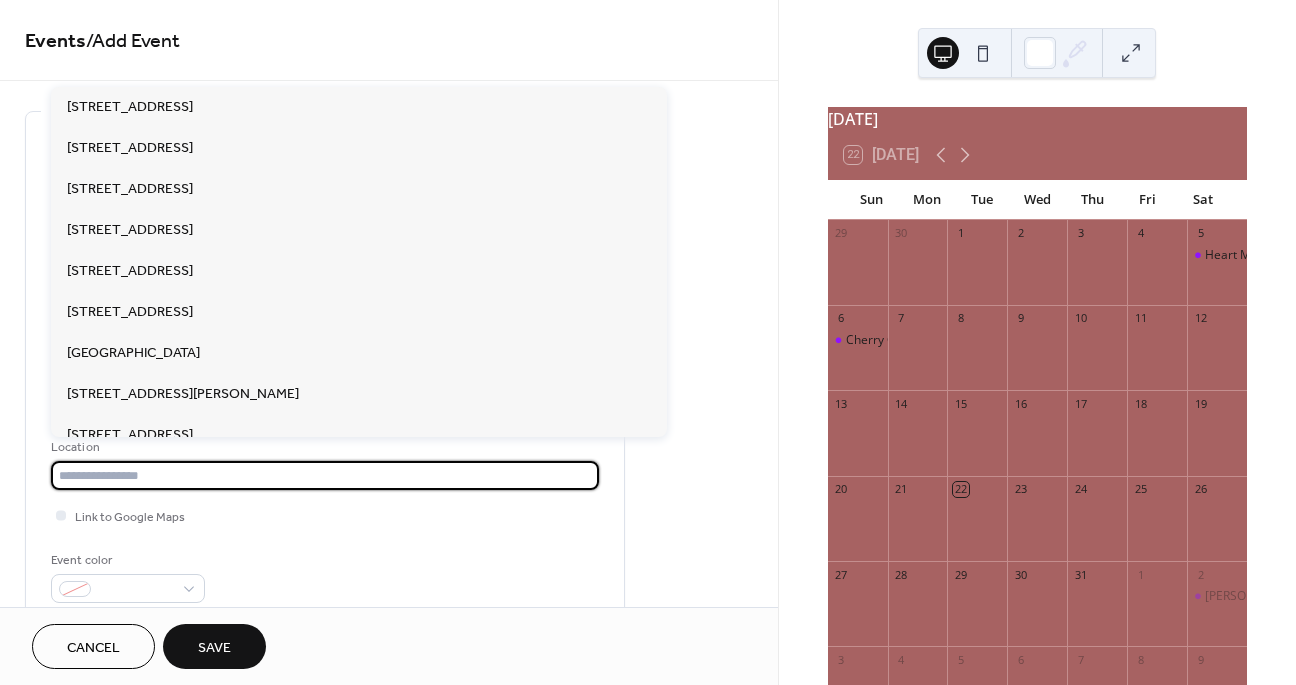 click at bounding box center (325, 475) 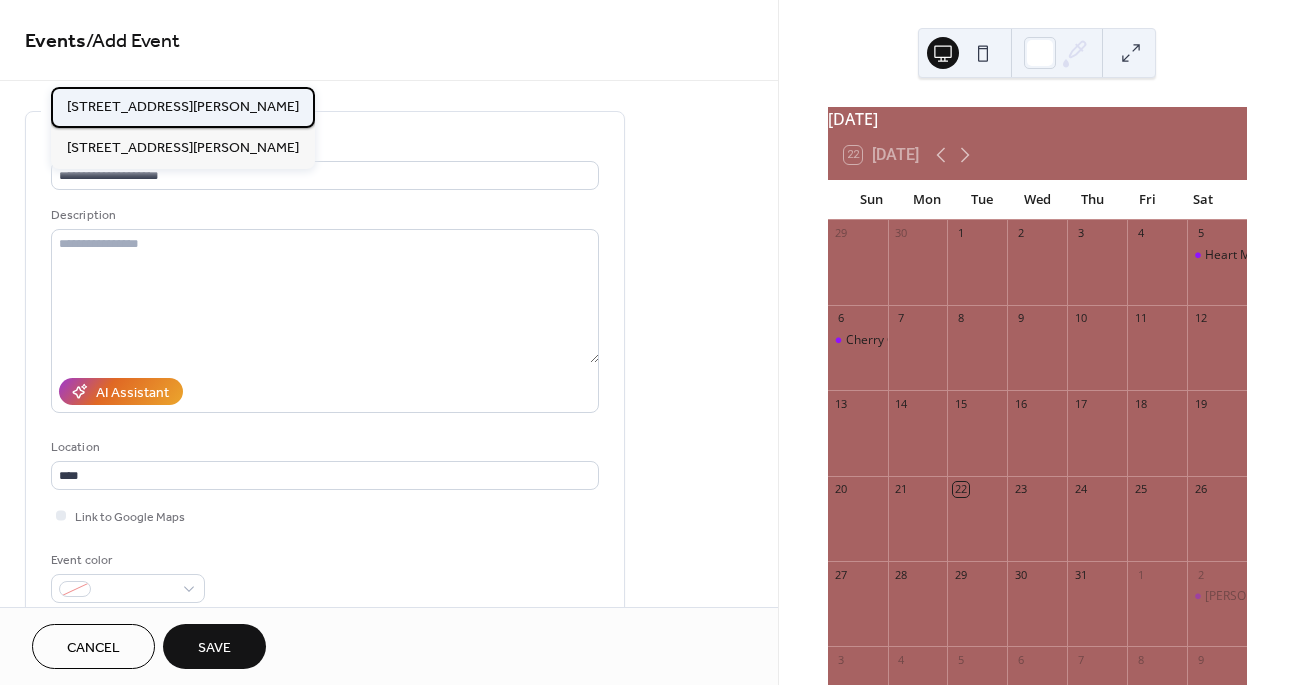 click on "[STREET_ADDRESS][PERSON_NAME]" at bounding box center [183, 107] 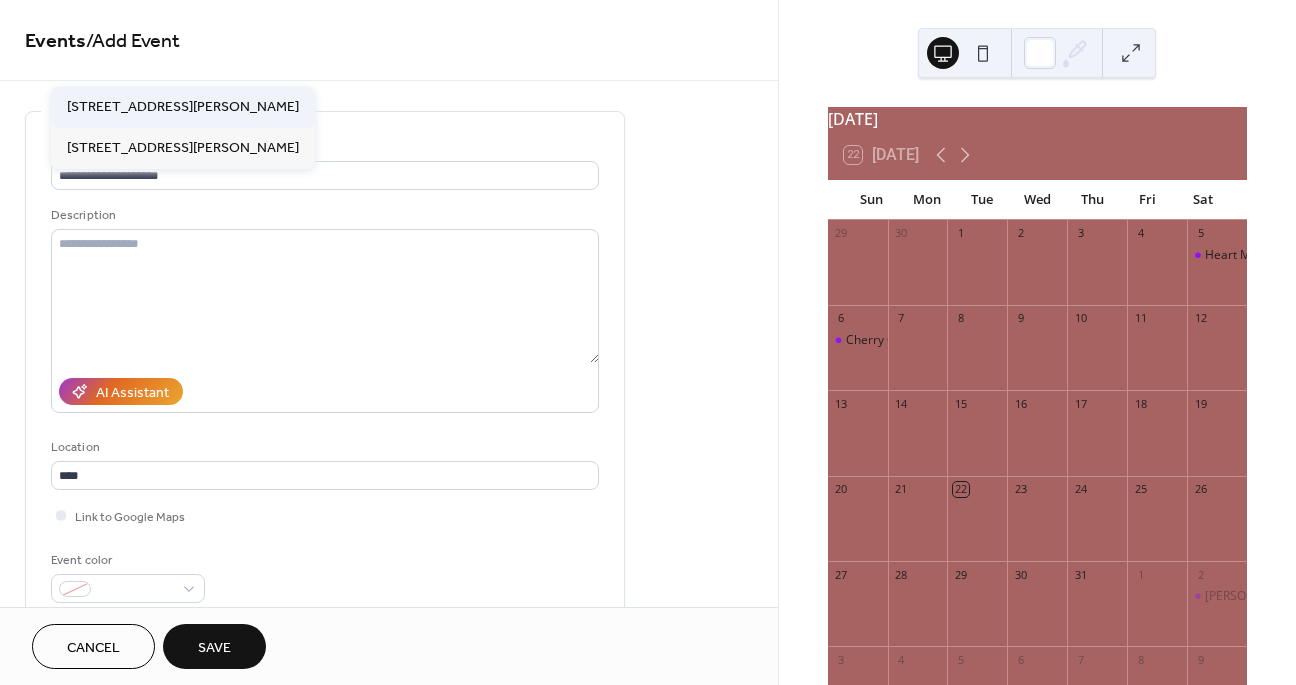 type on "**********" 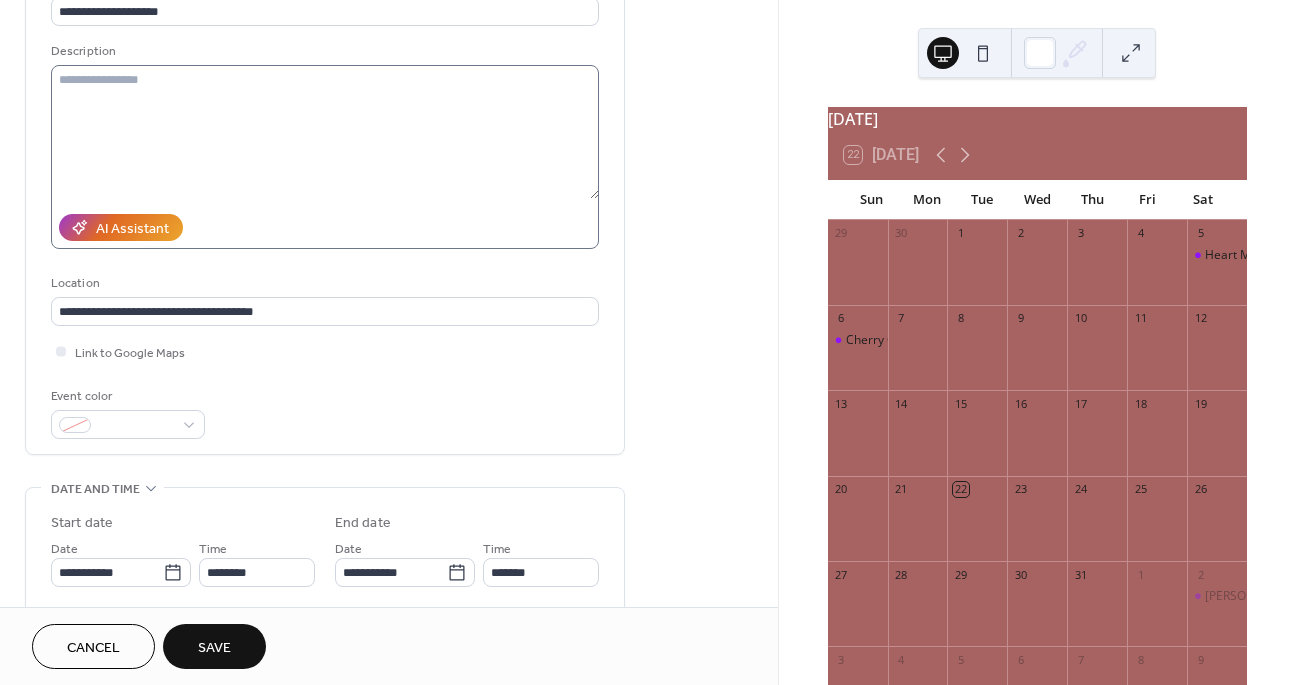 scroll, scrollTop: 180, scrollLeft: 0, axis: vertical 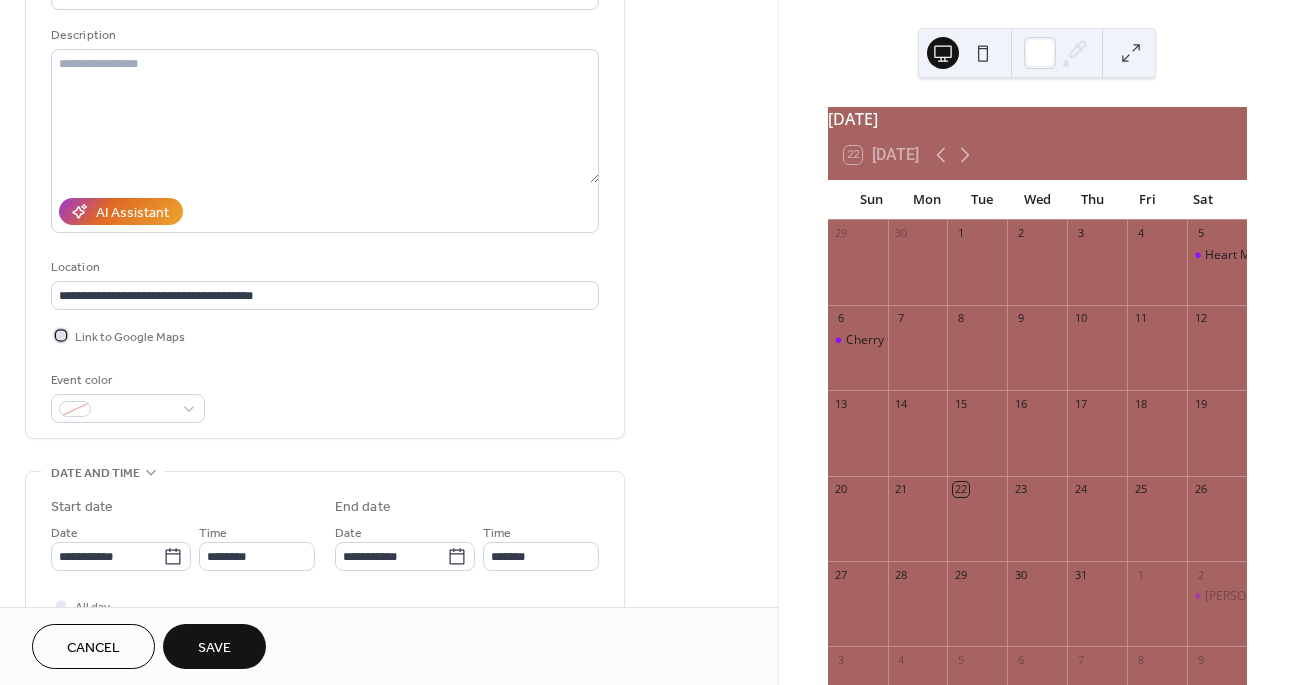 click at bounding box center [61, 335] 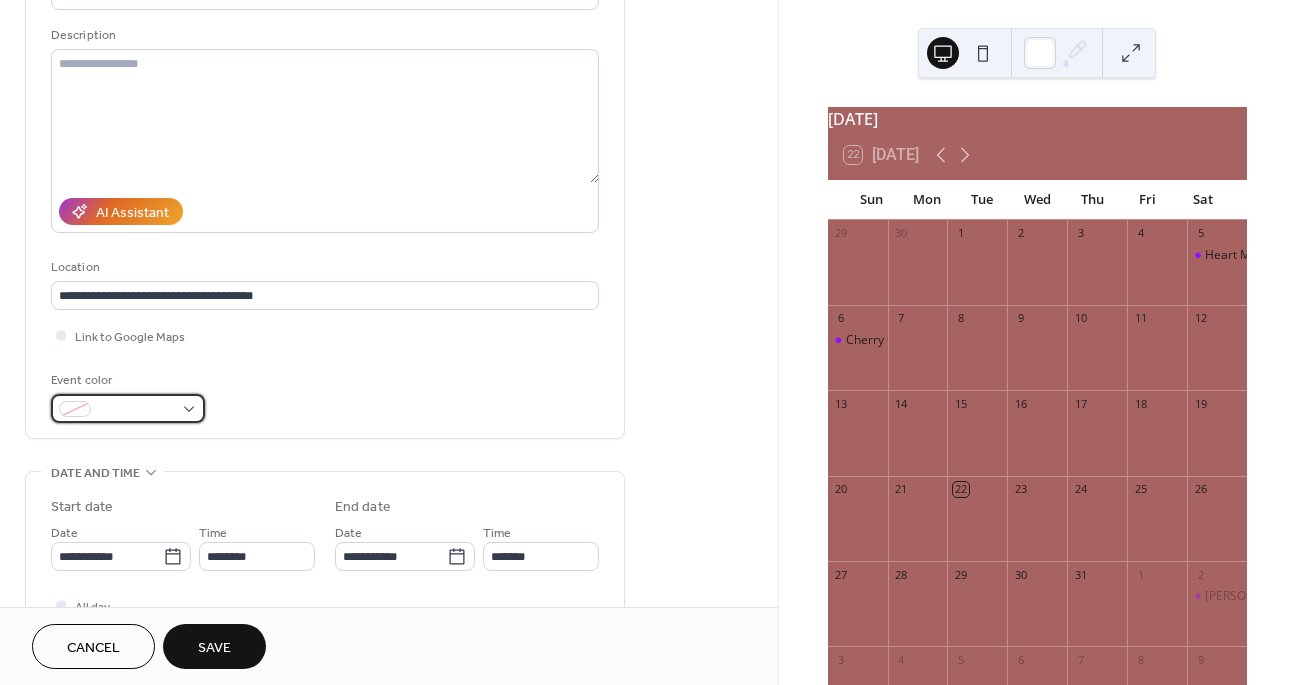 click at bounding box center [136, 410] 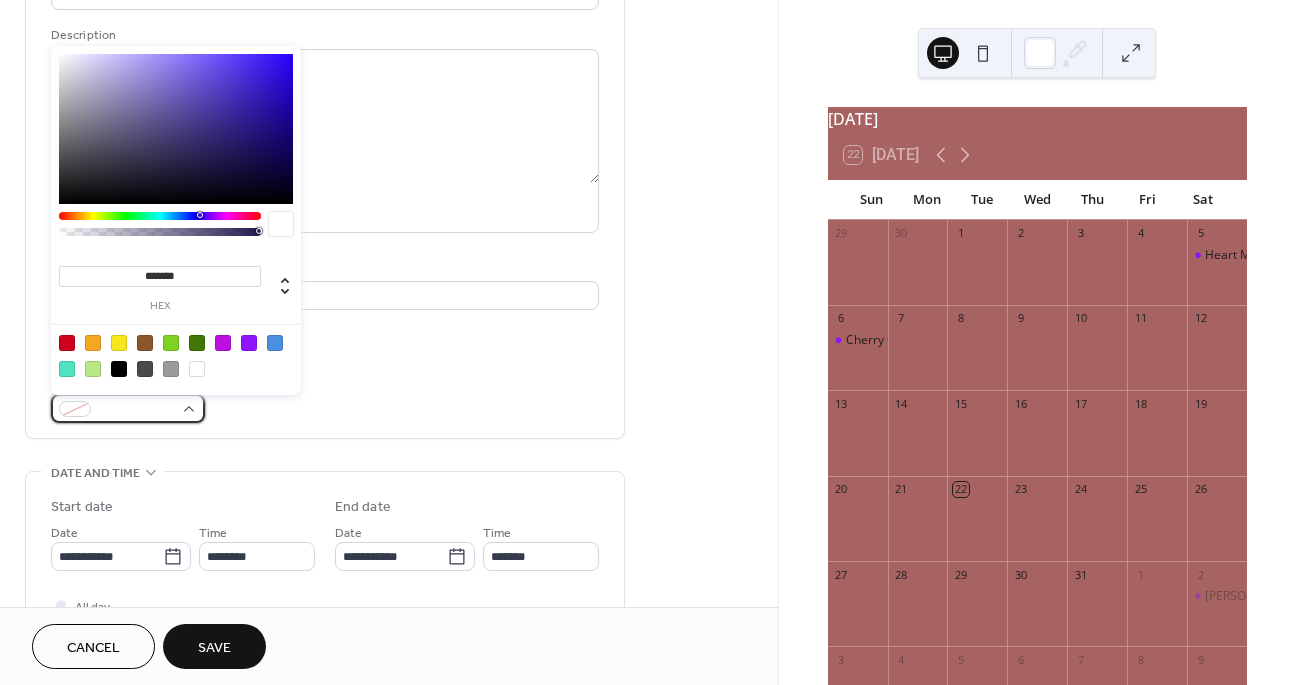 click at bounding box center (128, 408) 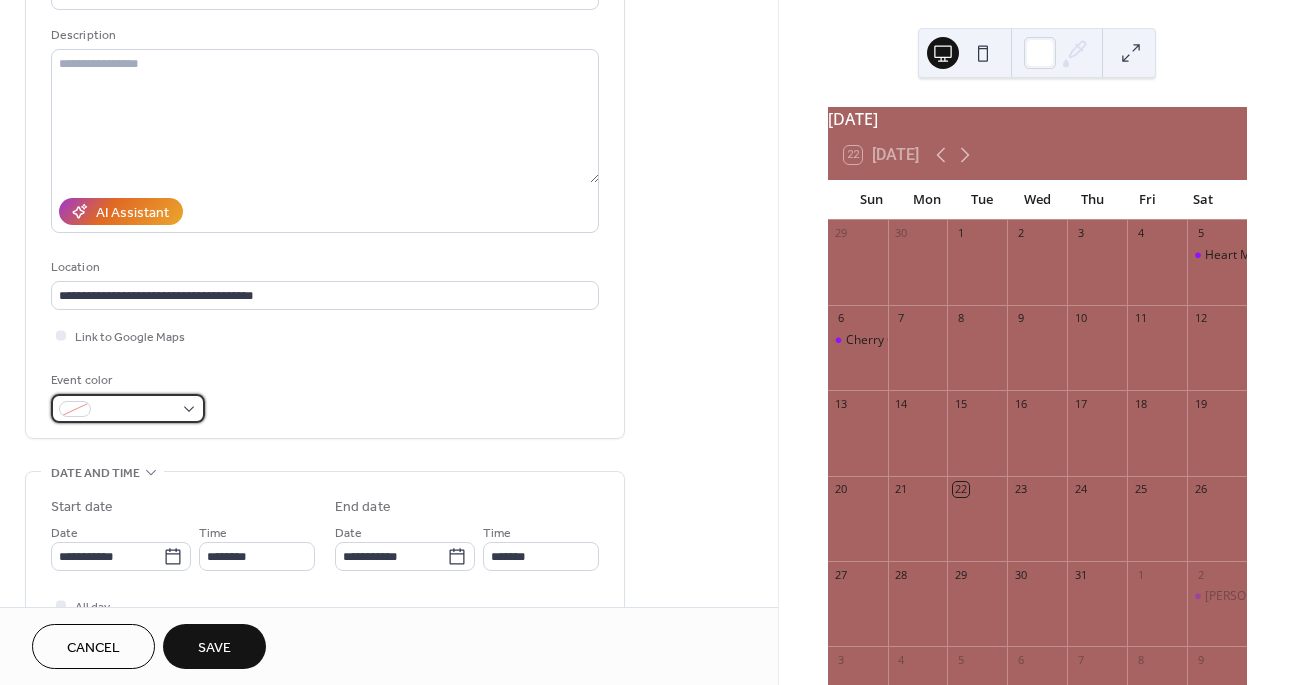 click at bounding box center [128, 408] 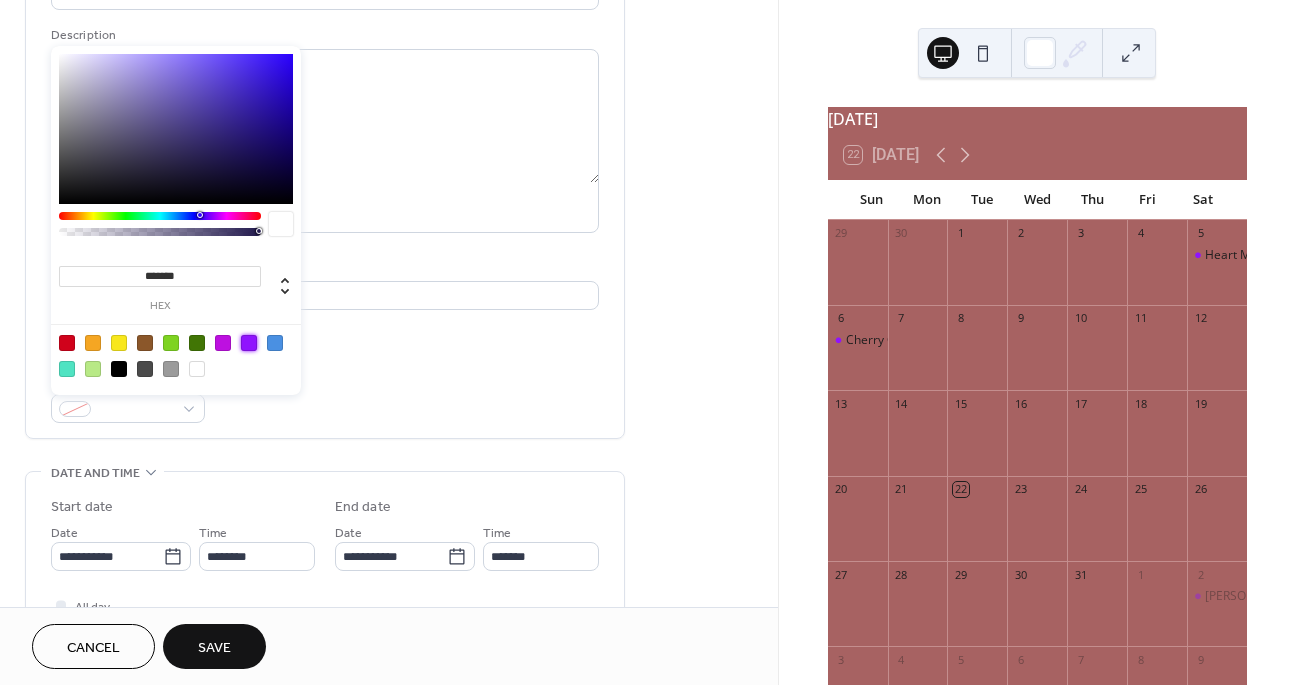 click at bounding box center [249, 343] 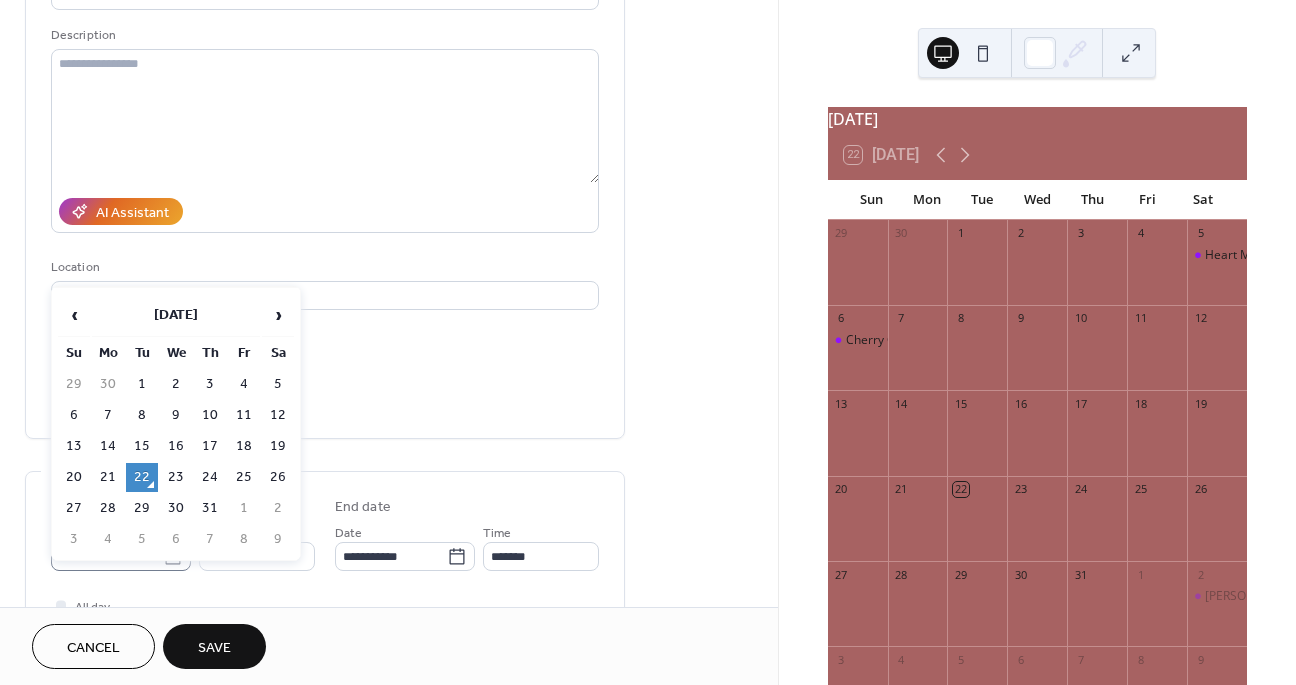 click 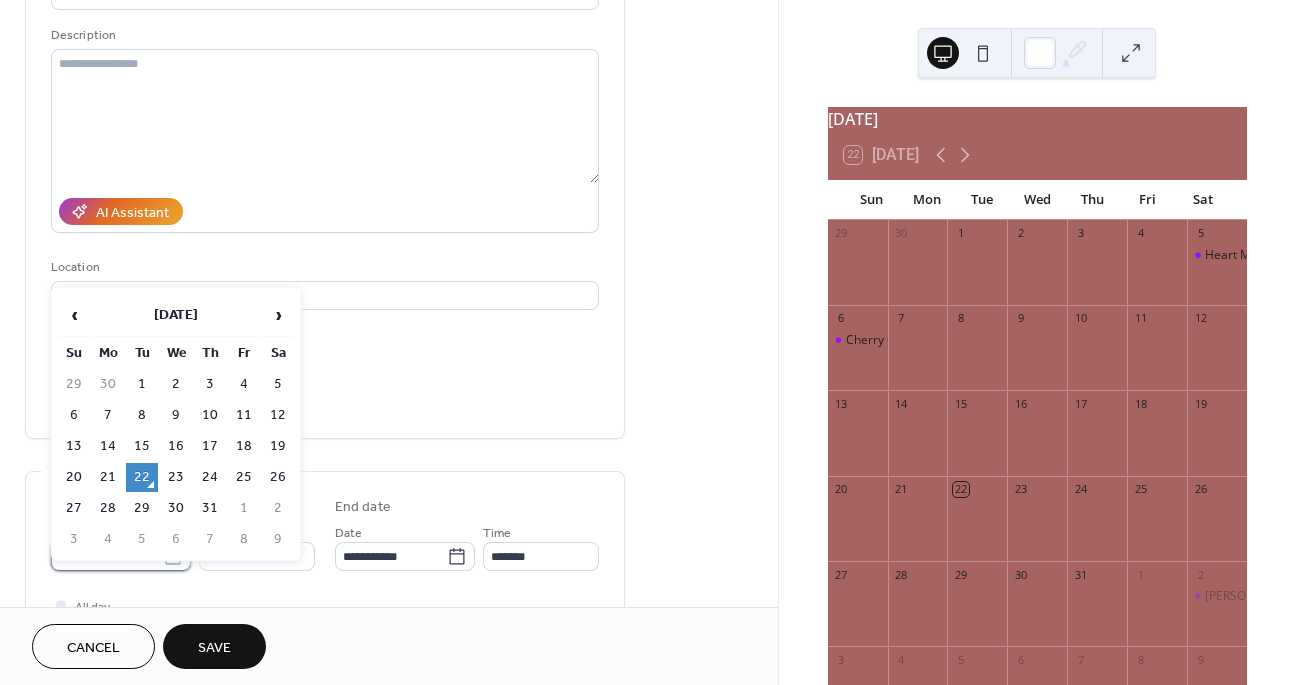 click on "**********" at bounding box center (107, 556) 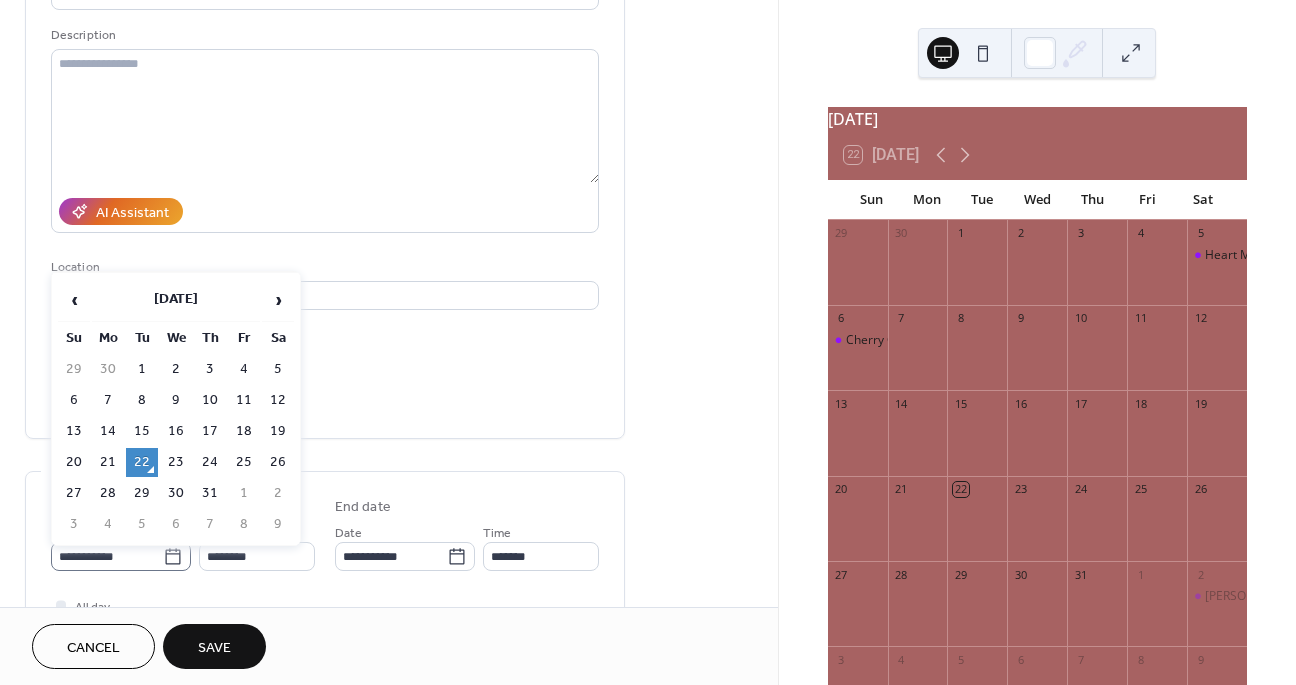 click 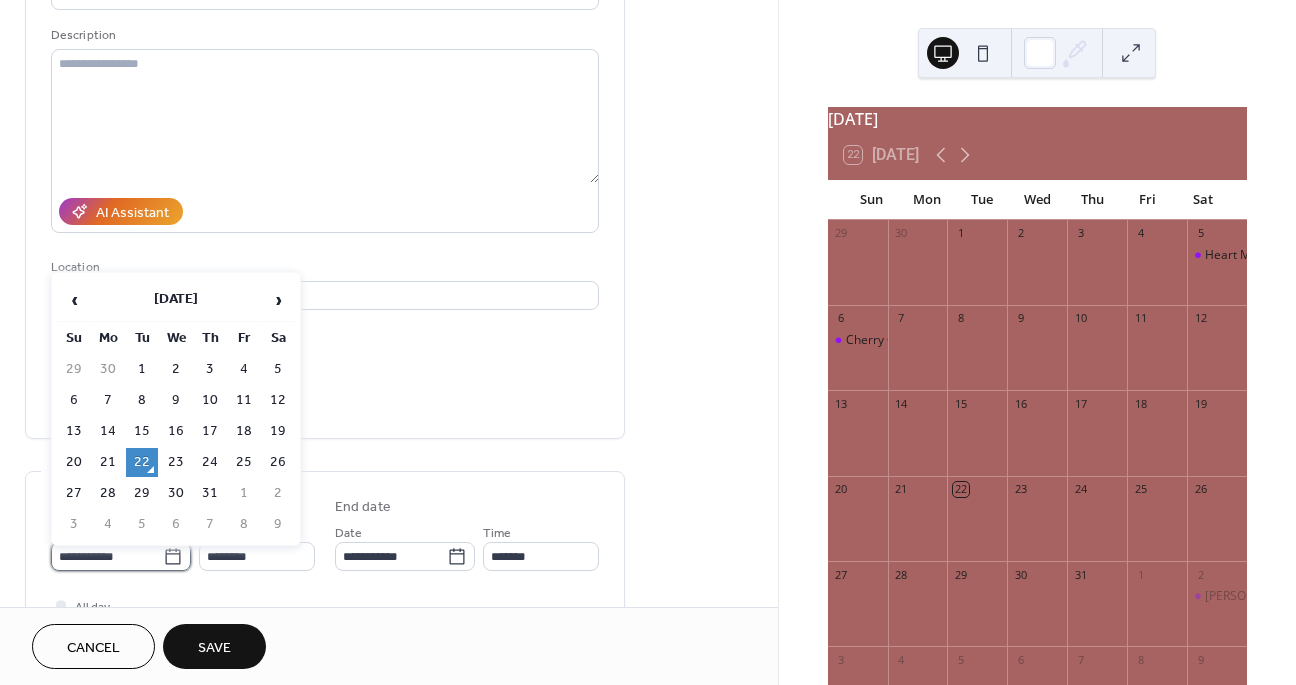 click on "**********" at bounding box center [107, 556] 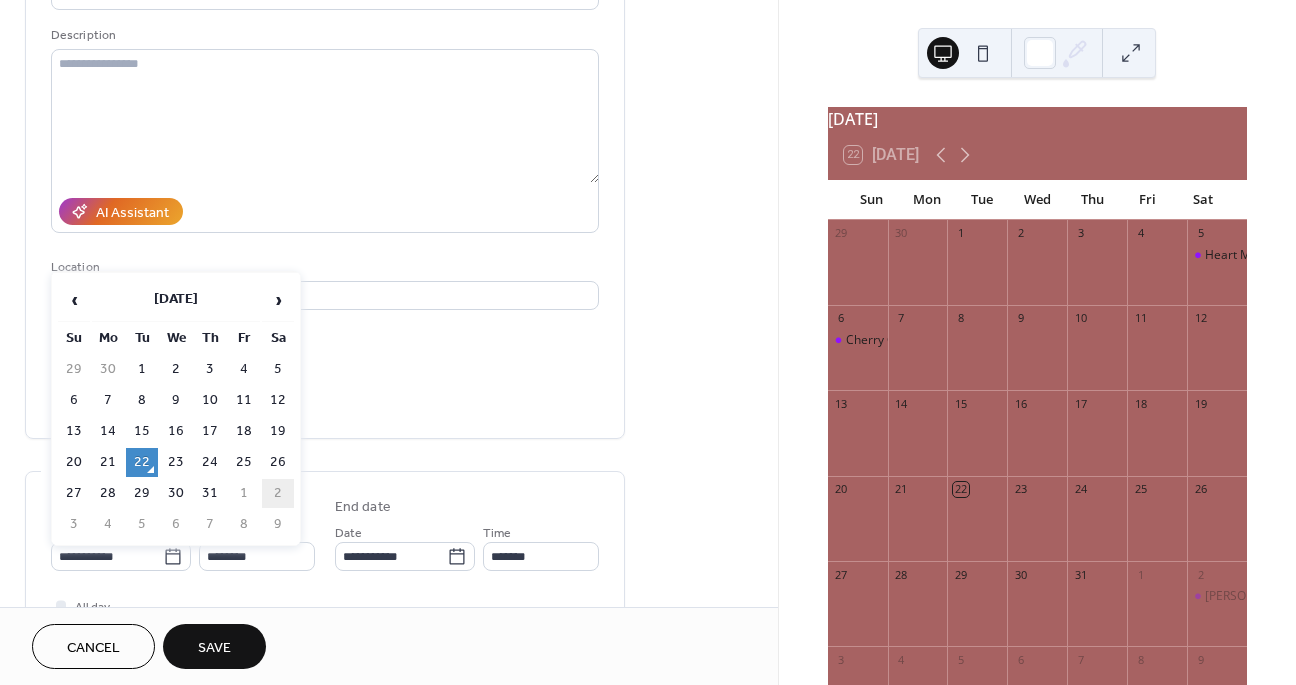 click on "2" at bounding box center (278, 493) 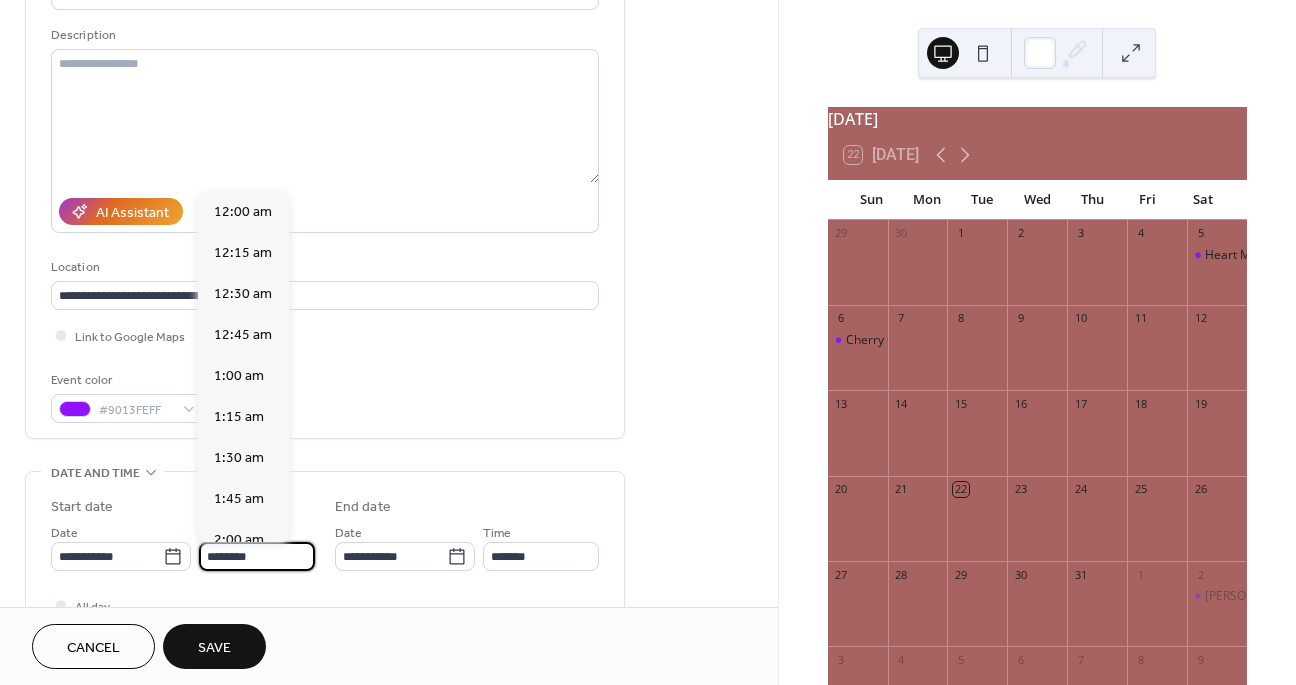 scroll, scrollTop: 1944, scrollLeft: 0, axis: vertical 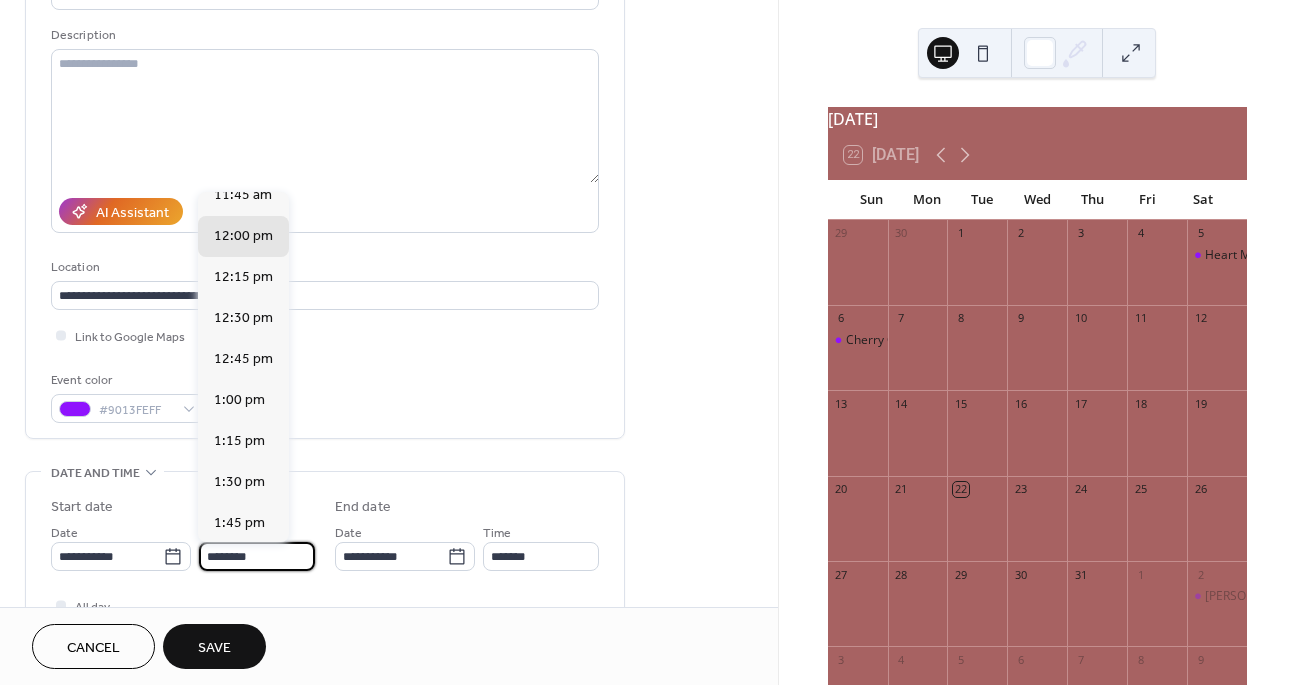 click on "********" at bounding box center [257, 556] 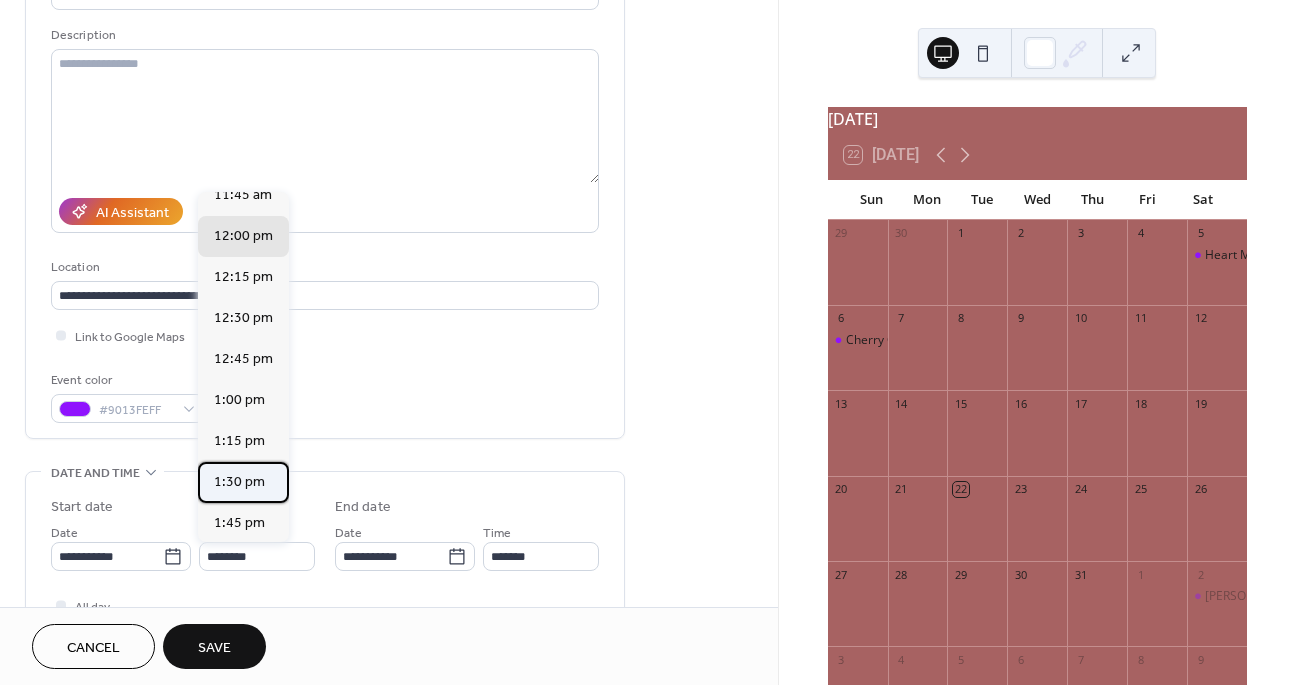 click on "1:30 pm" at bounding box center (239, 482) 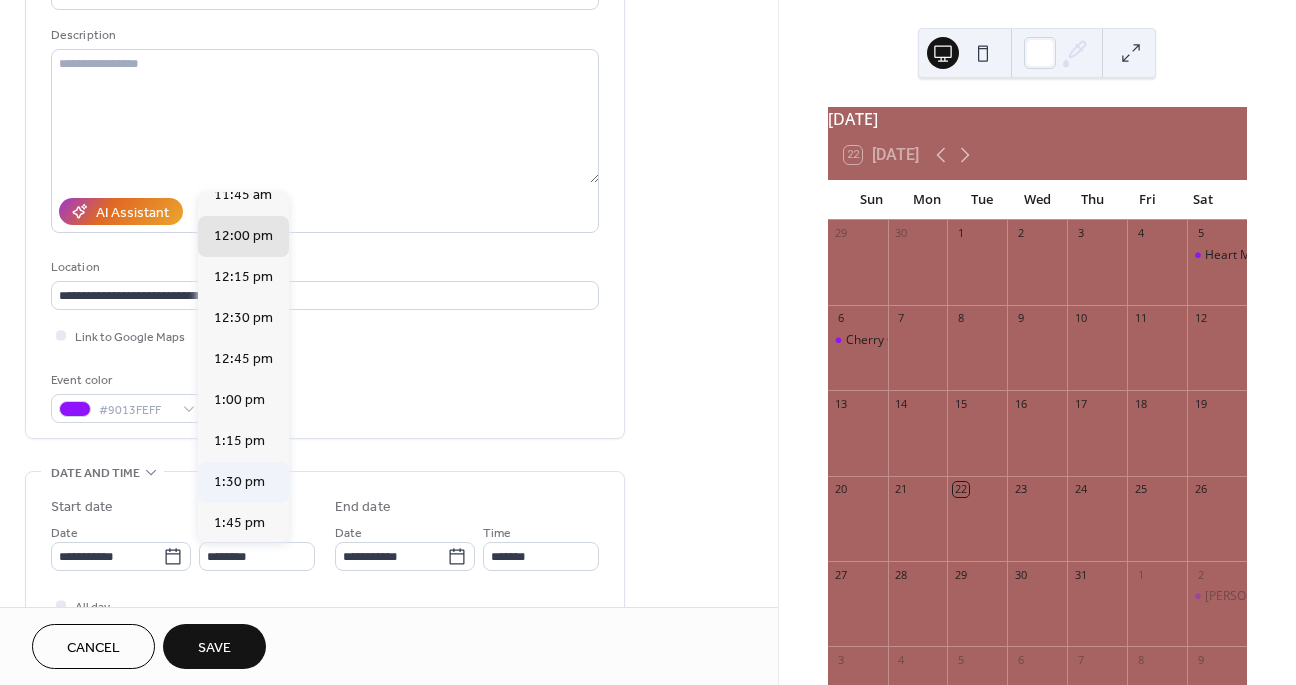 type on "*******" 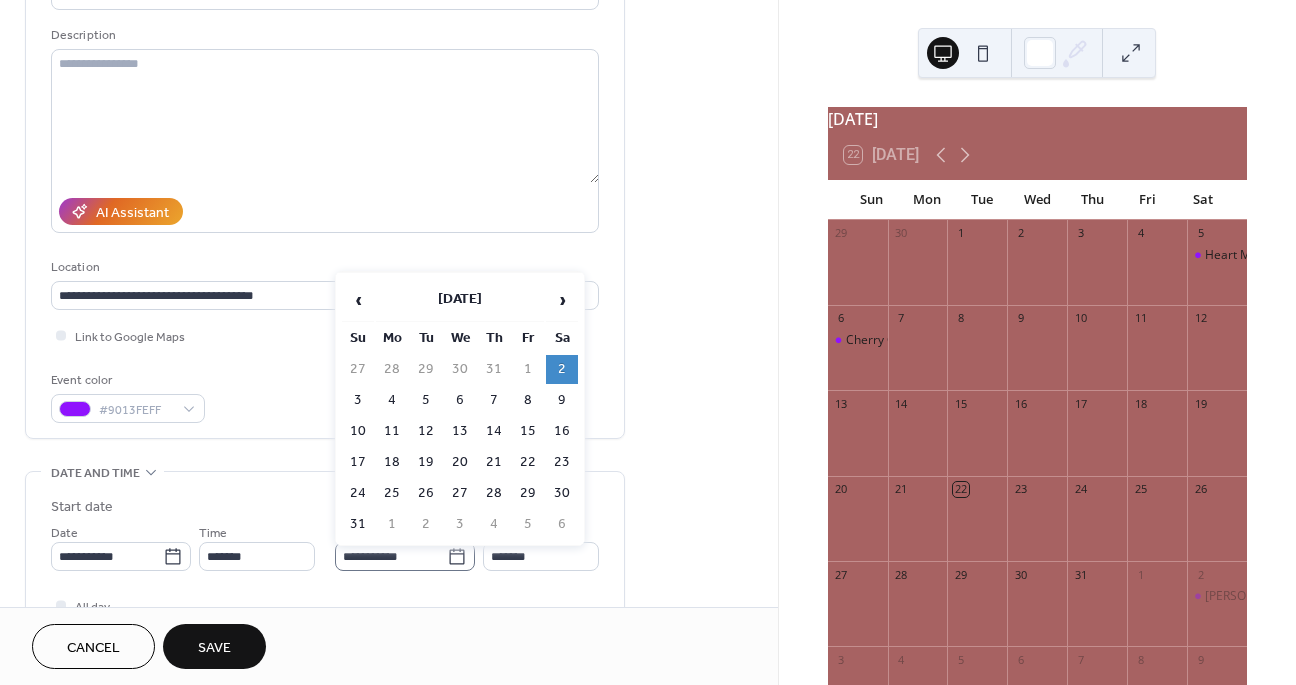 click 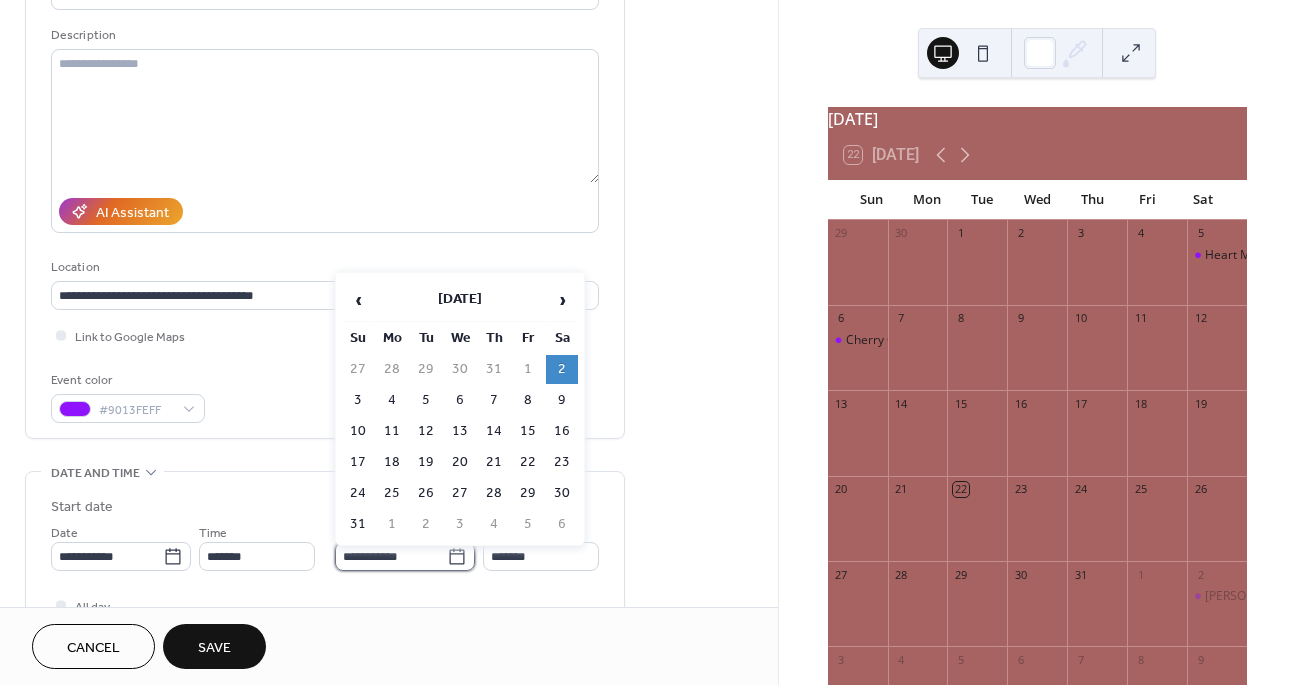 click on "**********" at bounding box center [391, 556] 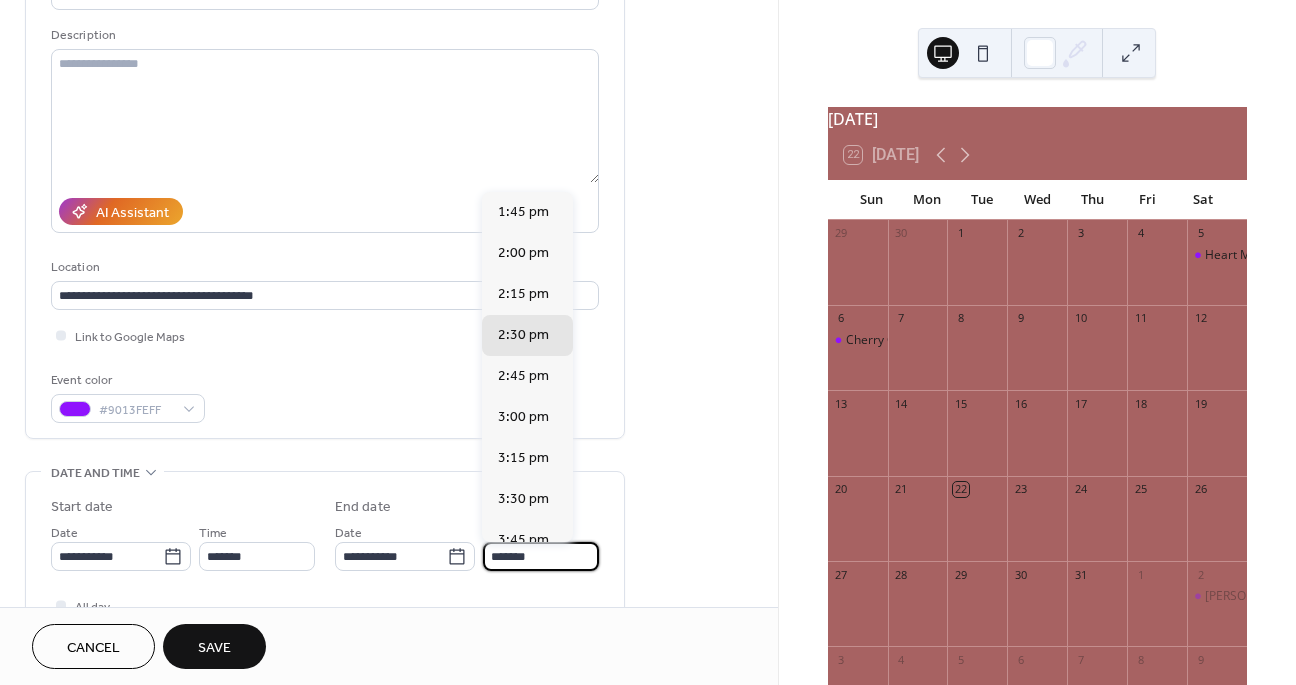 click on "*******" at bounding box center (541, 556) 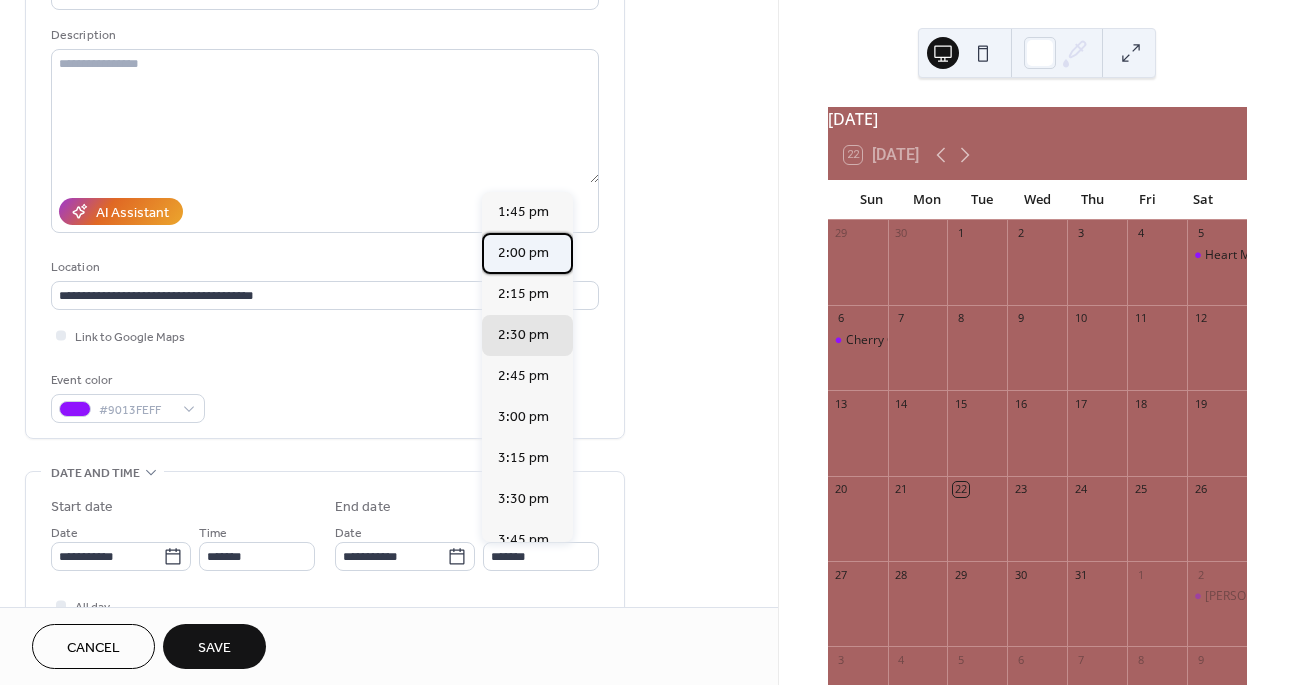 click on "2:00 pm" at bounding box center (523, 253) 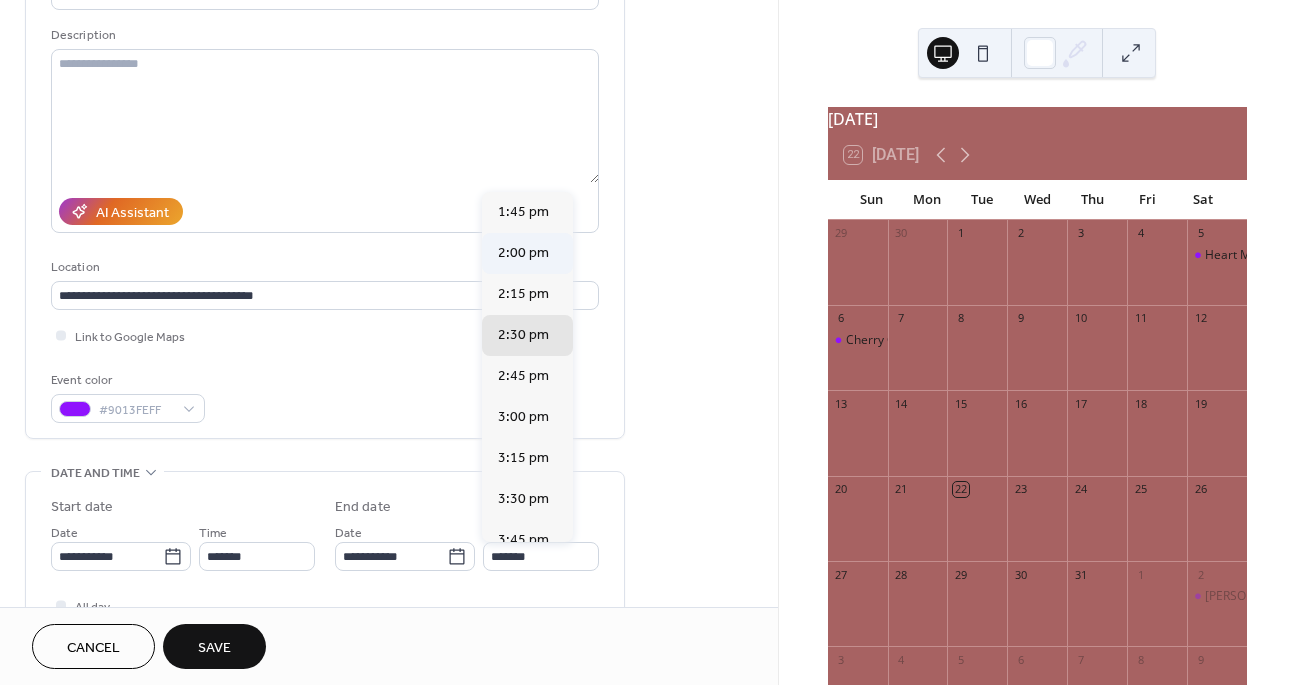 type on "*******" 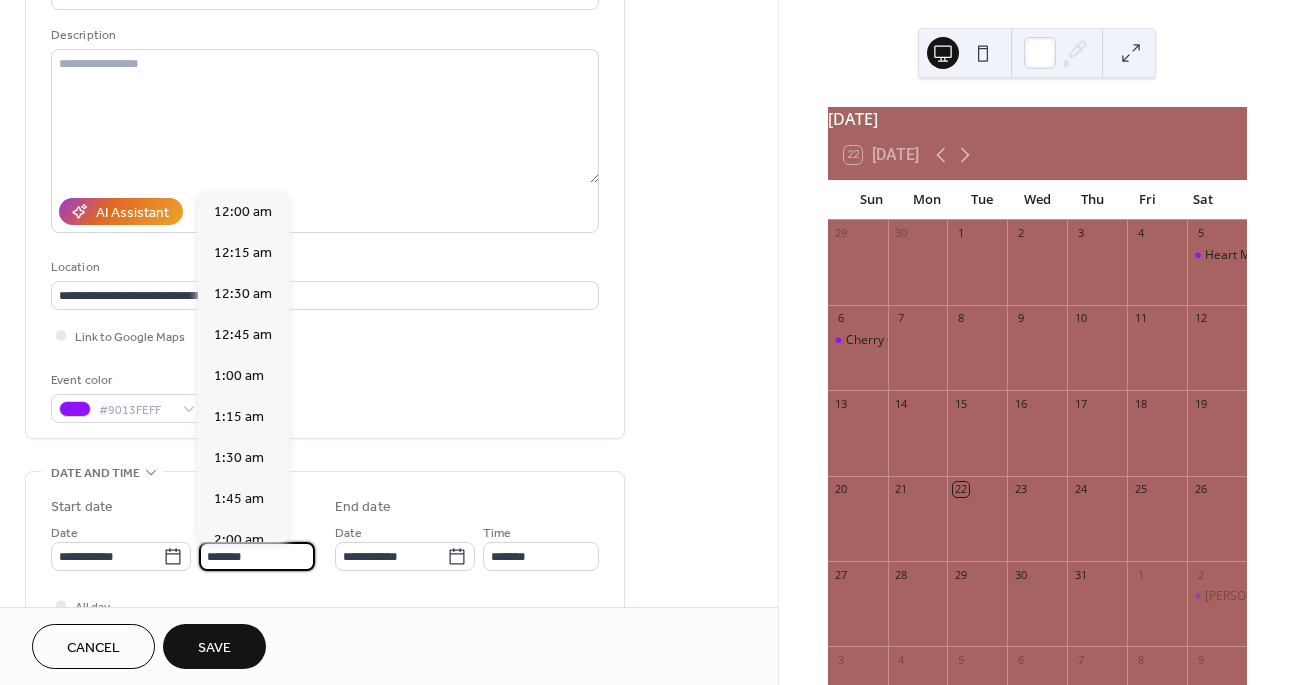 scroll, scrollTop: 2187, scrollLeft: 0, axis: vertical 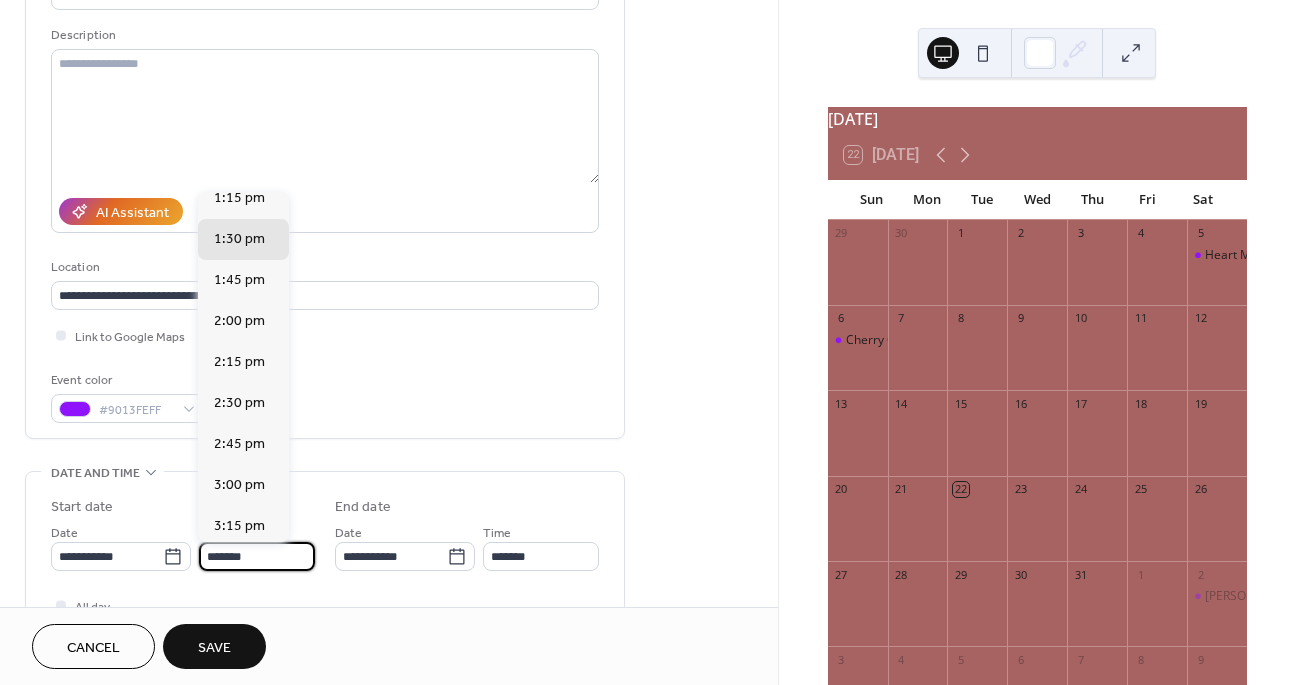 click on "*******" at bounding box center (257, 556) 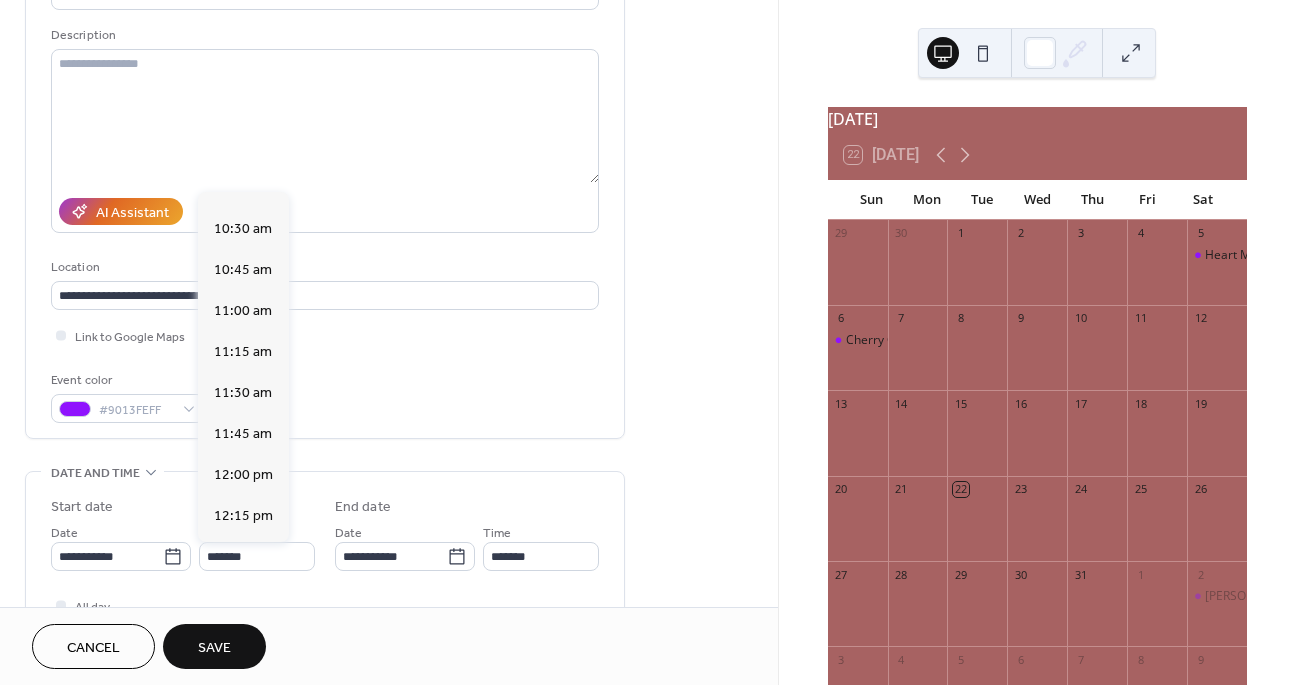 scroll, scrollTop: 1710, scrollLeft: 0, axis: vertical 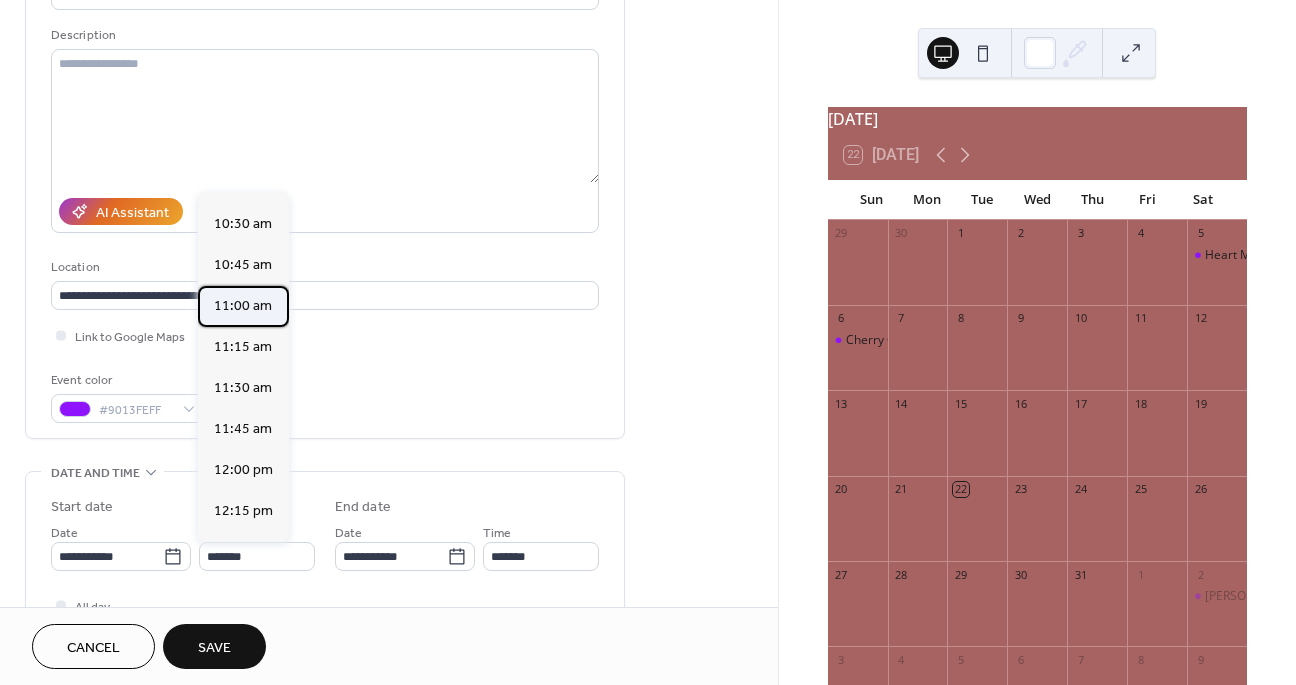 click on "11:00 am" at bounding box center (243, 306) 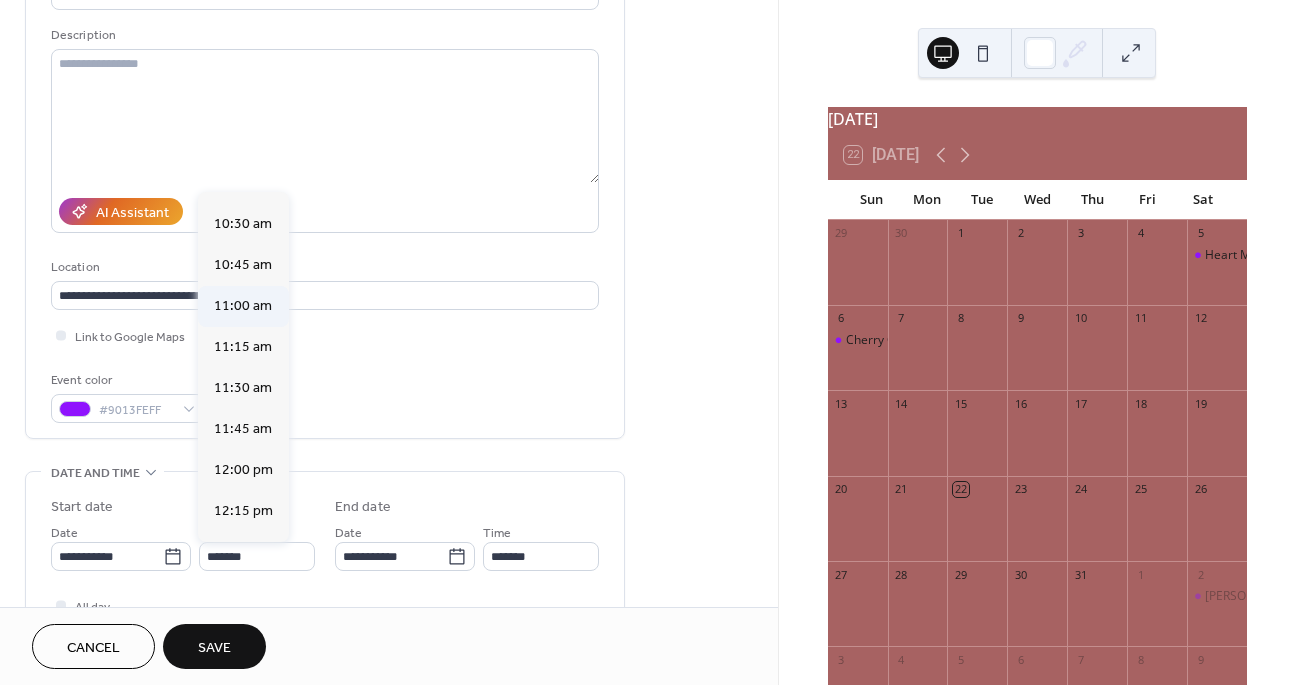 type on "********" 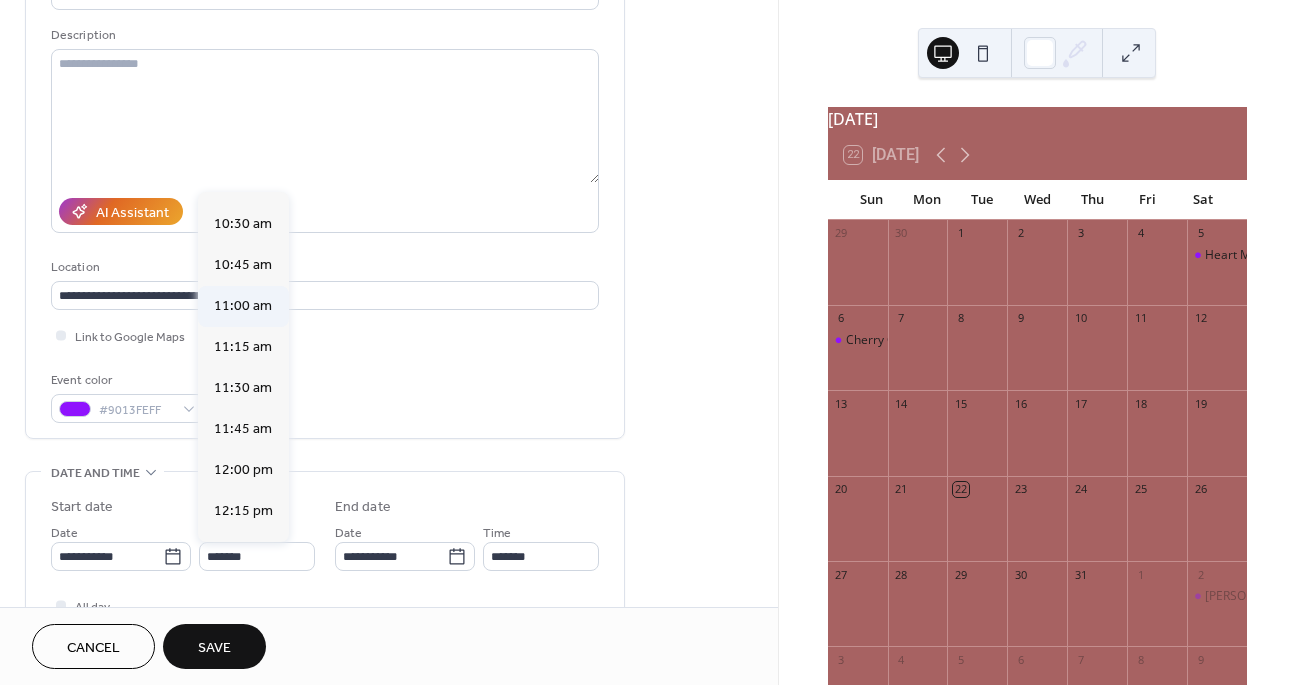 type on "********" 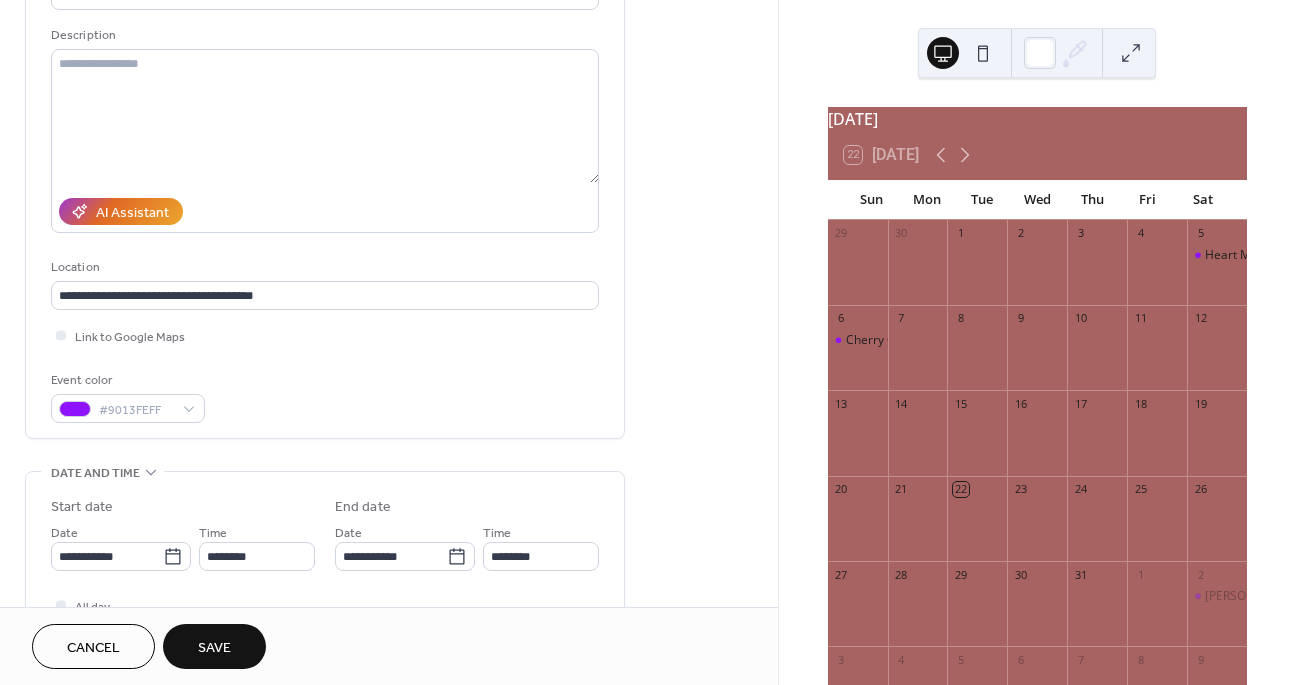 click on "Save" at bounding box center (214, 648) 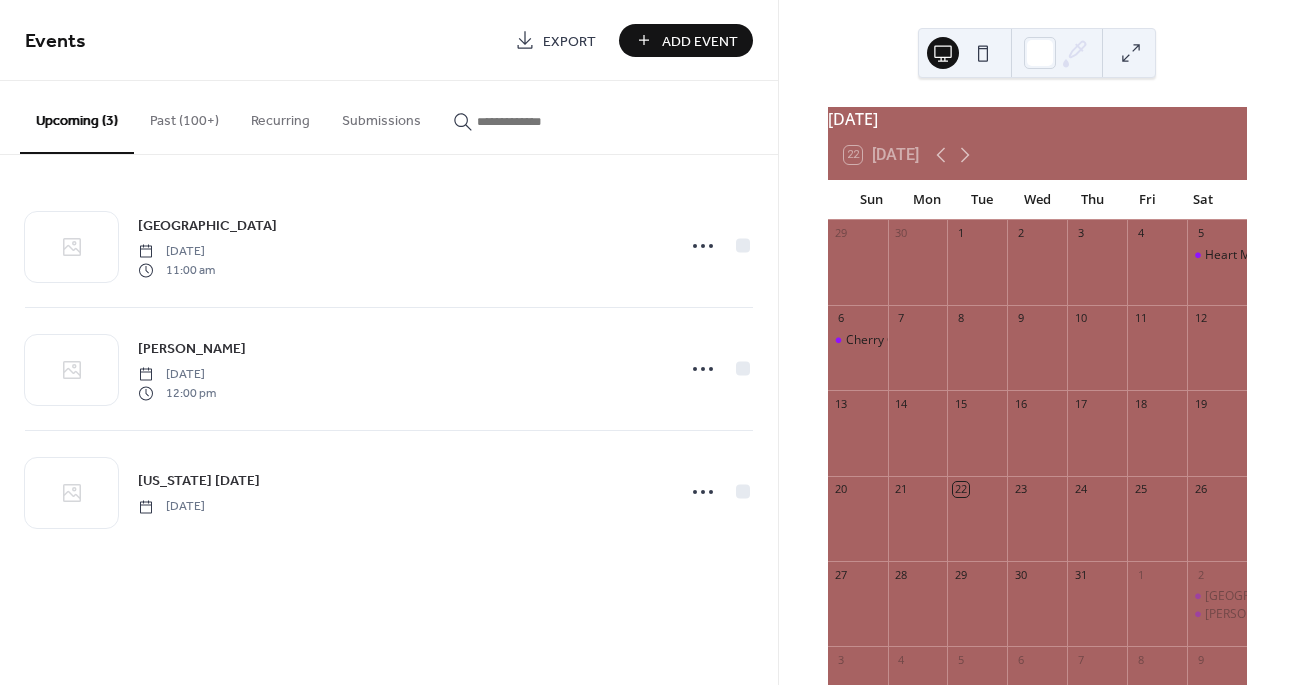 click at bounding box center (1217, 528) 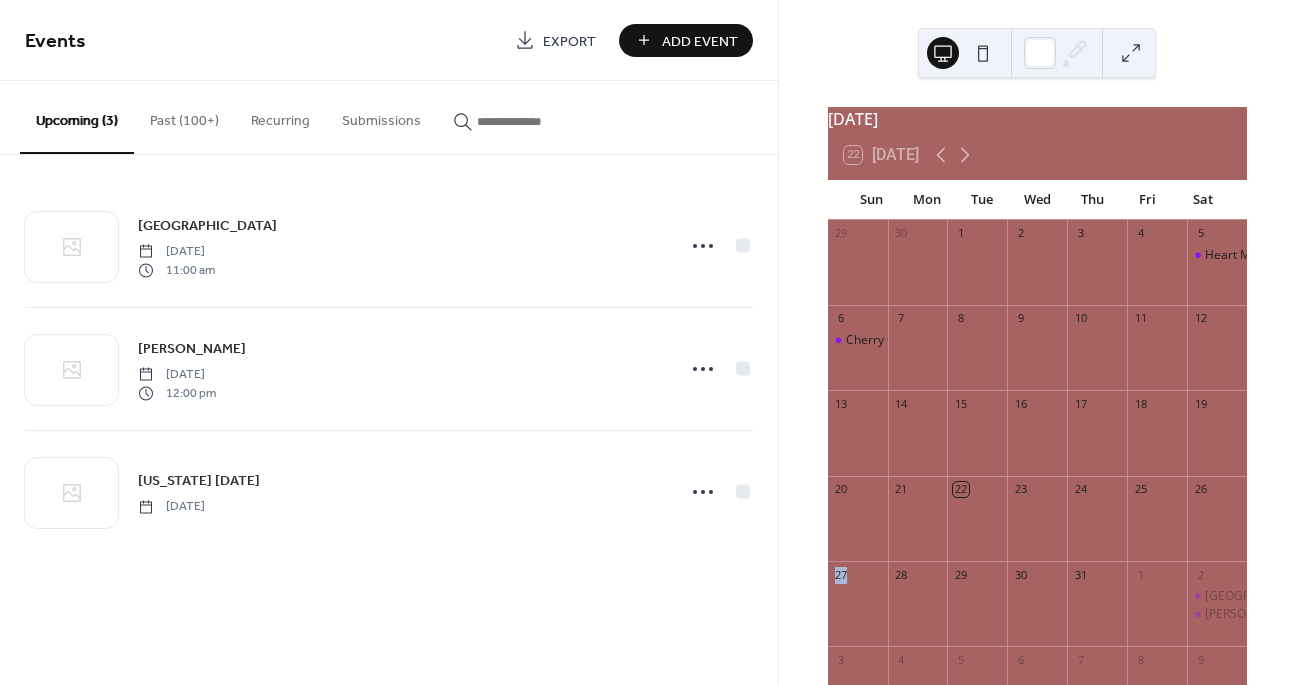 click at bounding box center [1217, 528] 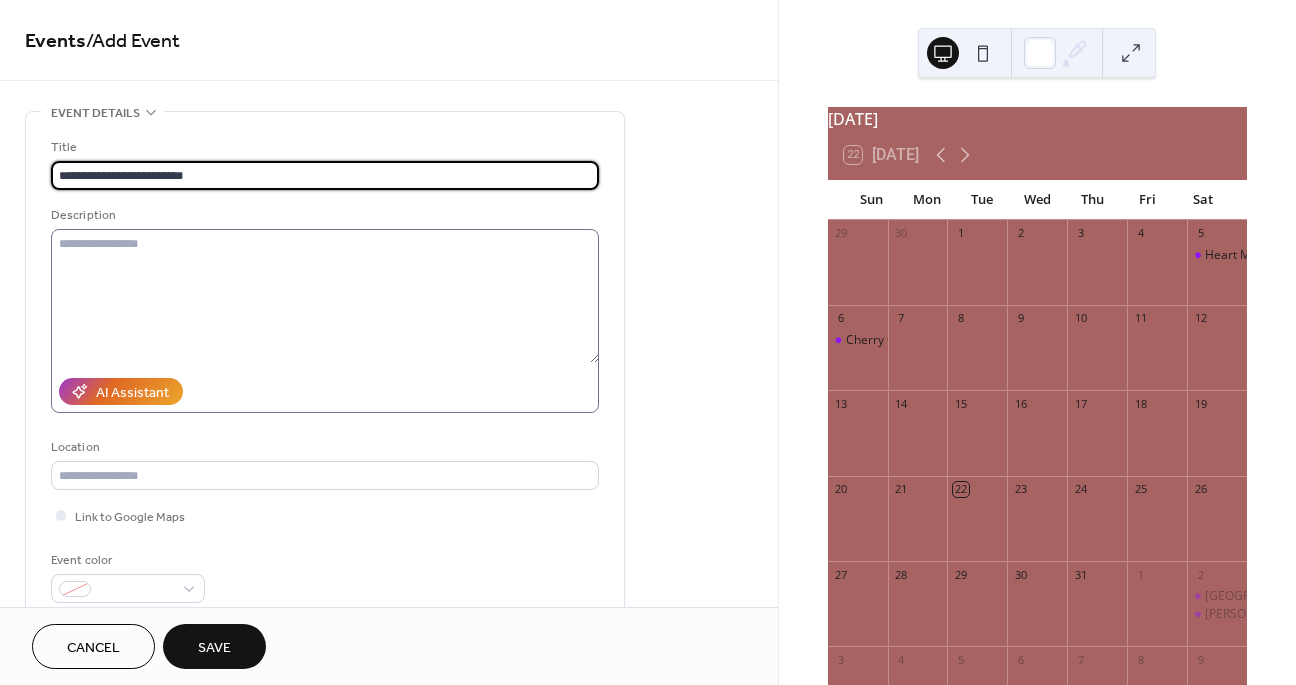 type on "**********" 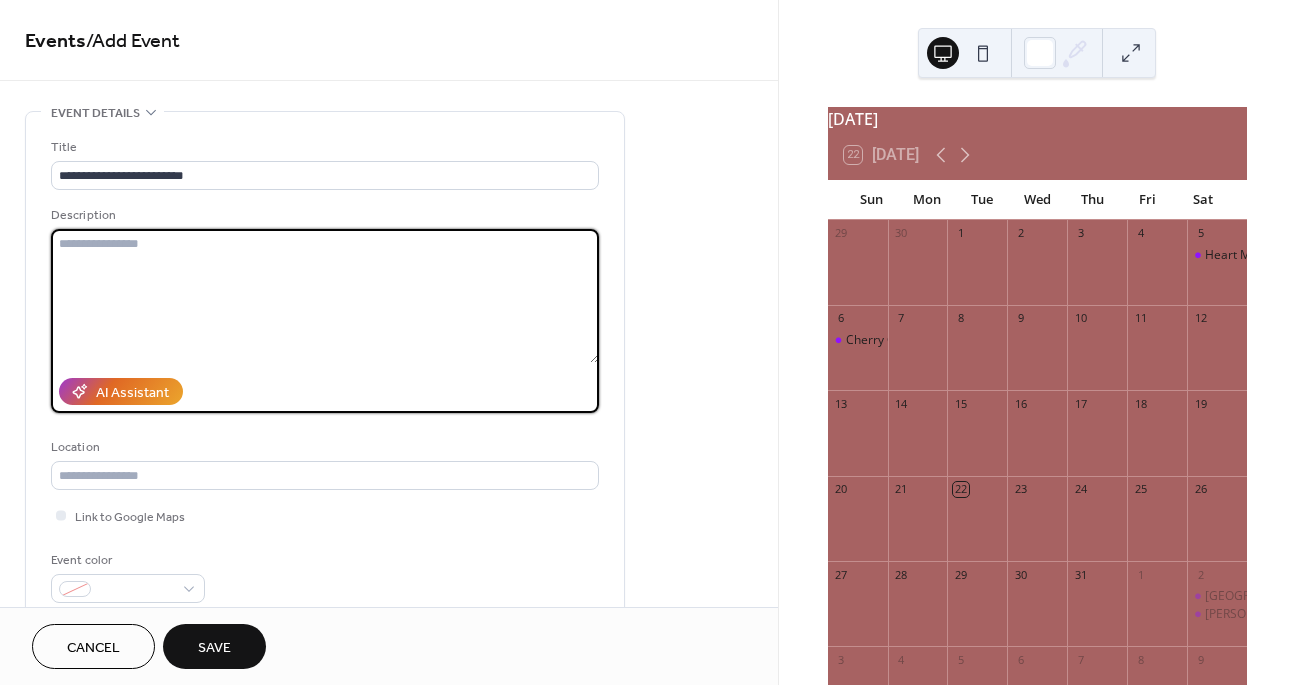 click at bounding box center [325, 296] 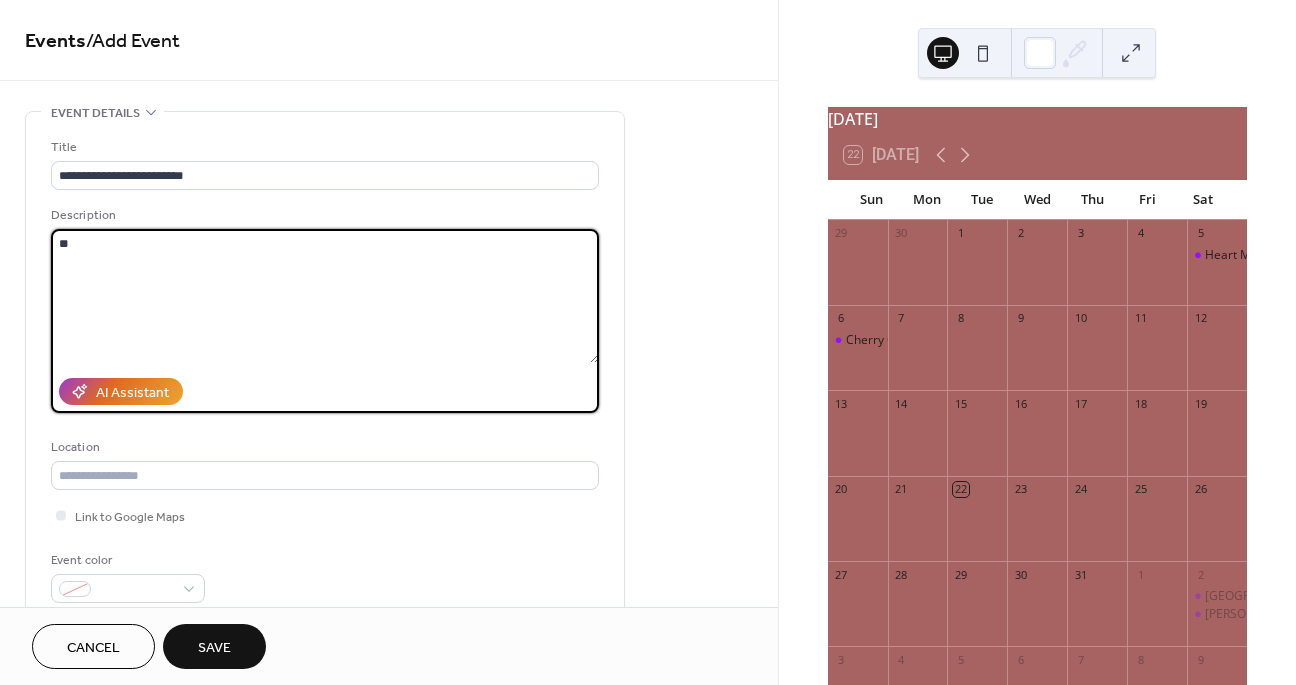 type on "*" 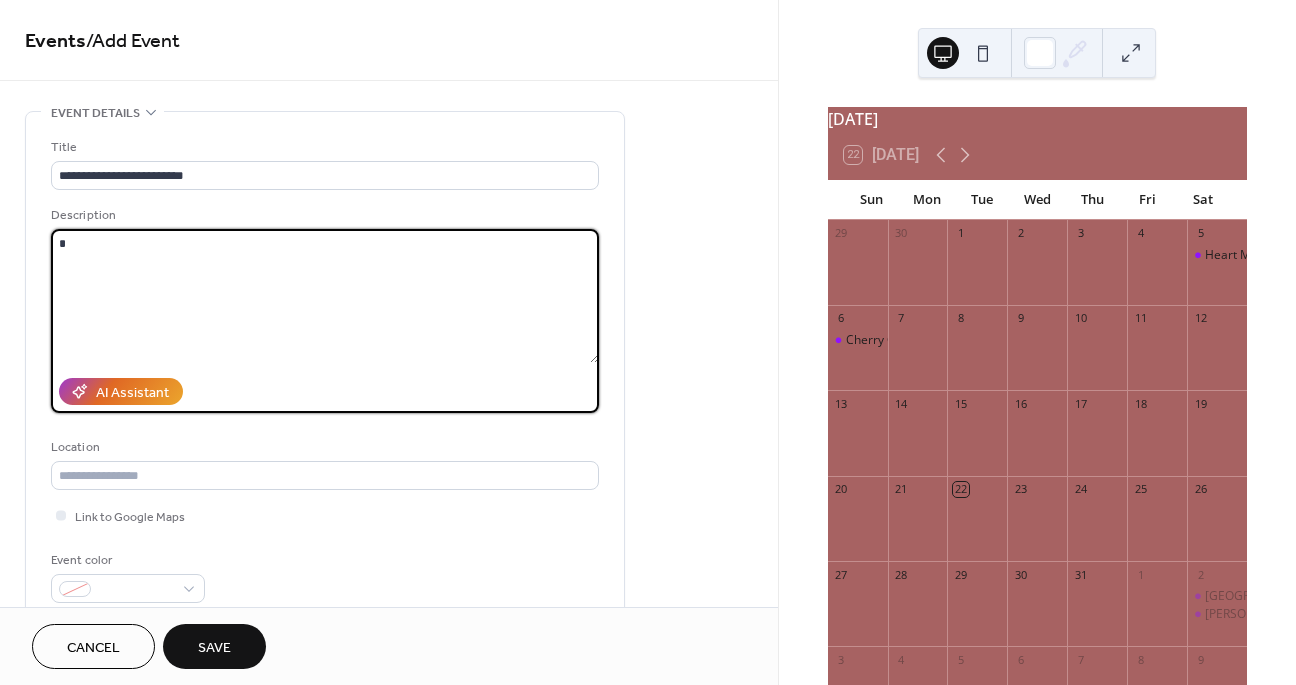 type 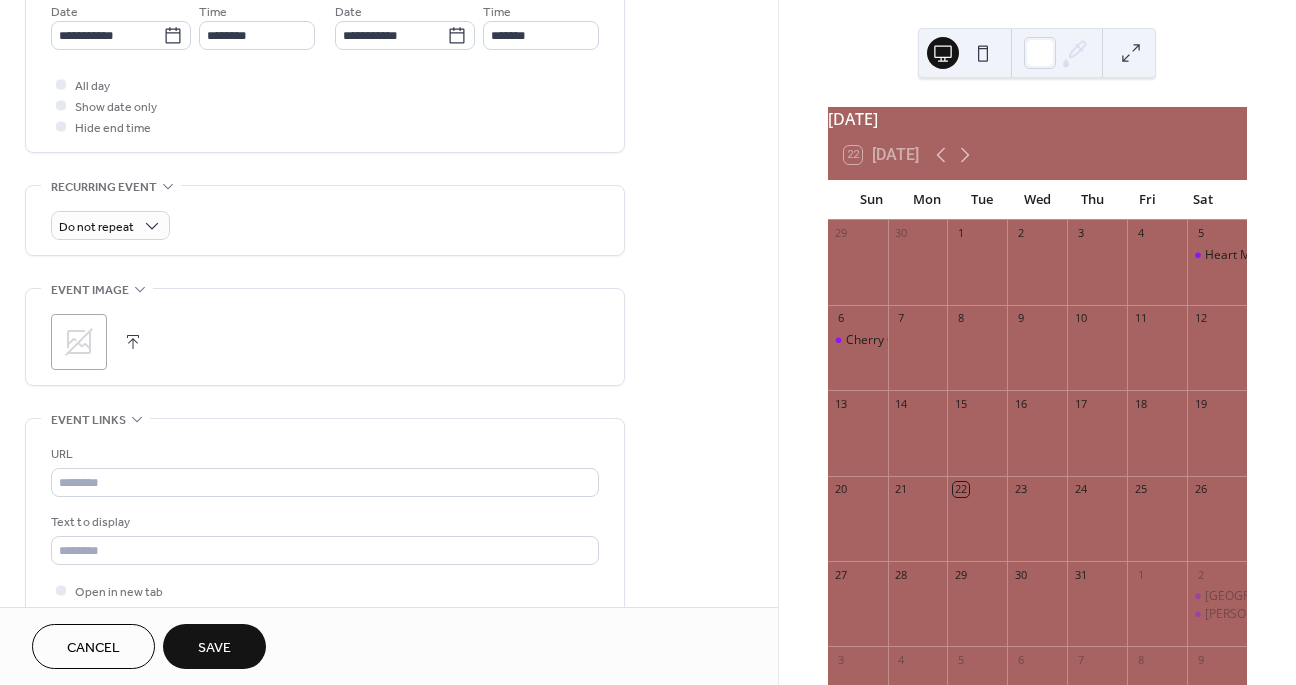 scroll, scrollTop: 713, scrollLeft: 0, axis: vertical 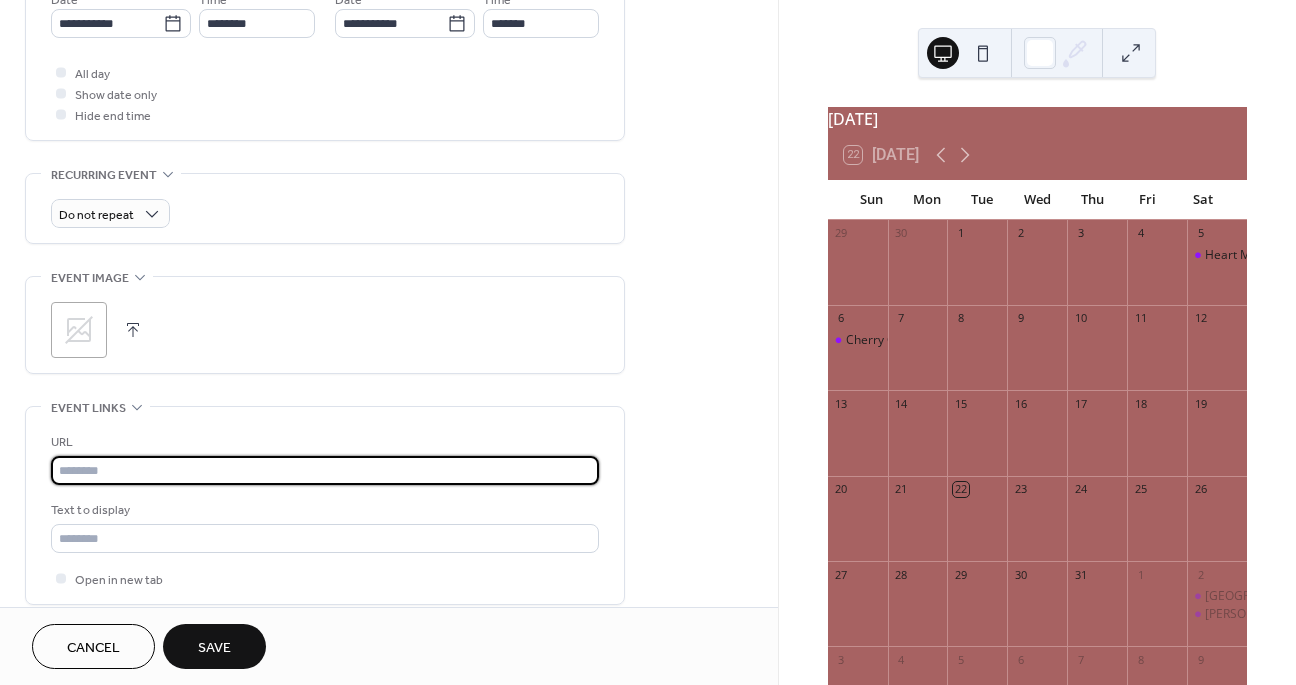 click at bounding box center [325, 470] 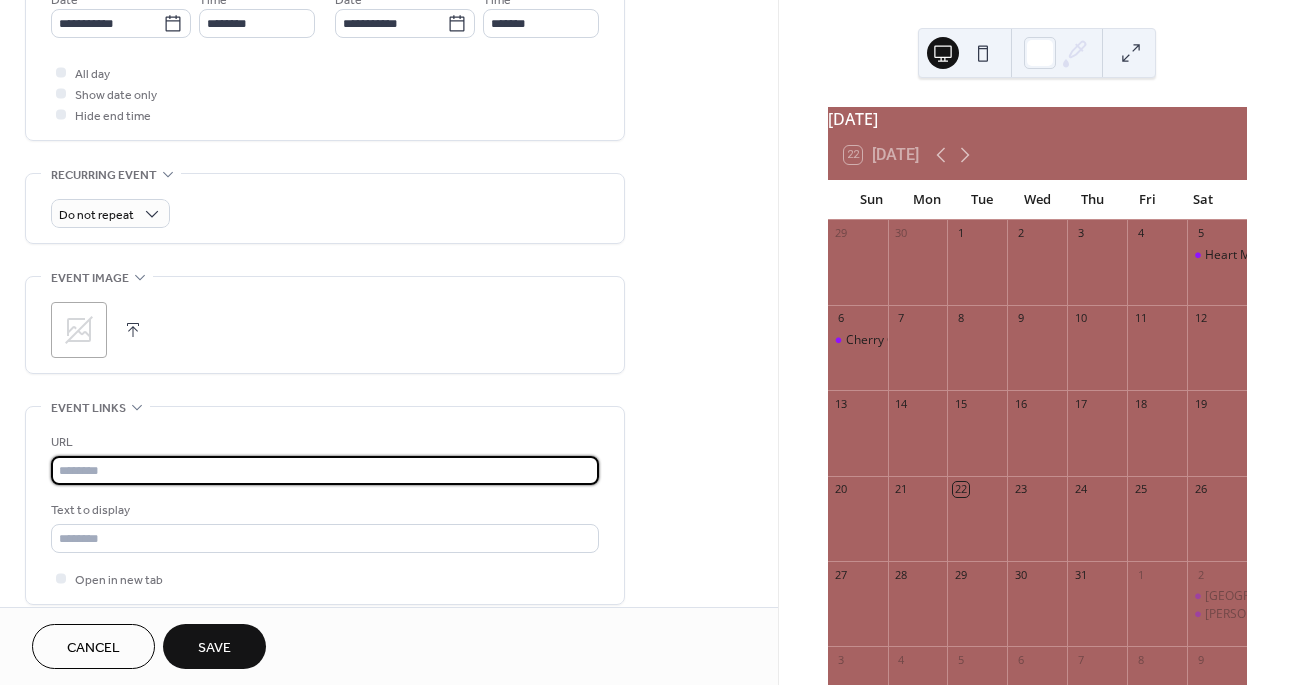 paste on "**********" 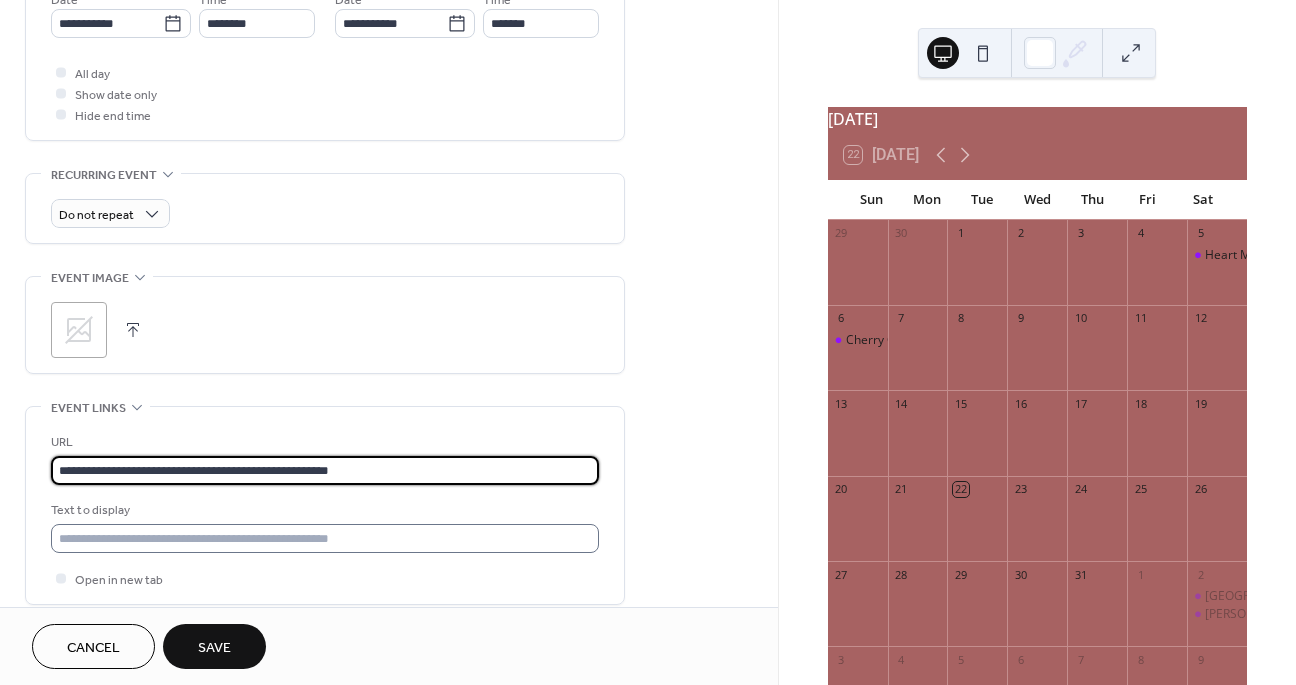 type on "**********" 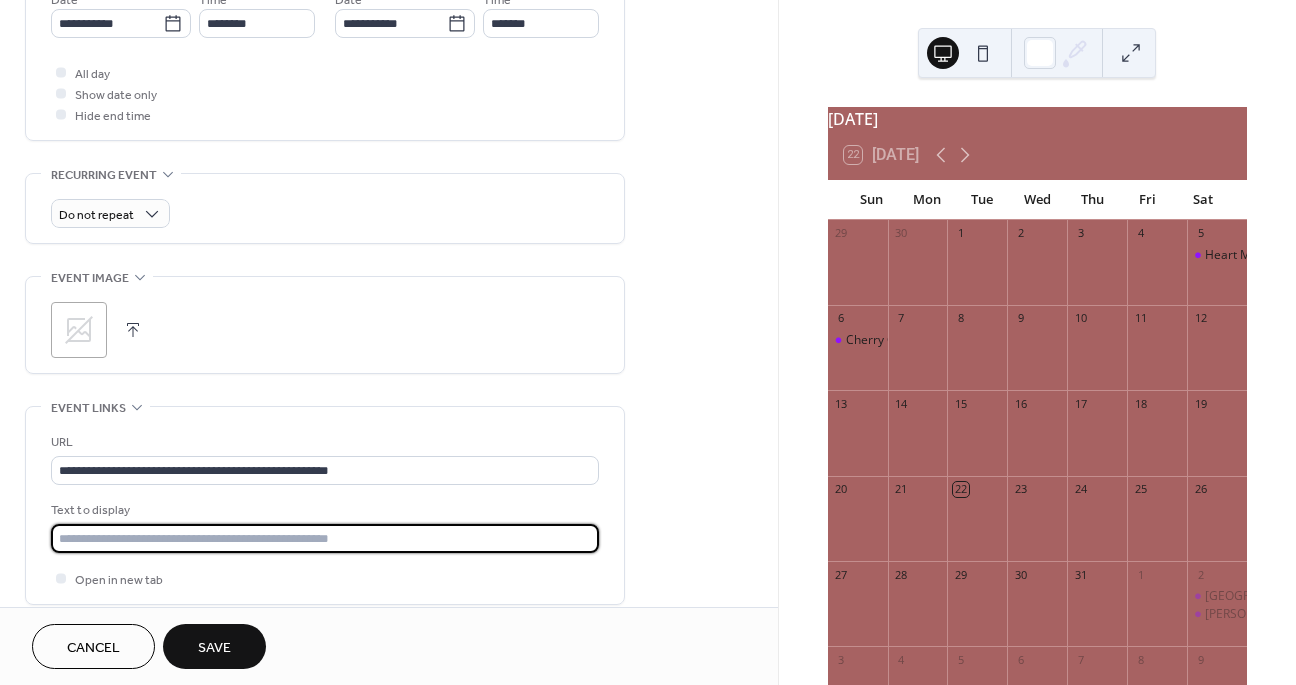 drag, startPoint x: 377, startPoint y: 539, endPoint x: 179, endPoint y: 555, distance: 198.64542 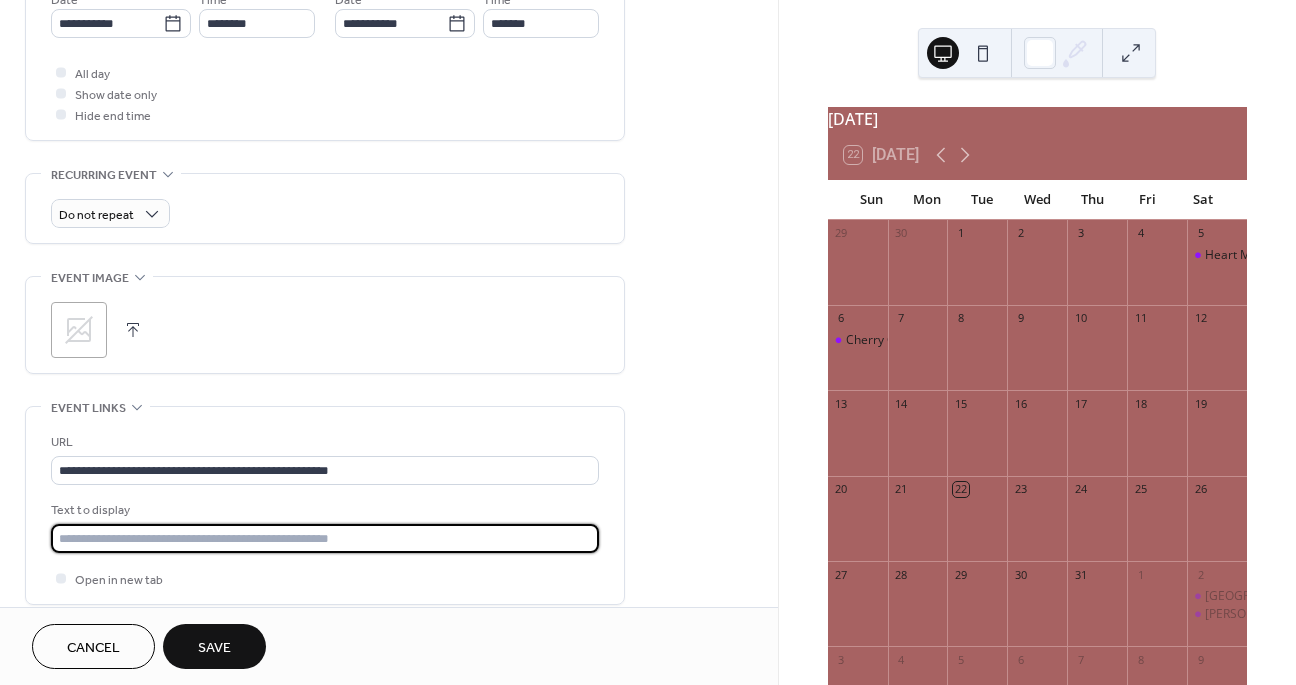 click on "**********" at bounding box center [325, 510] 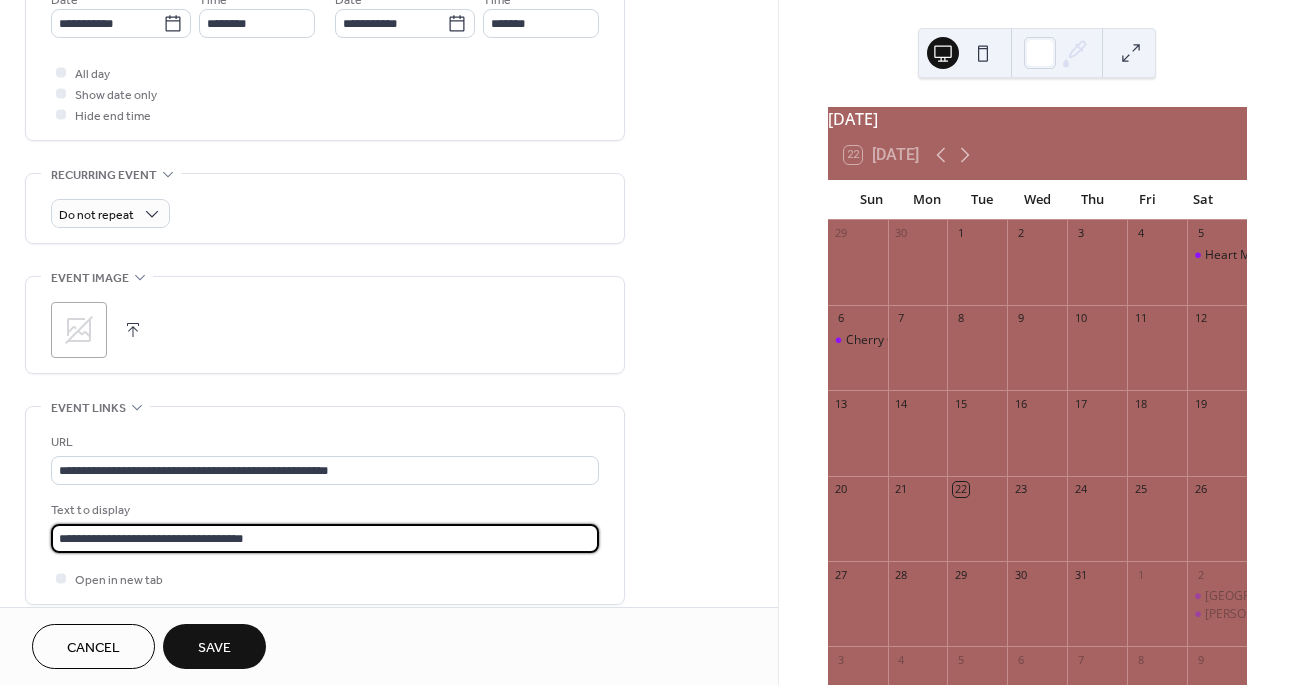 type on "**********" 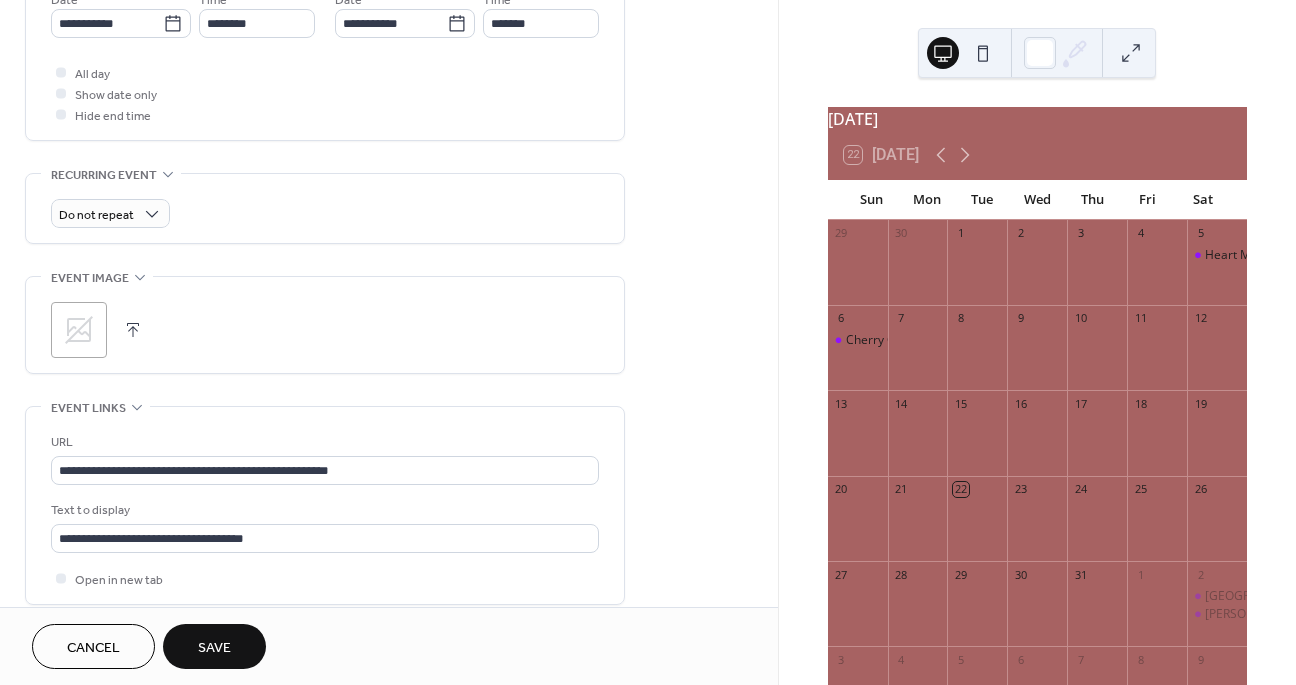 click on "Save" at bounding box center (214, 648) 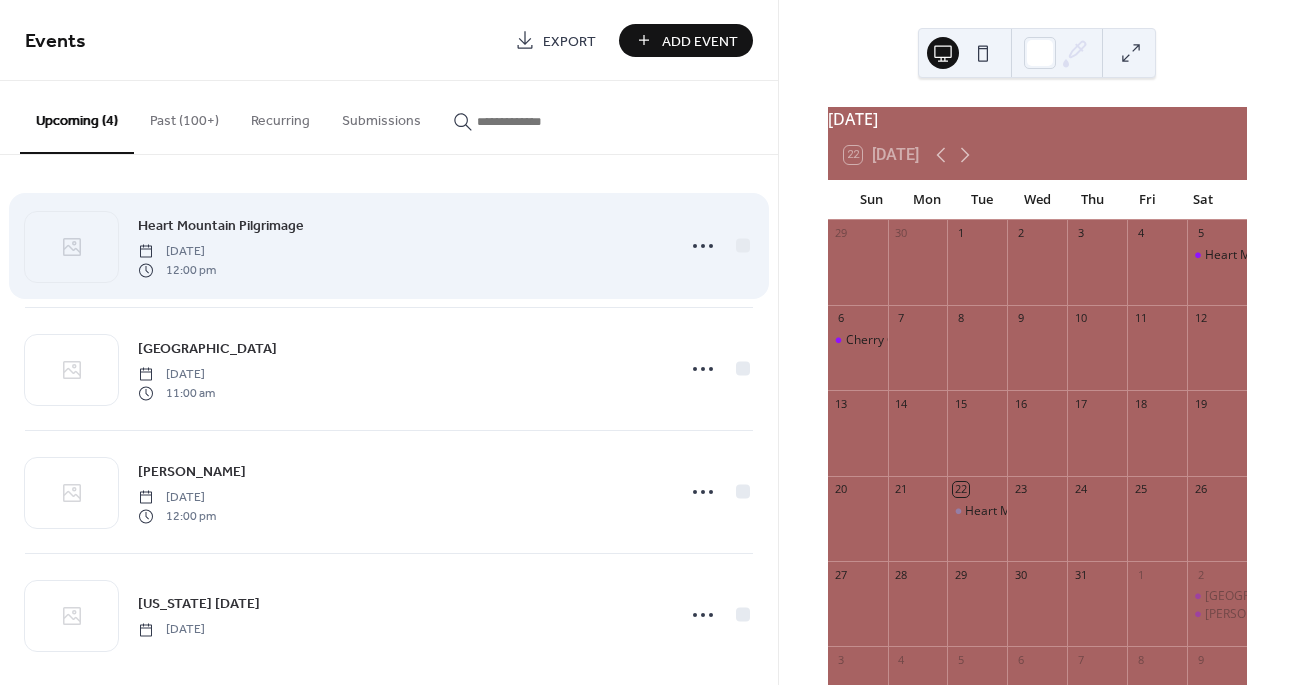 click on "Heart Mountain Pilgrimage [DATE] 12:00 pm" at bounding box center [400, 246] 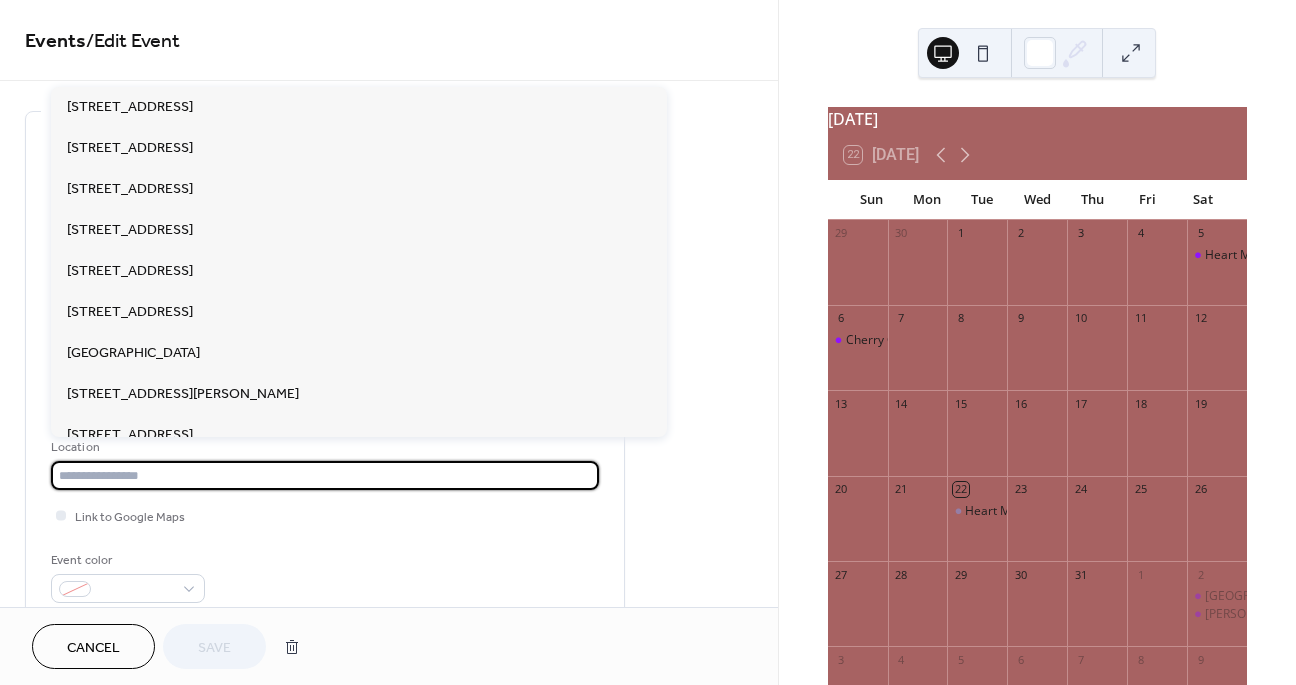 click at bounding box center (325, 475) 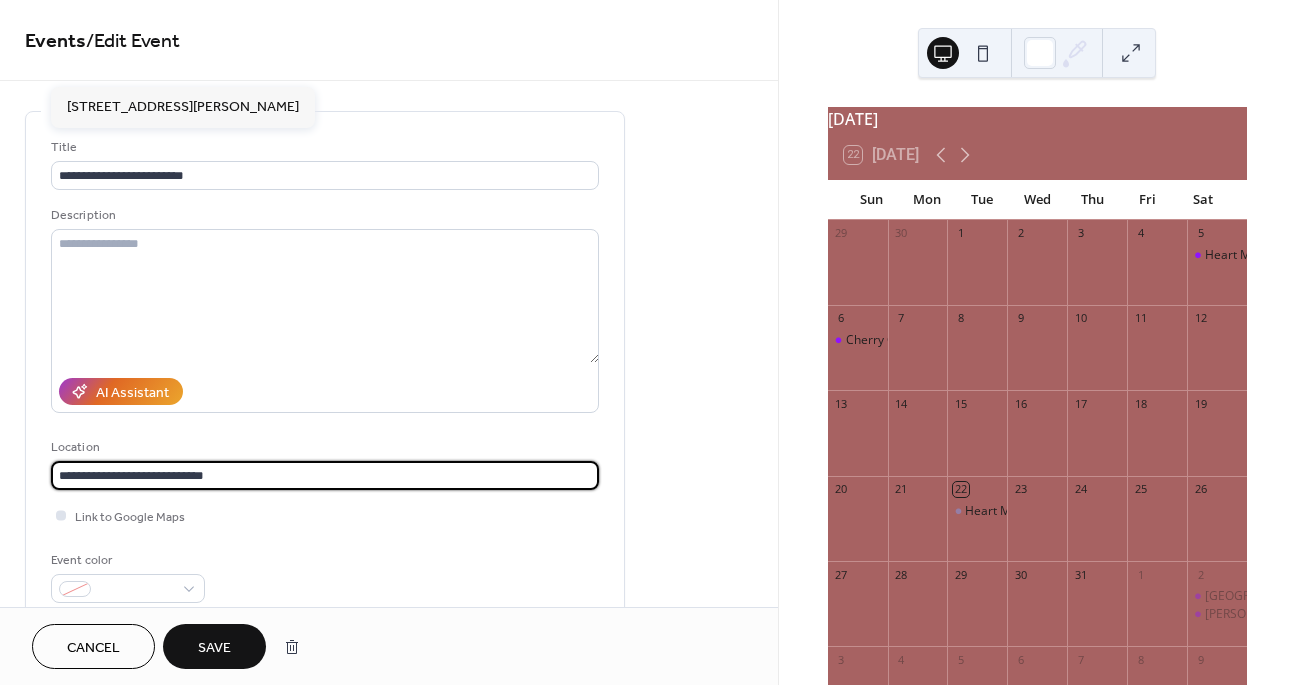 type on "**********" 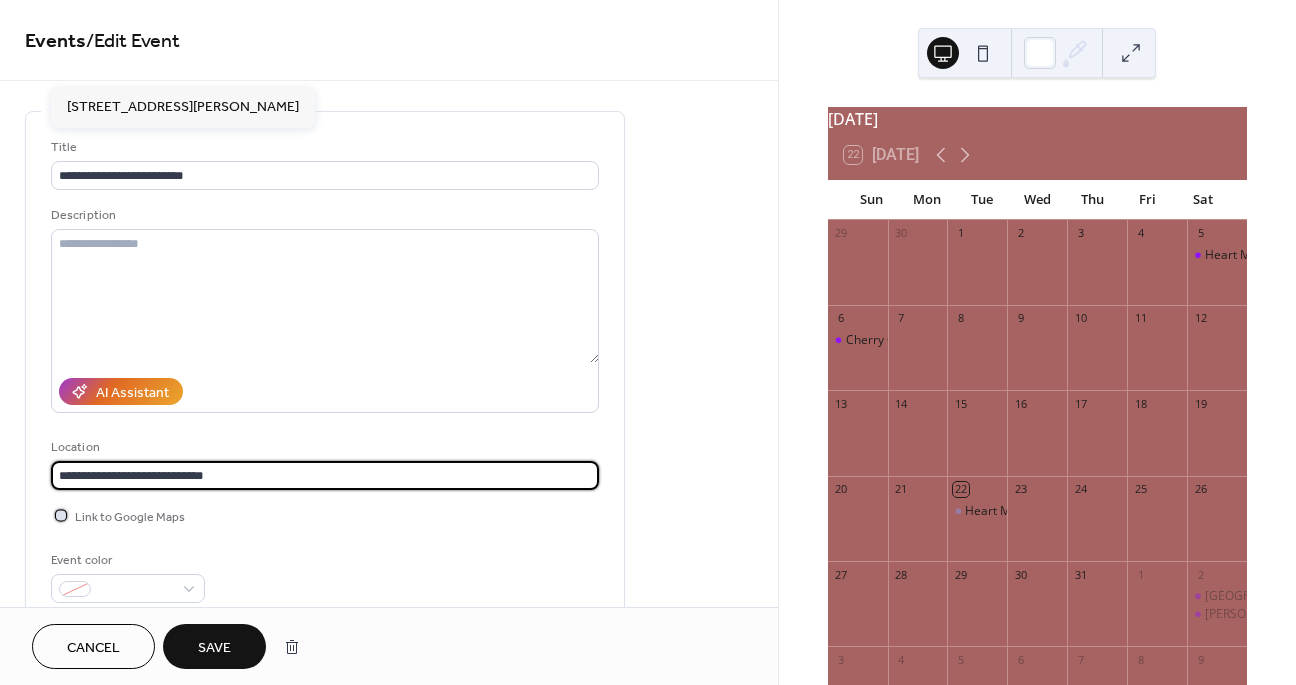 click on "Link to Google Maps" at bounding box center [130, 517] 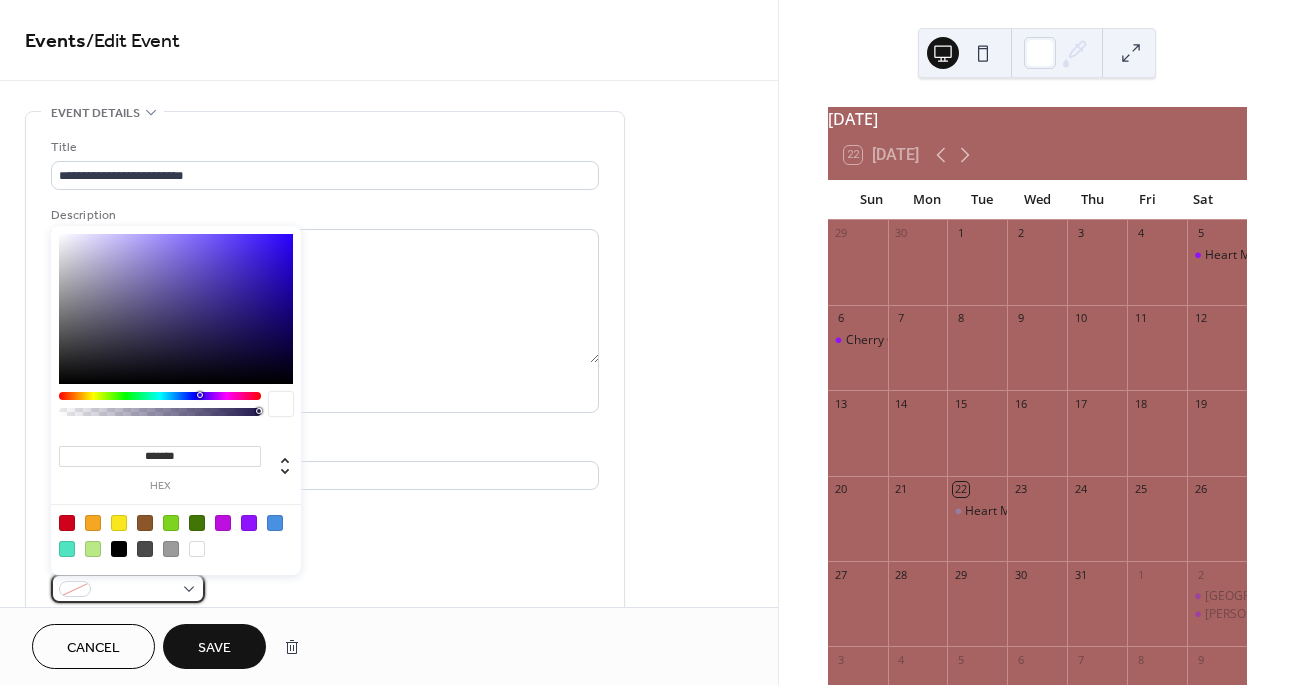 click at bounding box center [136, 590] 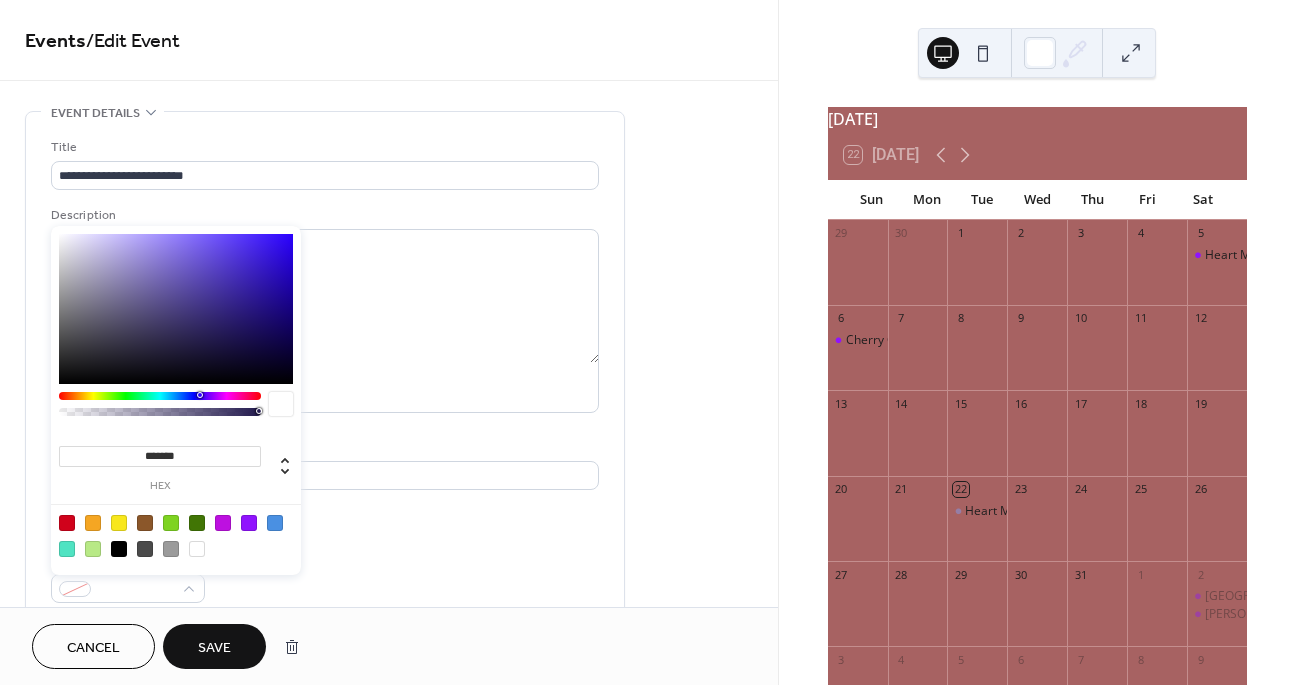 click at bounding box center (249, 523) 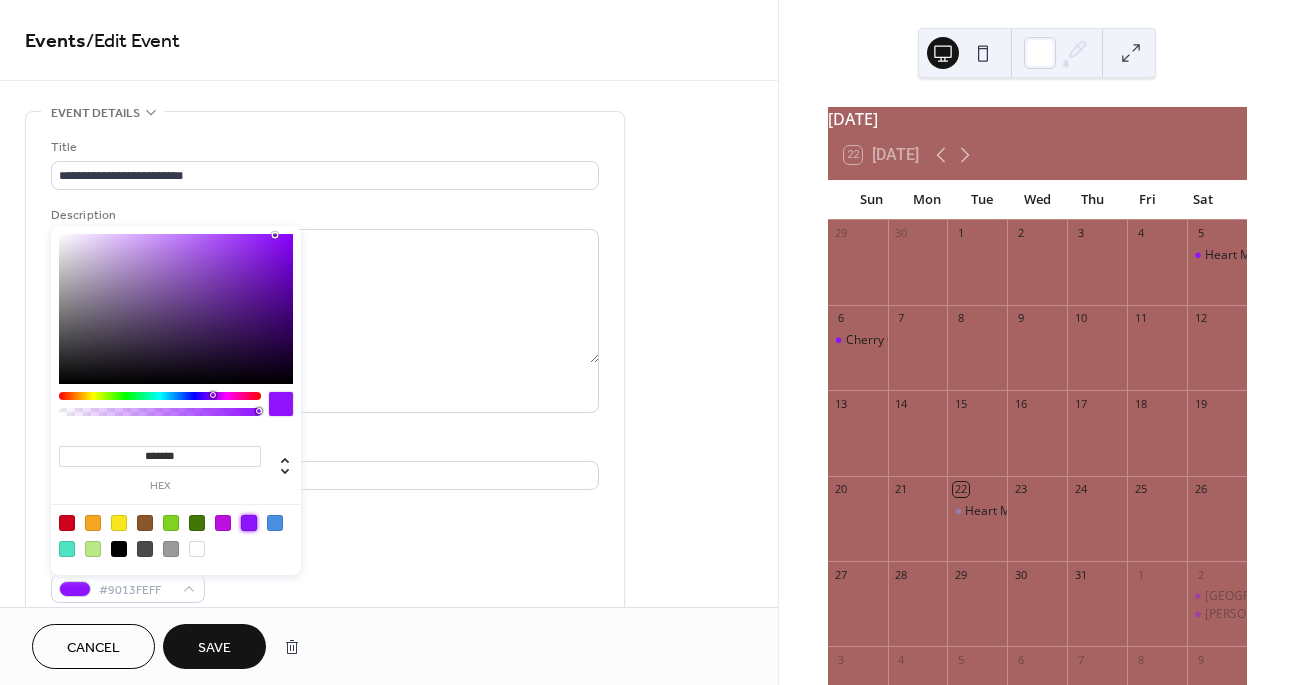click on "Save" at bounding box center [214, 648] 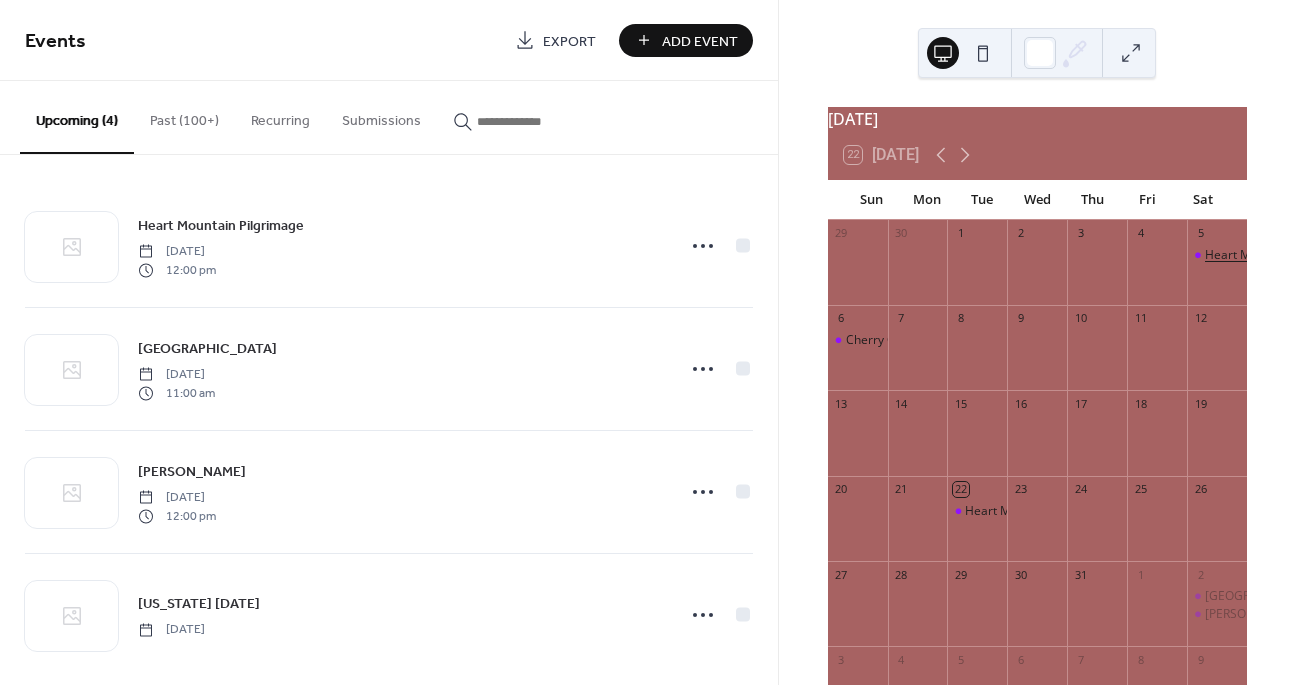 click on "Heart Mountain Interpretive Center" at bounding box center (1303, 255) 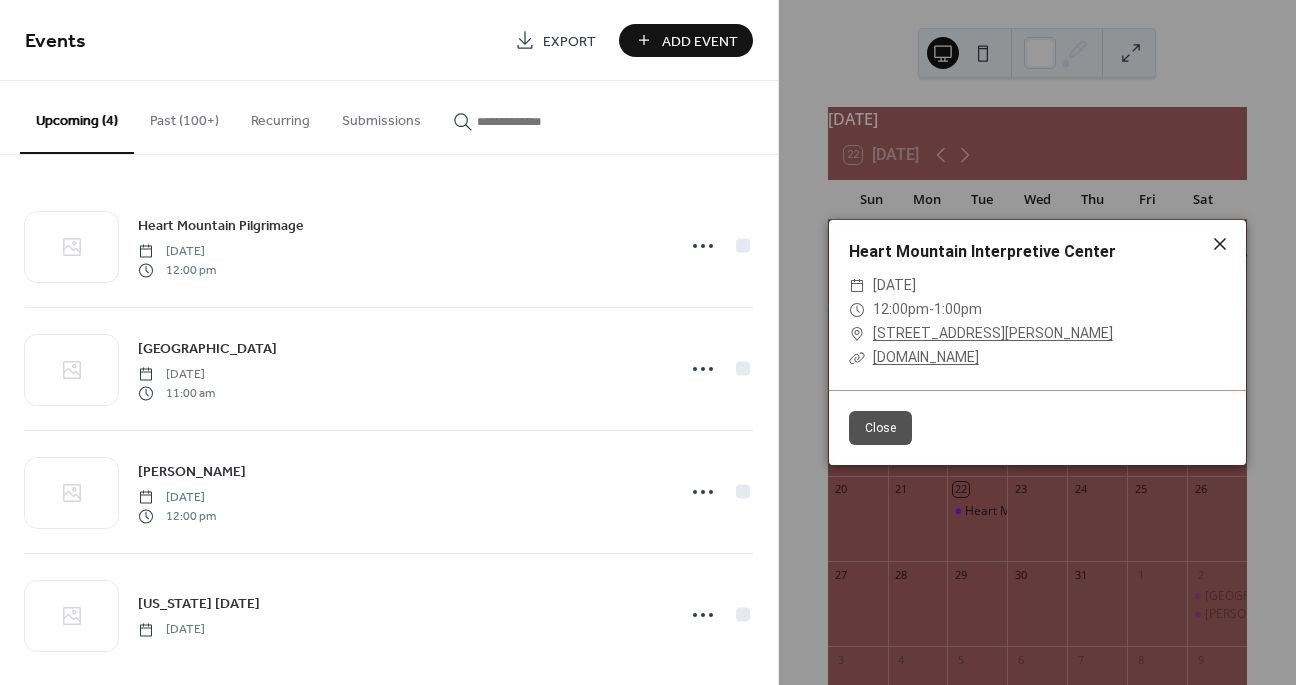 click at bounding box center [1220, 244] 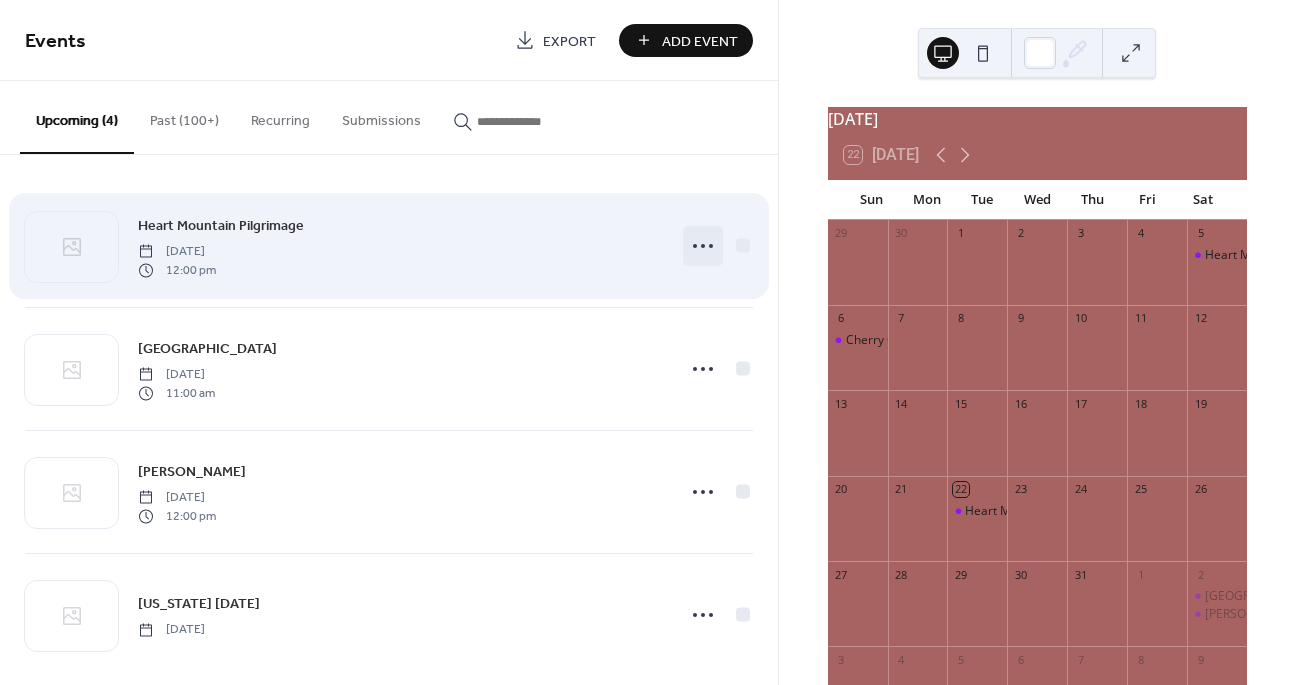 click 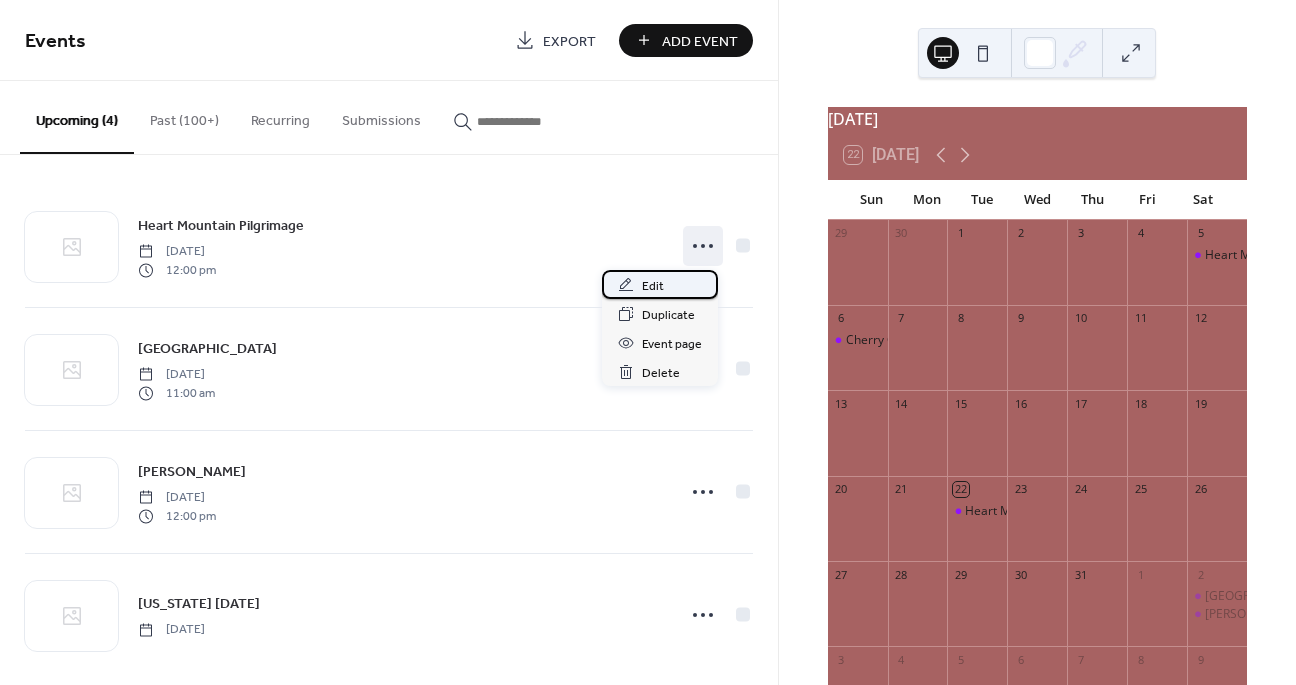 click on "Edit" at bounding box center (653, 286) 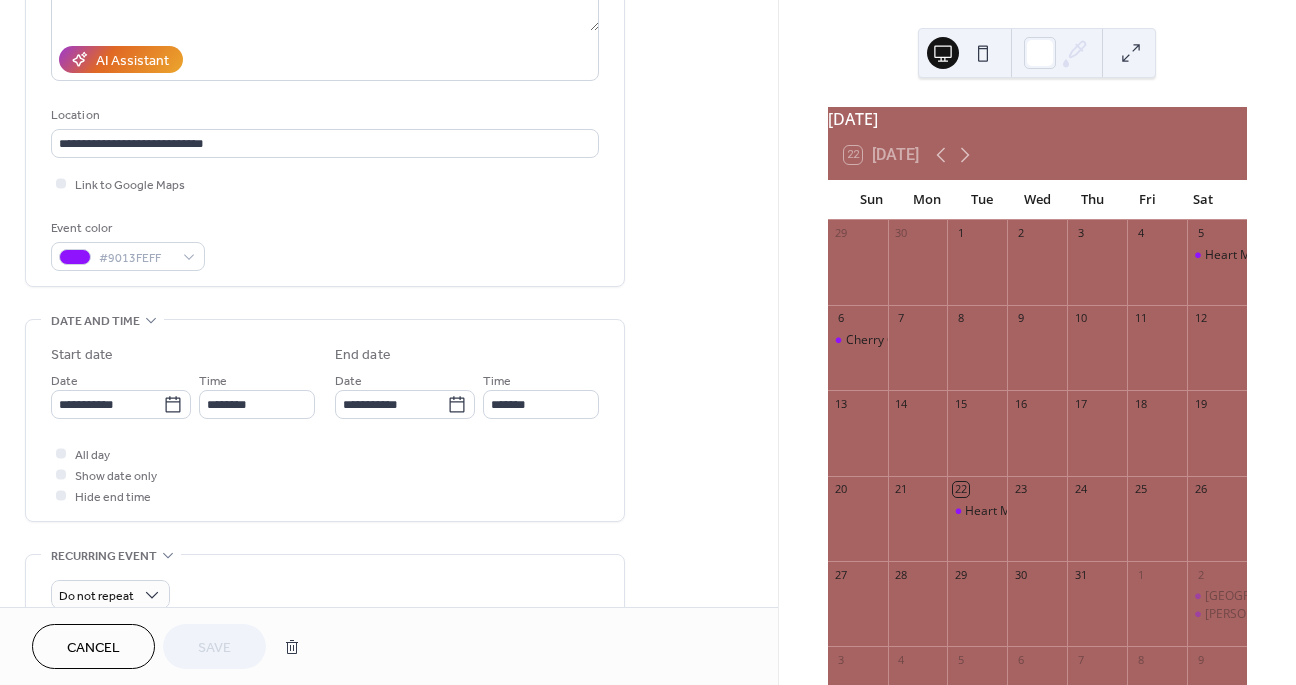 scroll, scrollTop: 338, scrollLeft: 0, axis: vertical 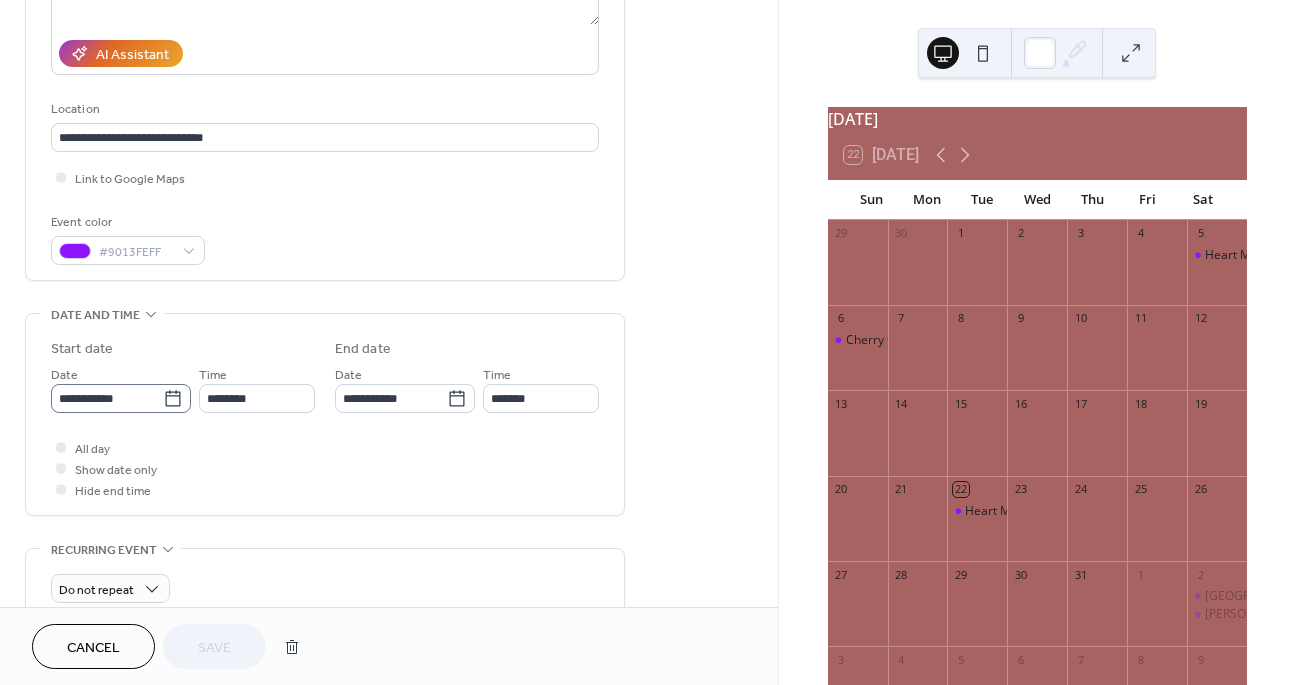 click 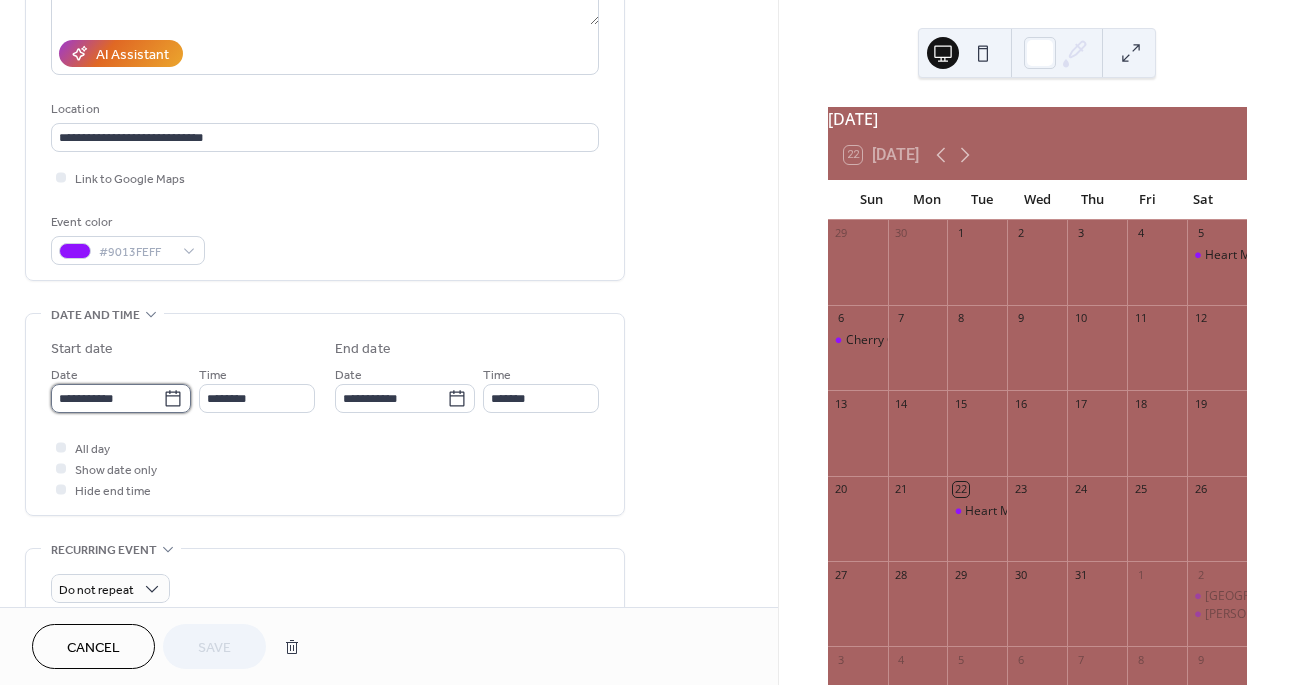 click on "**********" at bounding box center (107, 398) 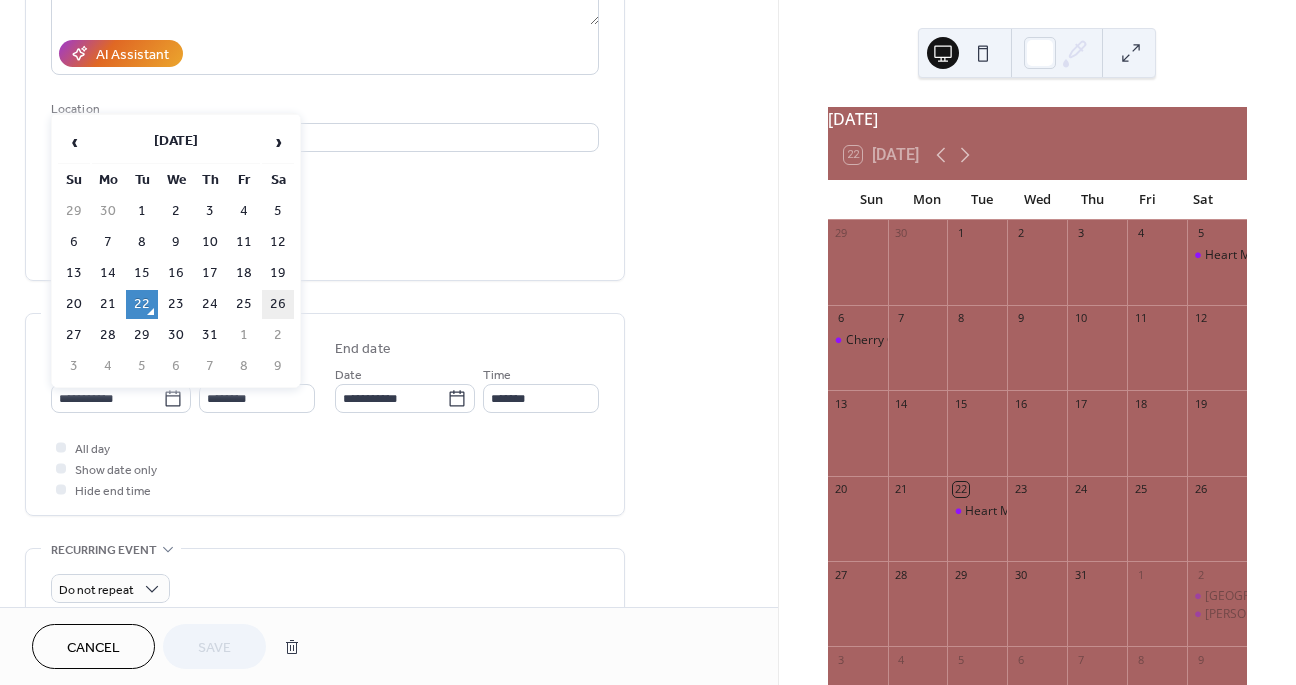 click on "26" at bounding box center [278, 304] 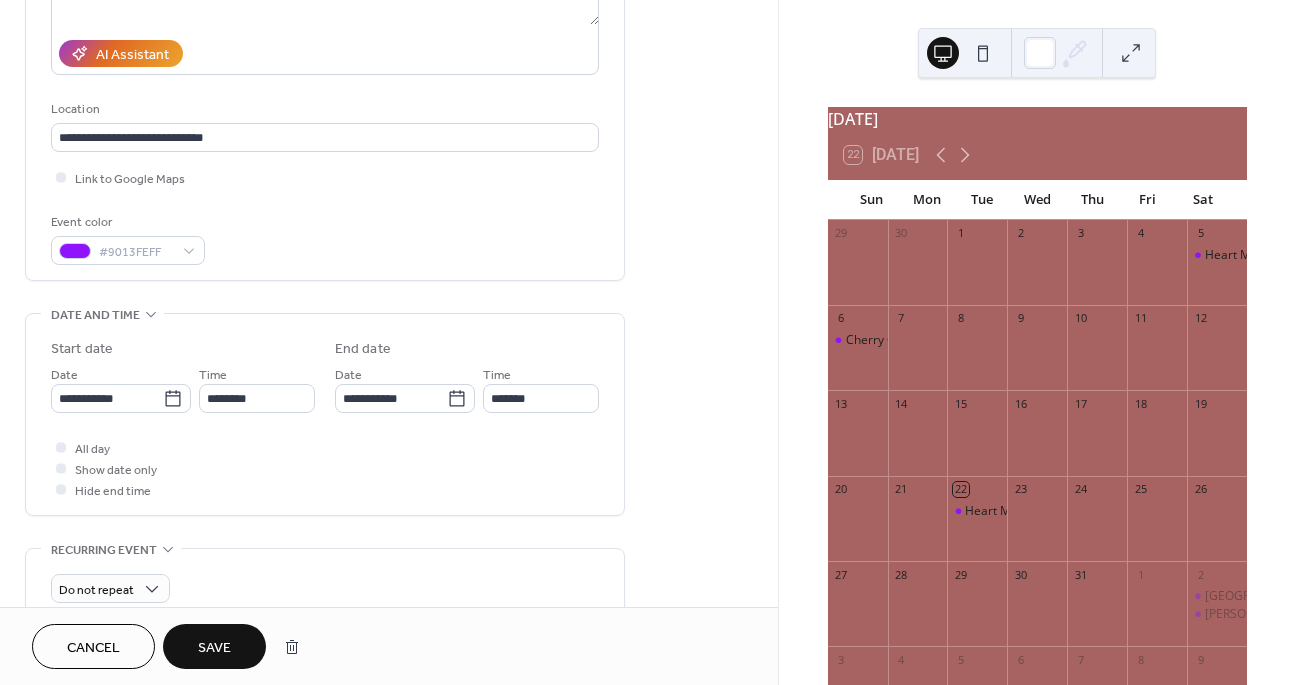 click on "Save" at bounding box center [214, 648] 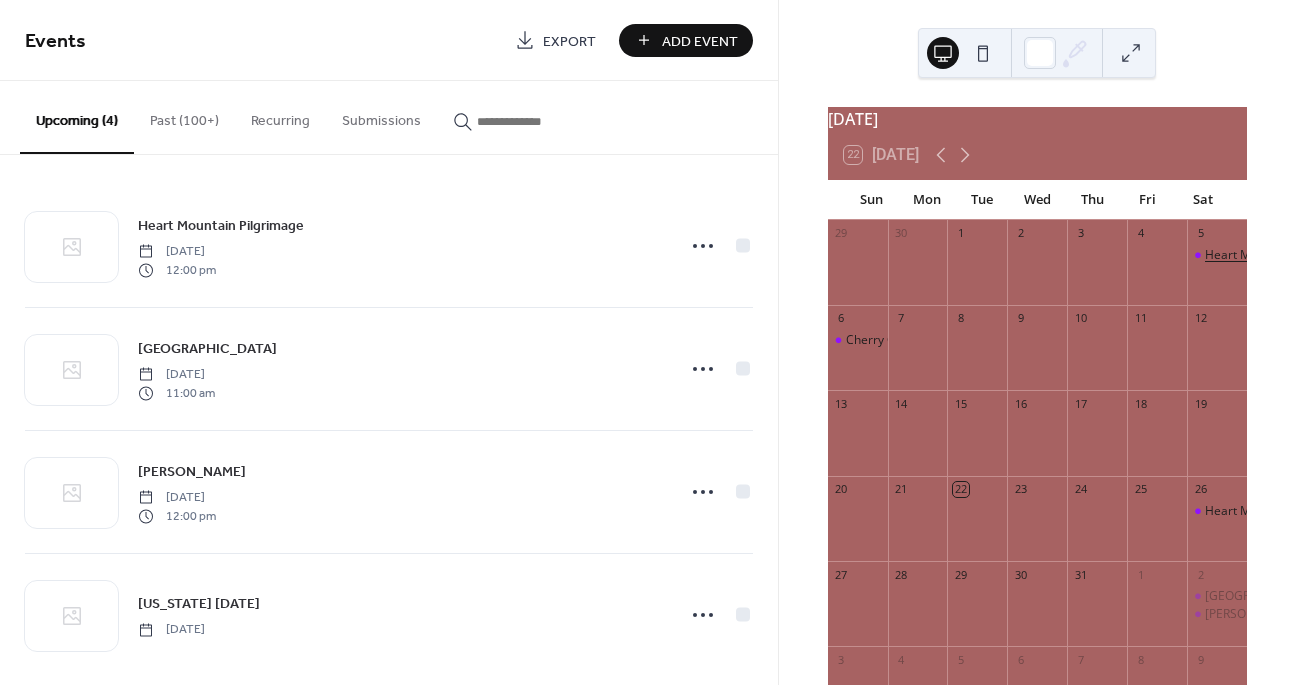 click on "Heart Mountain Interpretive Center" at bounding box center (1303, 255) 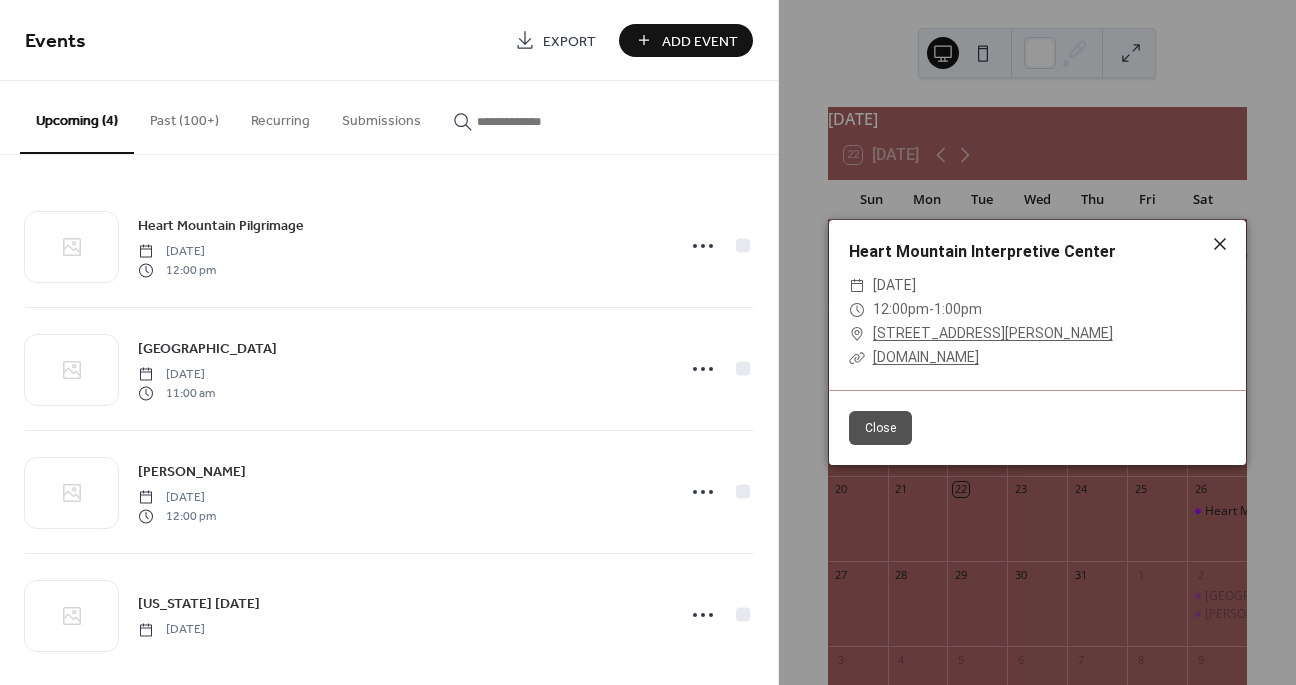 click 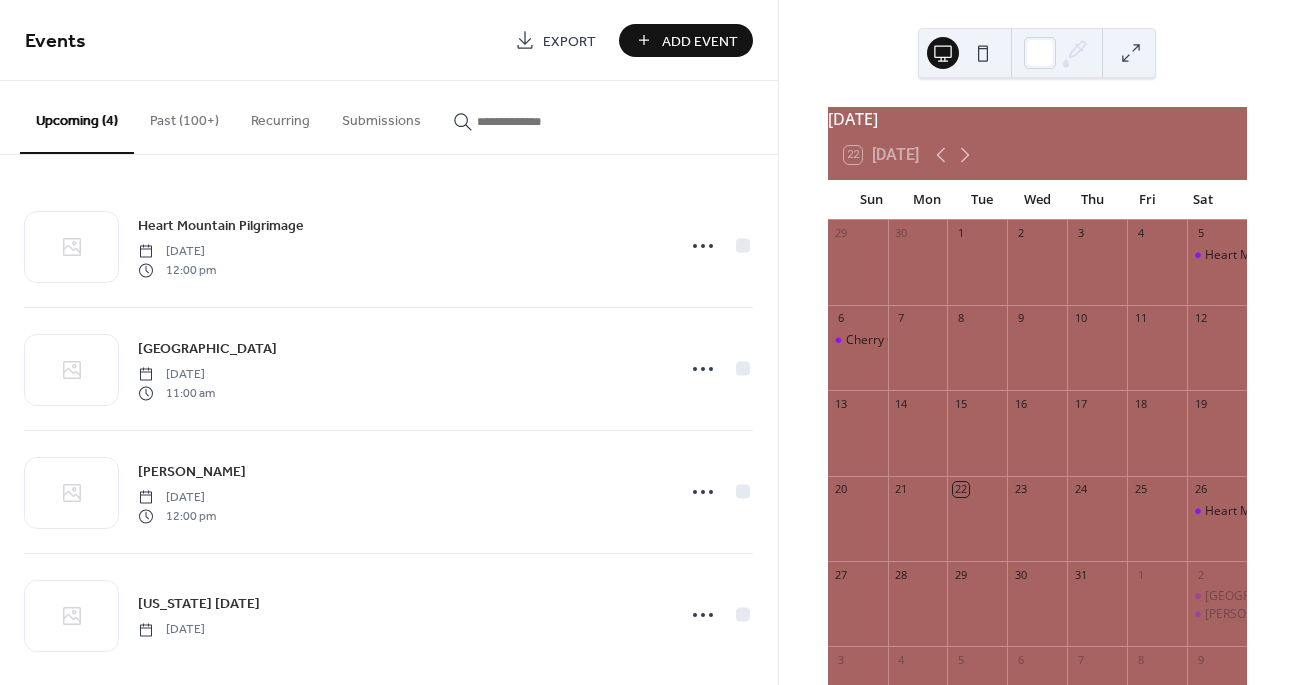 click on "Heart Mountain Interpretive Center" at bounding box center (1217, 255) 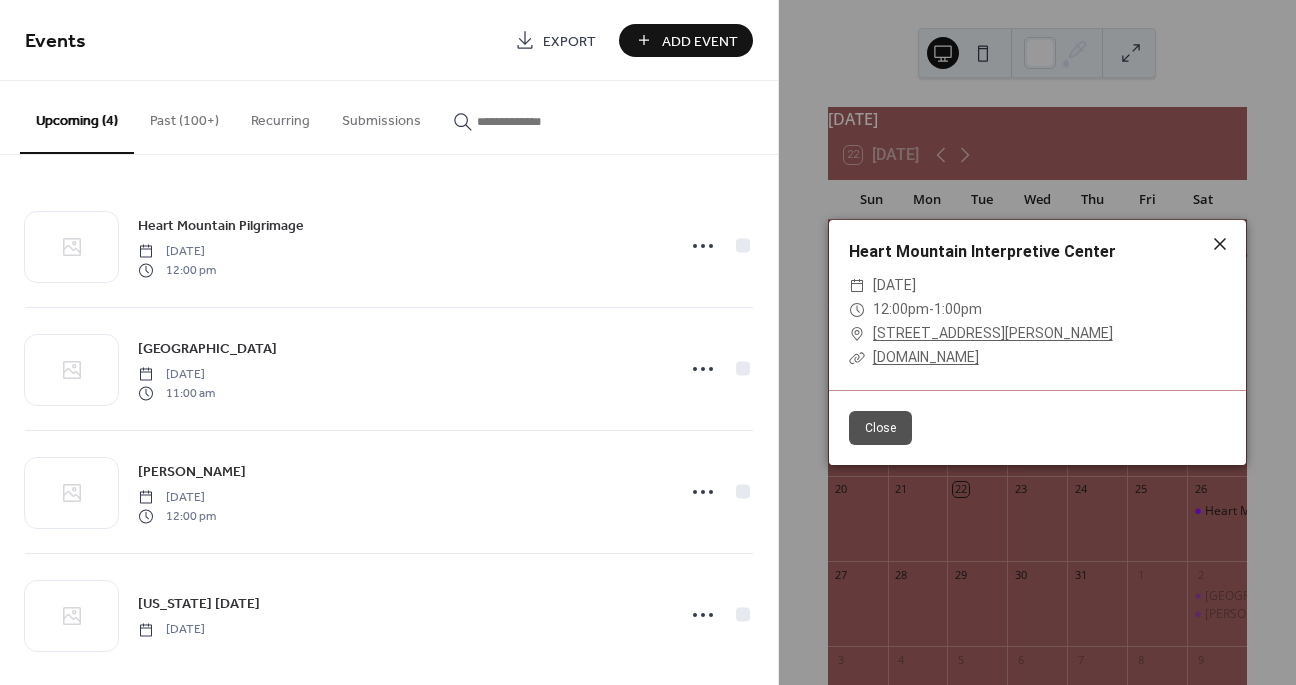 click 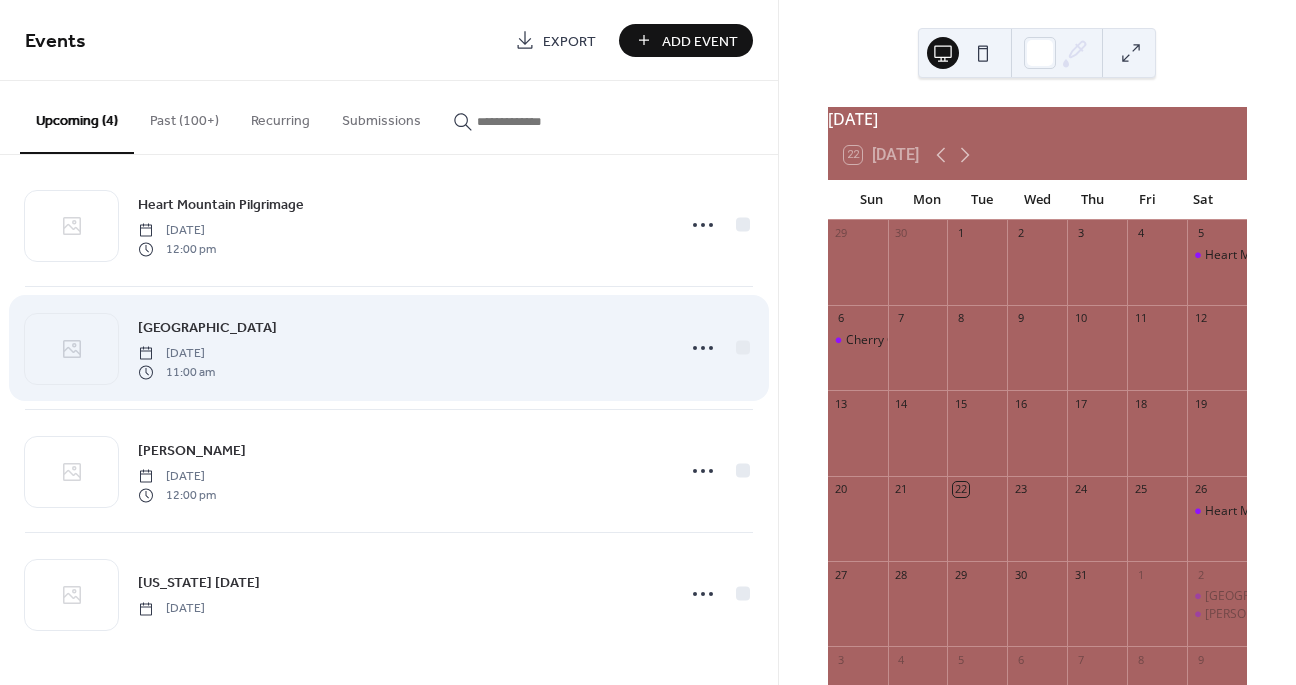 scroll, scrollTop: 0, scrollLeft: 0, axis: both 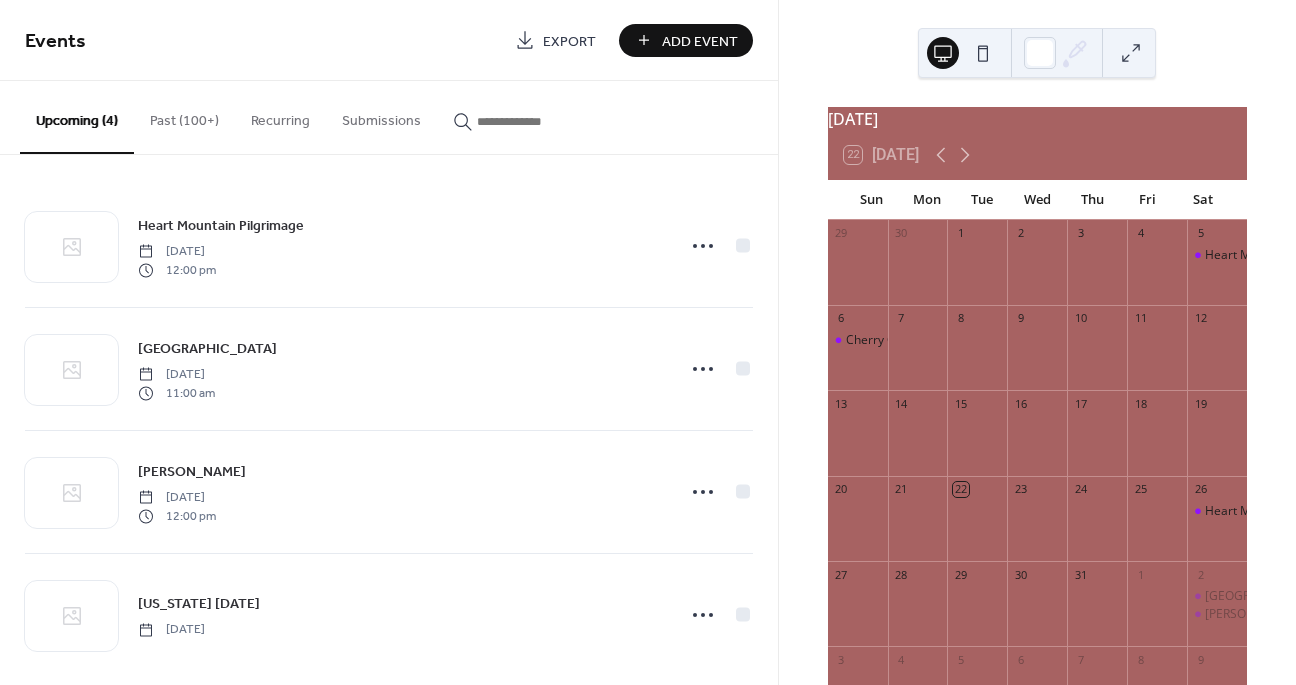 click on "Past (100+)" at bounding box center (184, 116) 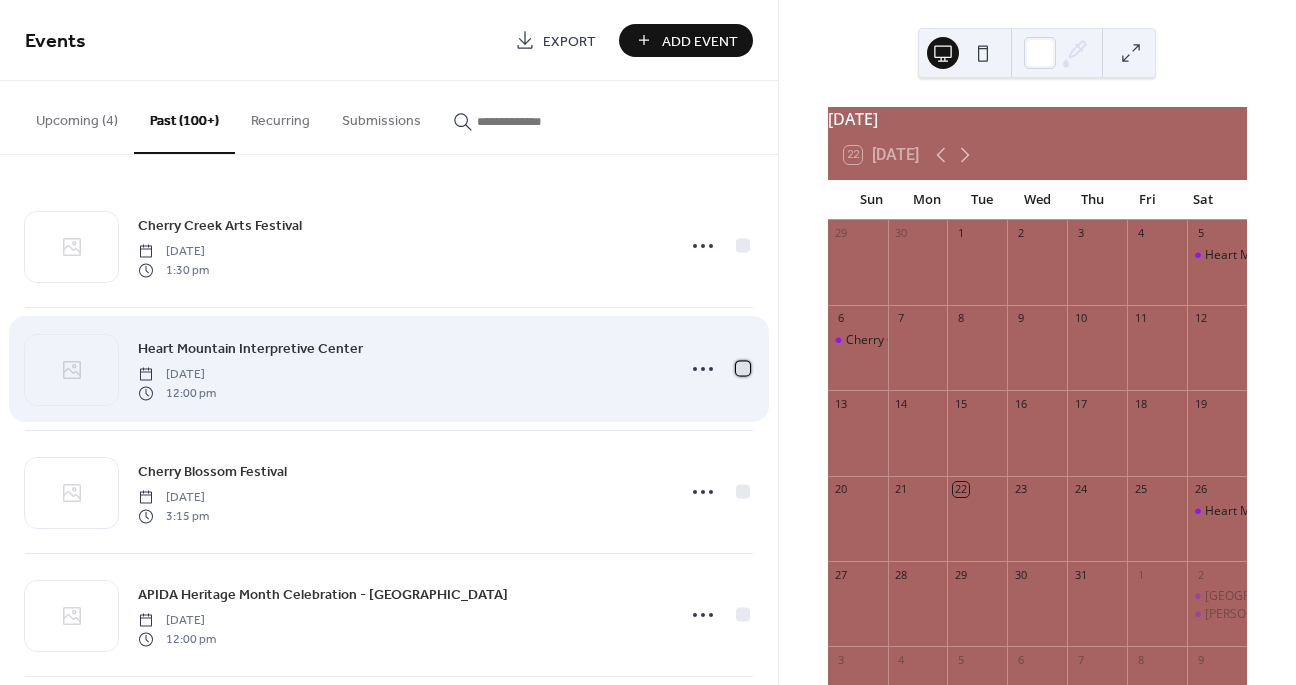 click at bounding box center (743, 368) 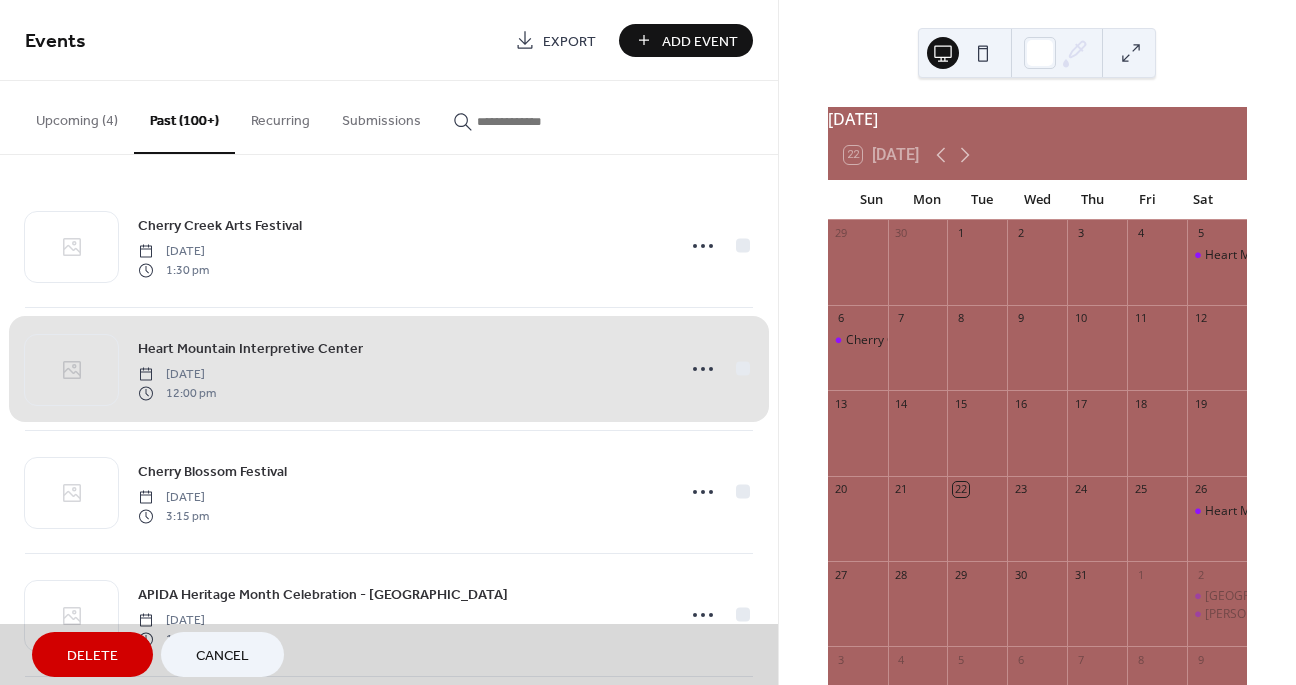 click on "Delete" at bounding box center [92, 656] 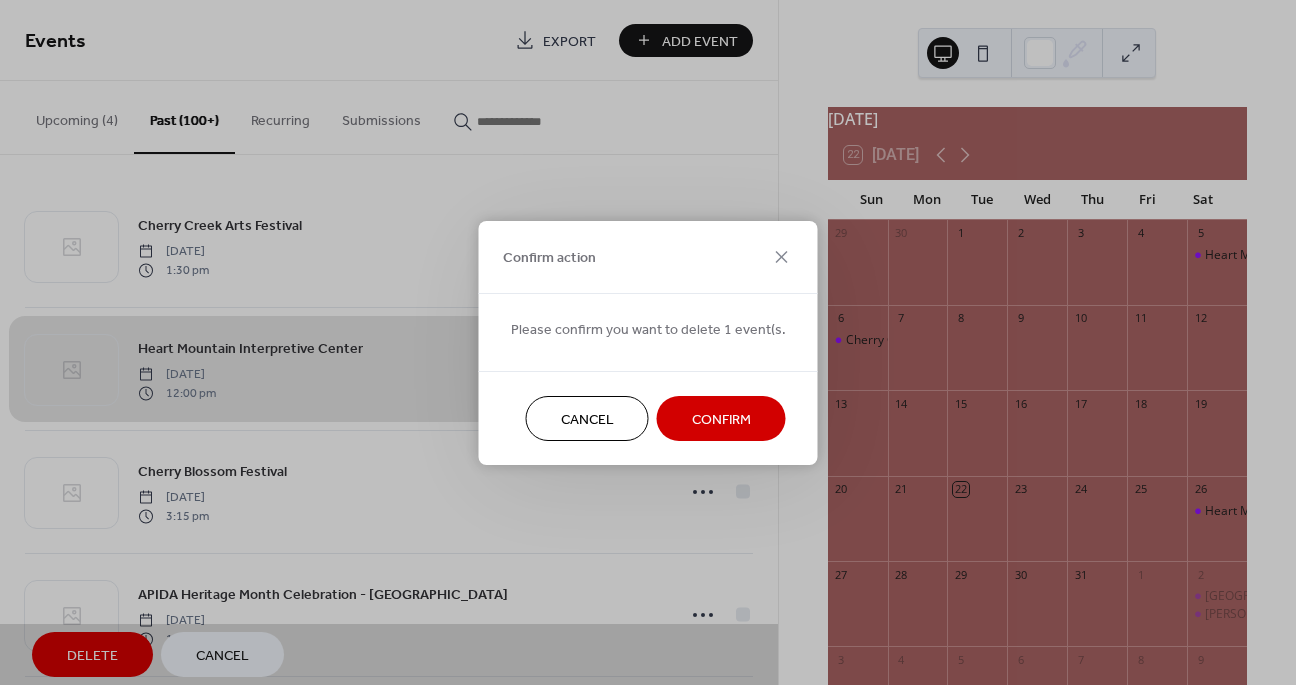 click on "Confirm" at bounding box center [721, 419] 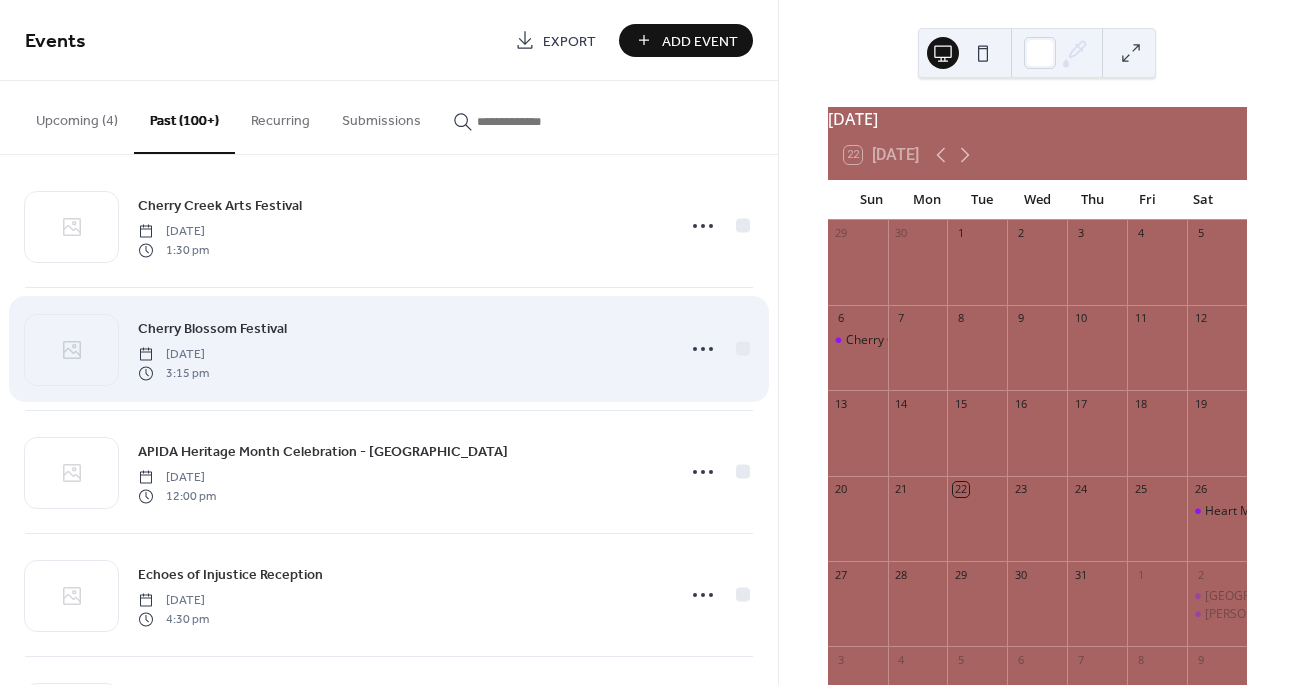 scroll, scrollTop: 0, scrollLeft: 0, axis: both 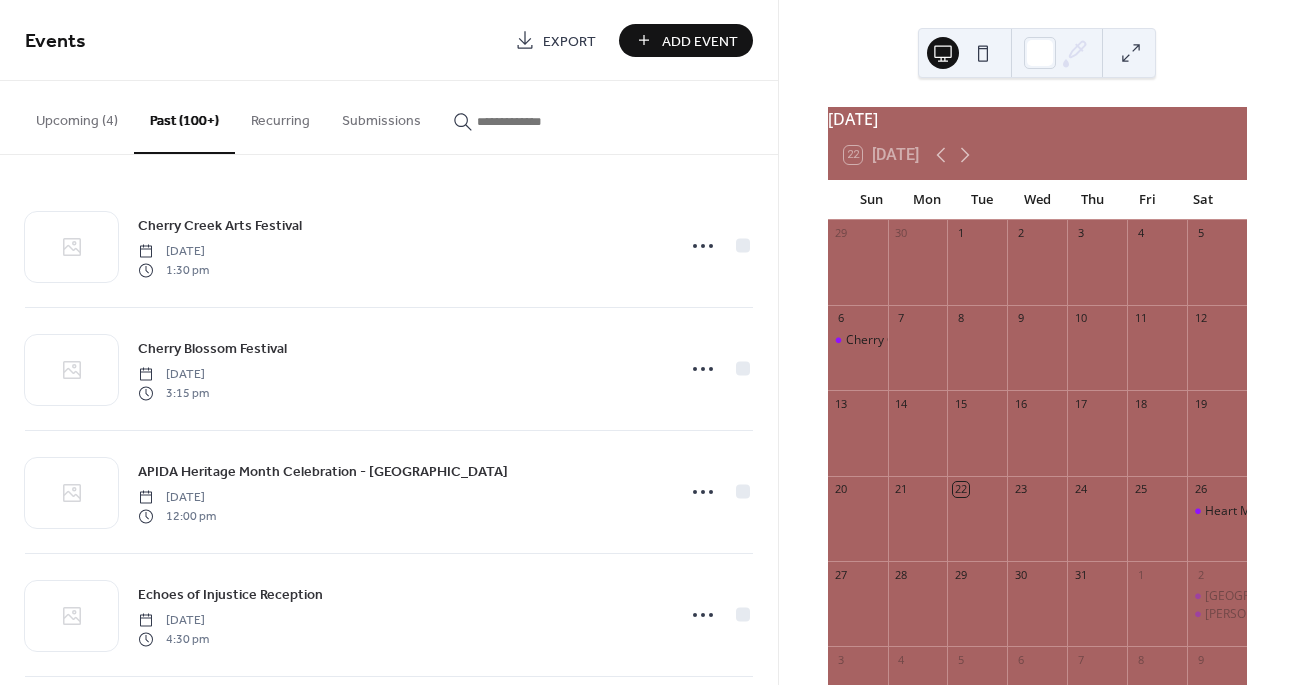 click on "Upcoming (4)" at bounding box center [77, 116] 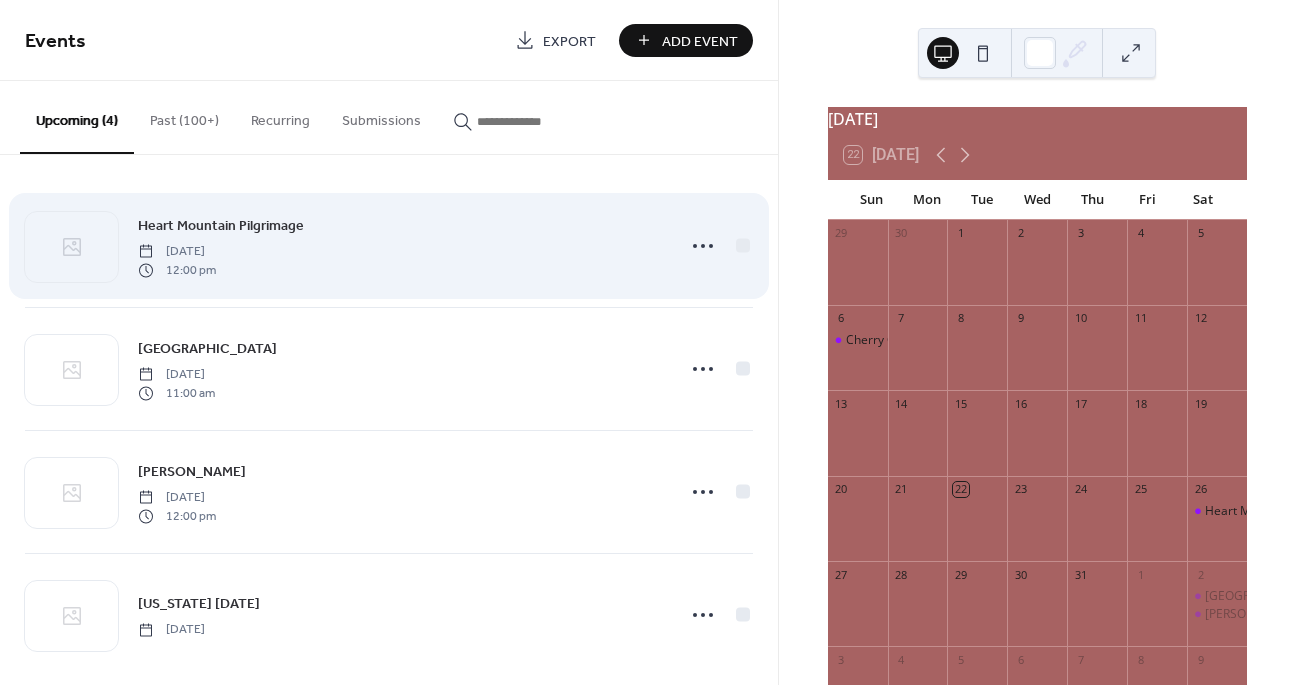scroll, scrollTop: 21, scrollLeft: 0, axis: vertical 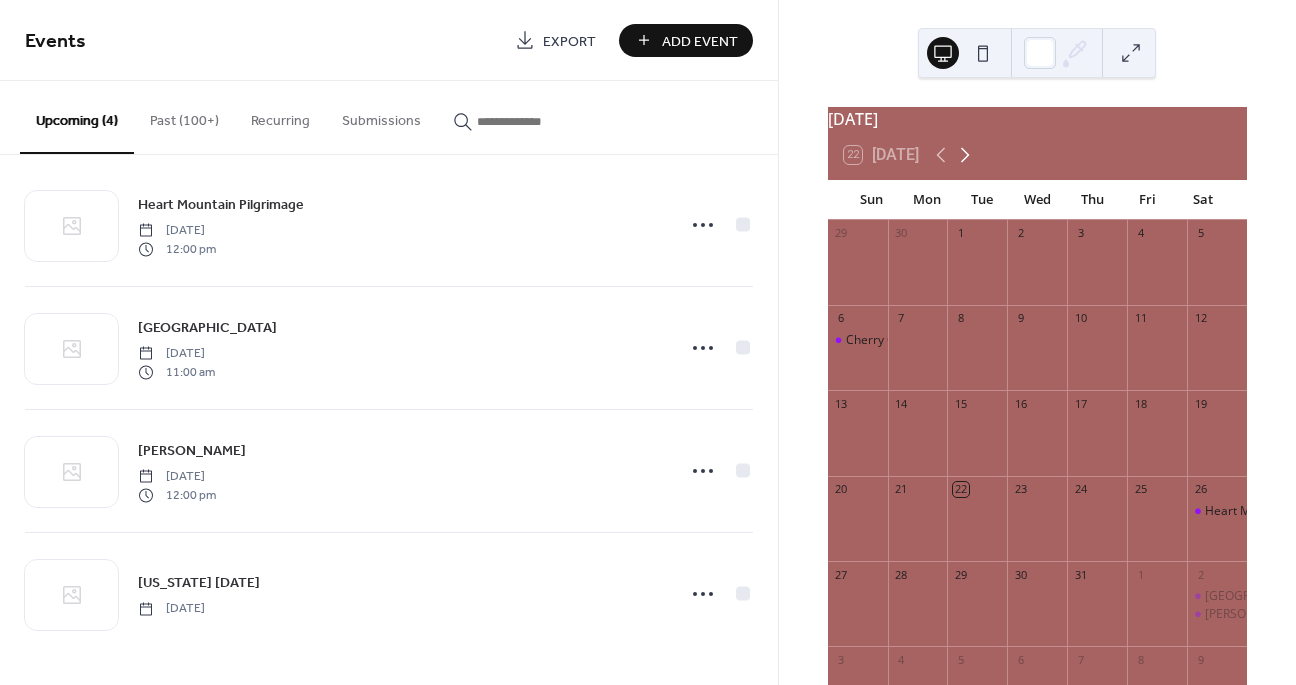 click 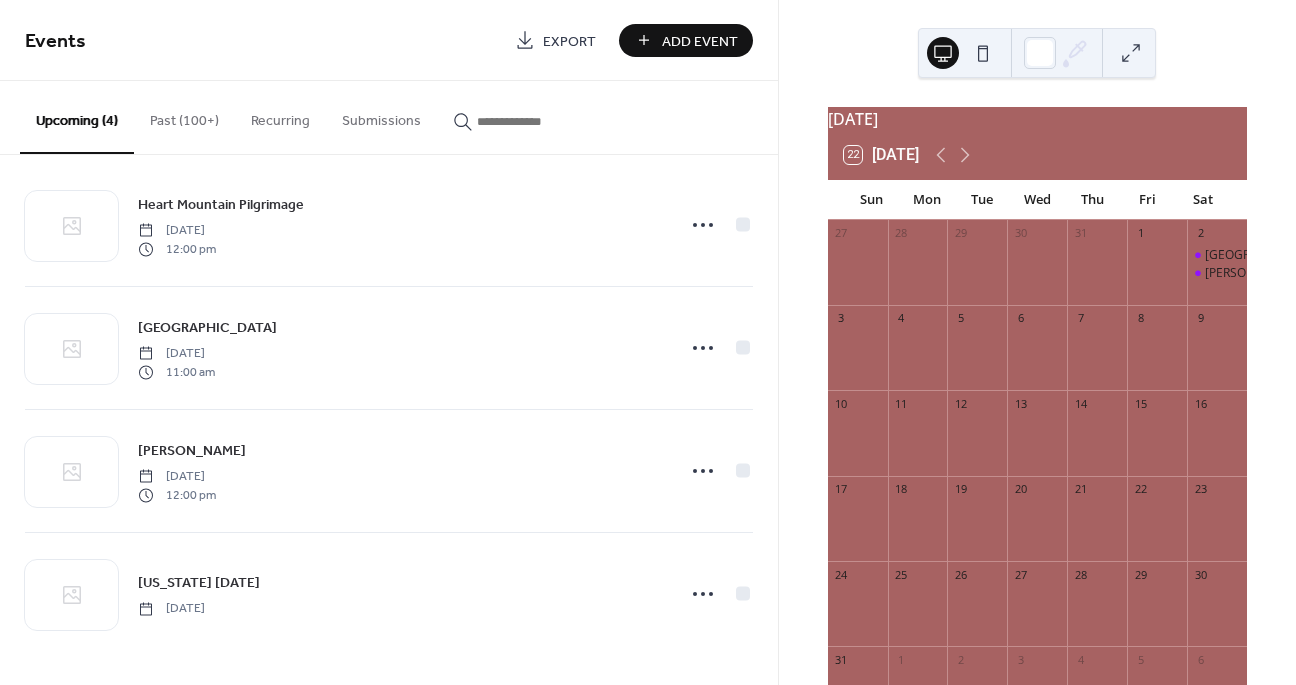 click on "Add Event" at bounding box center [700, 41] 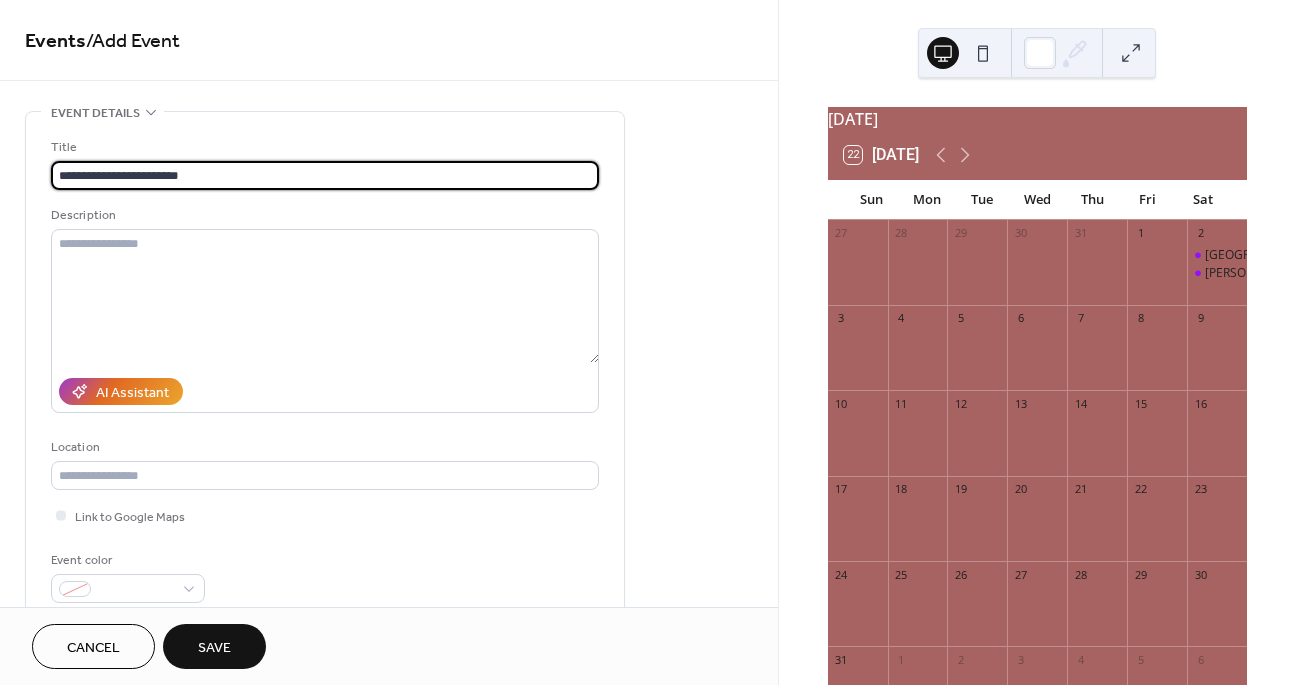type on "**********" 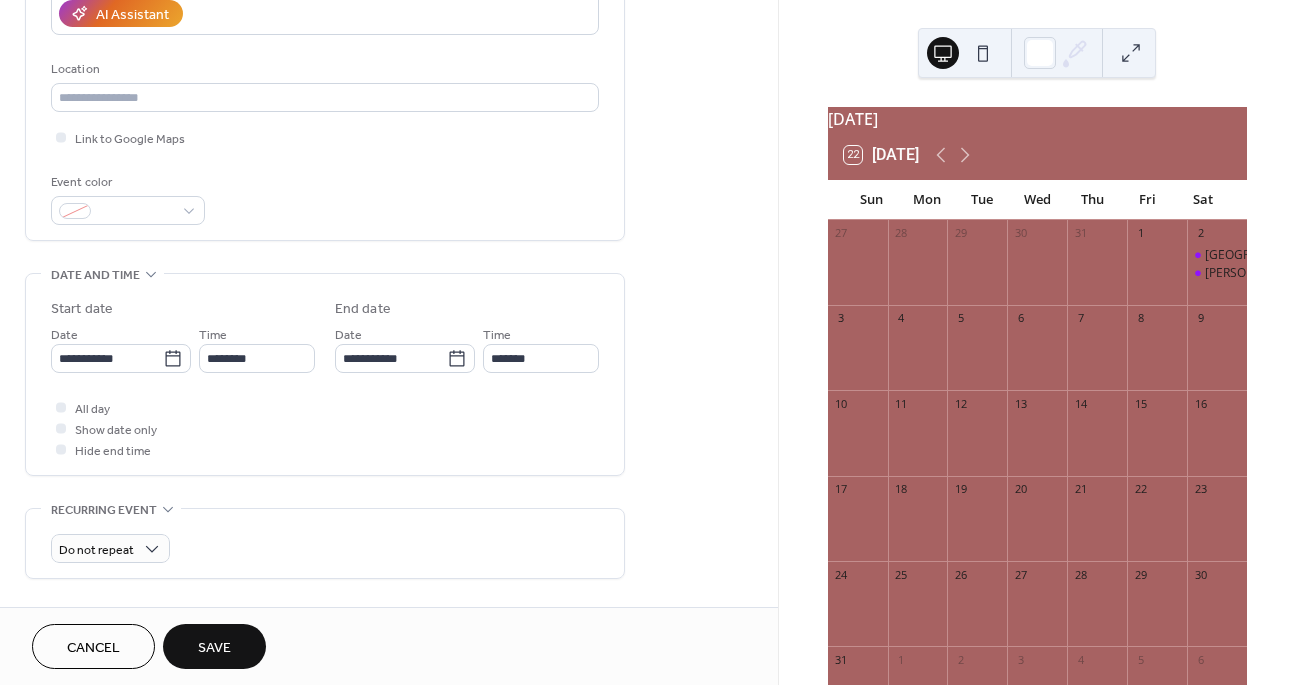 scroll, scrollTop: 380, scrollLeft: 0, axis: vertical 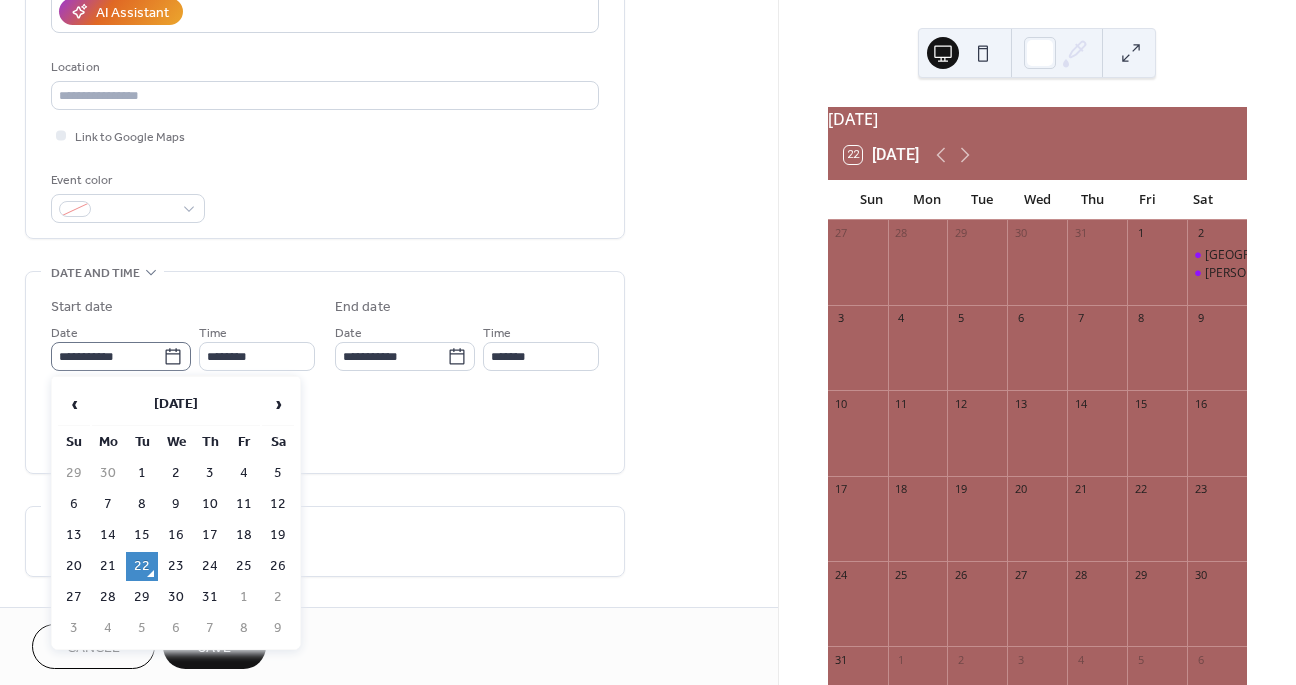 click 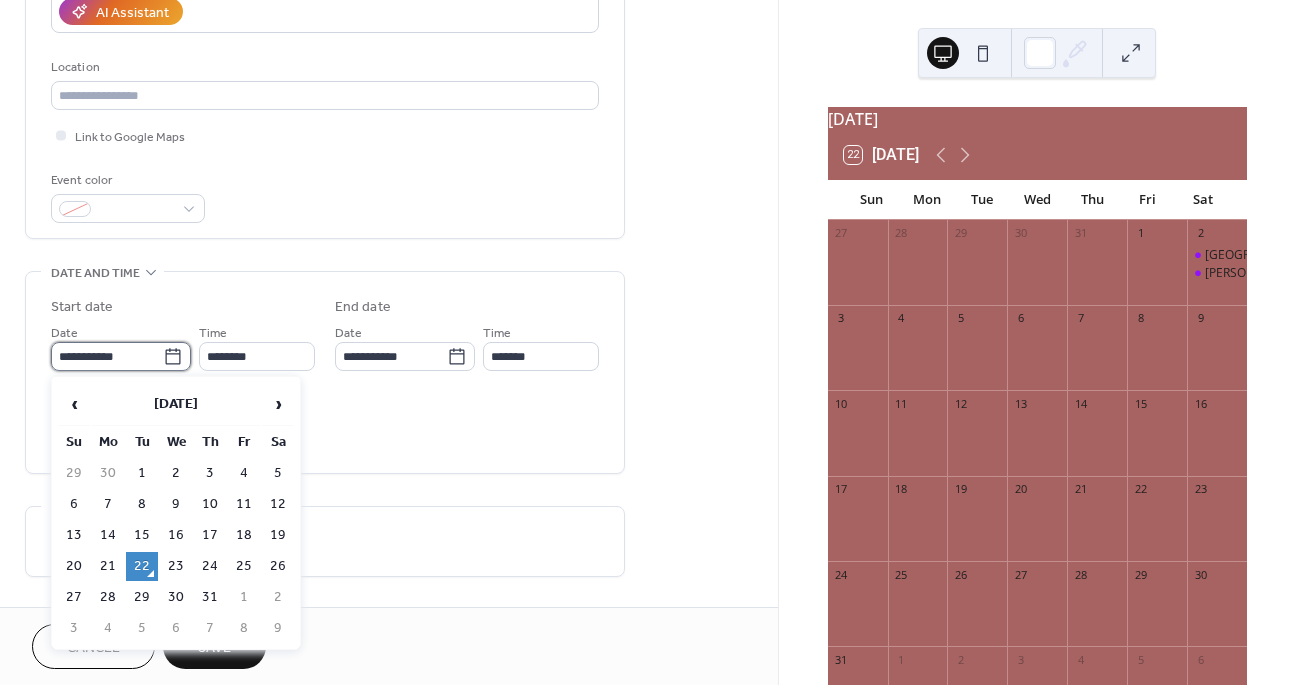 click on "**********" at bounding box center (107, 356) 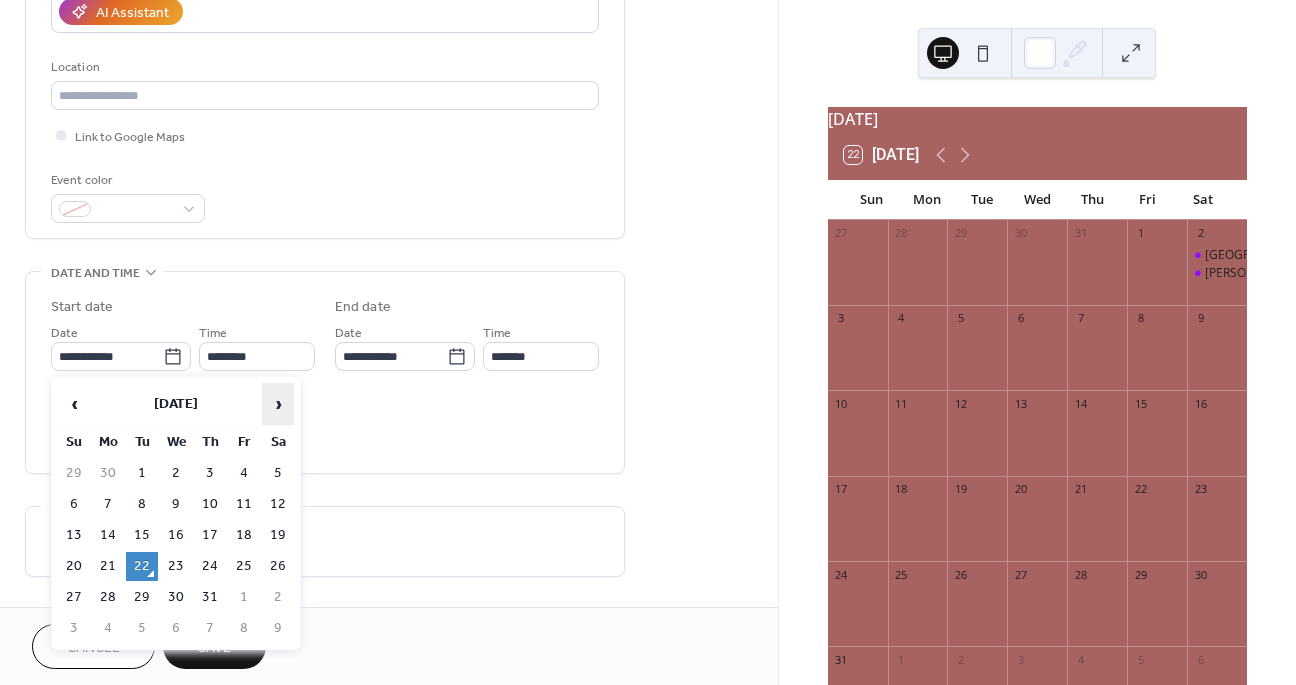 click on "›" at bounding box center (278, 404) 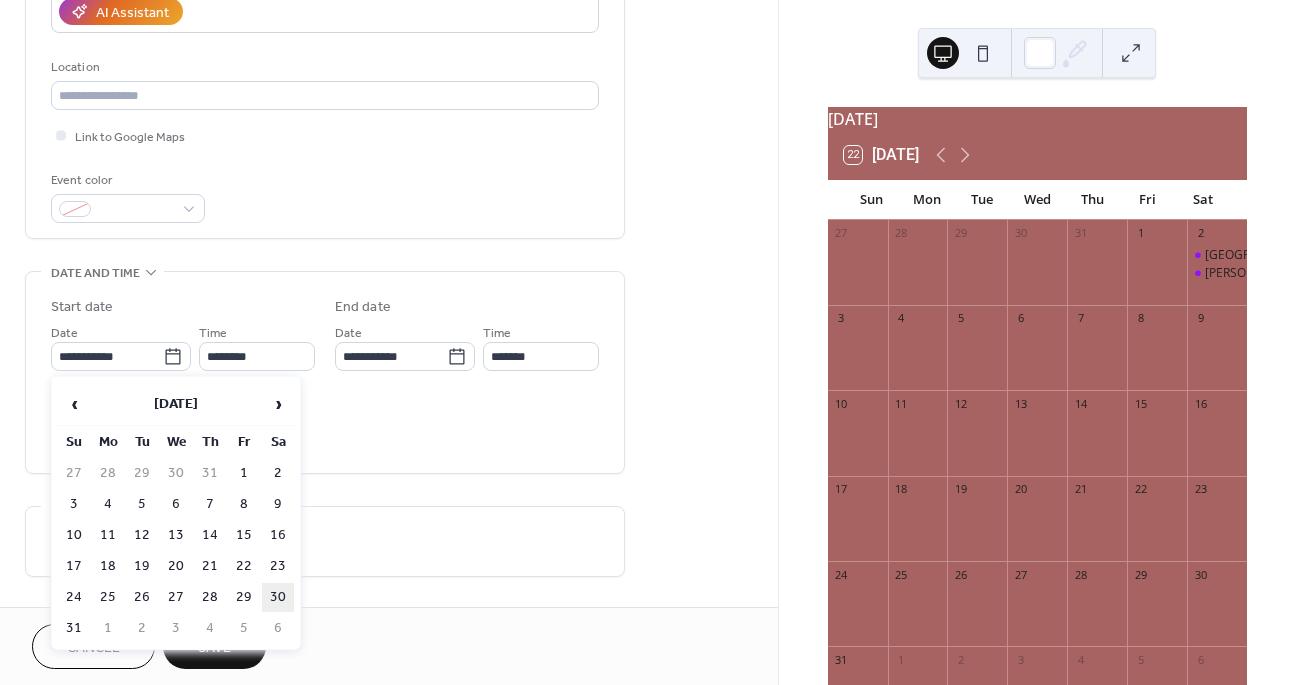 click on "30" at bounding box center (278, 597) 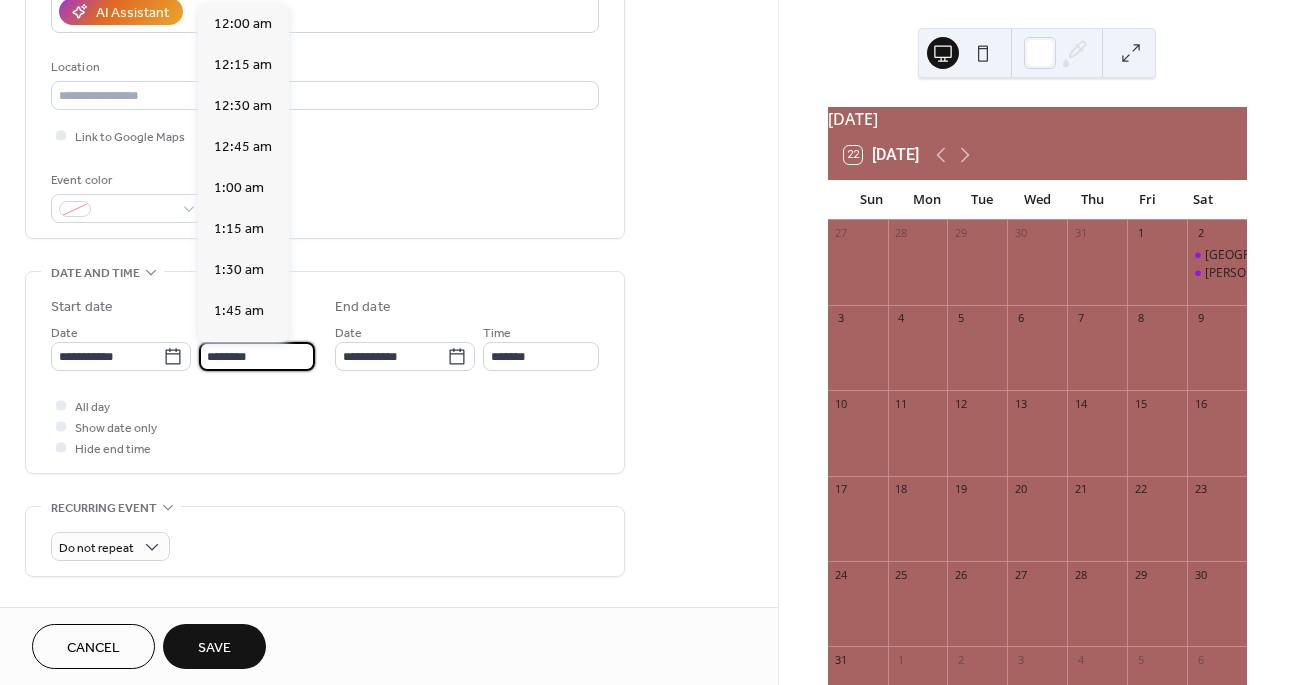 scroll, scrollTop: 1944, scrollLeft: 0, axis: vertical 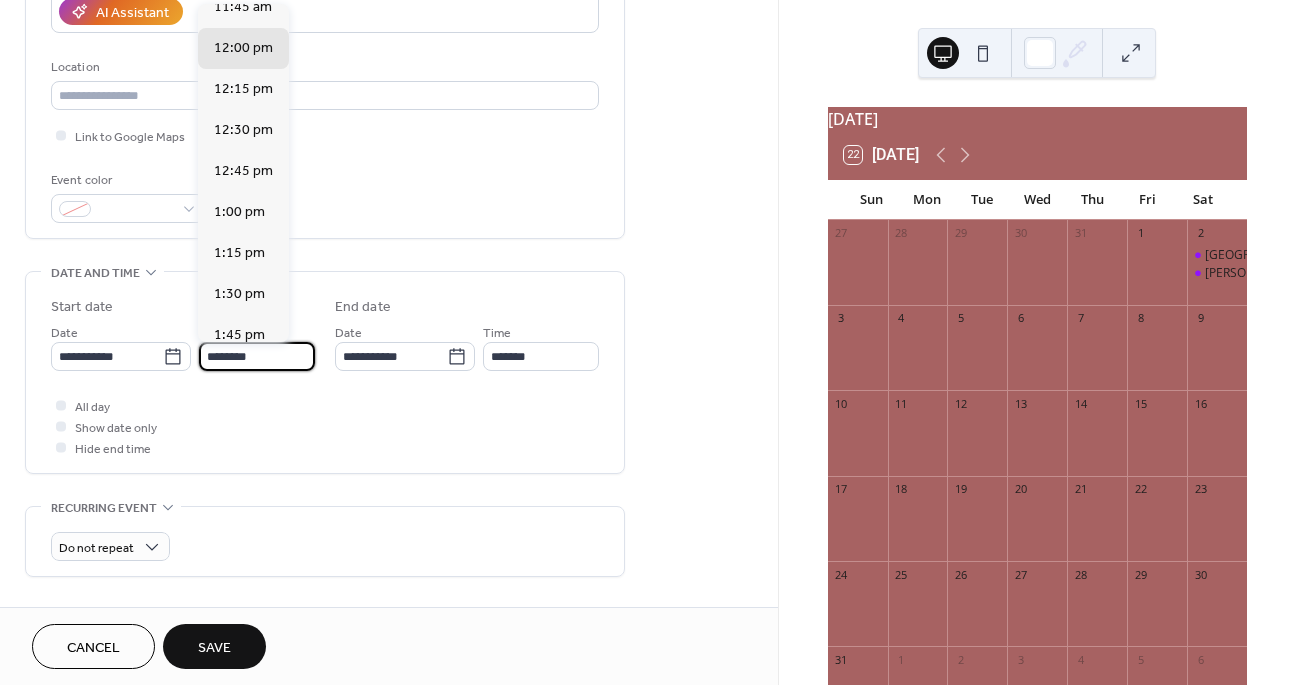 click on "********" at bounding box center (257, 356) 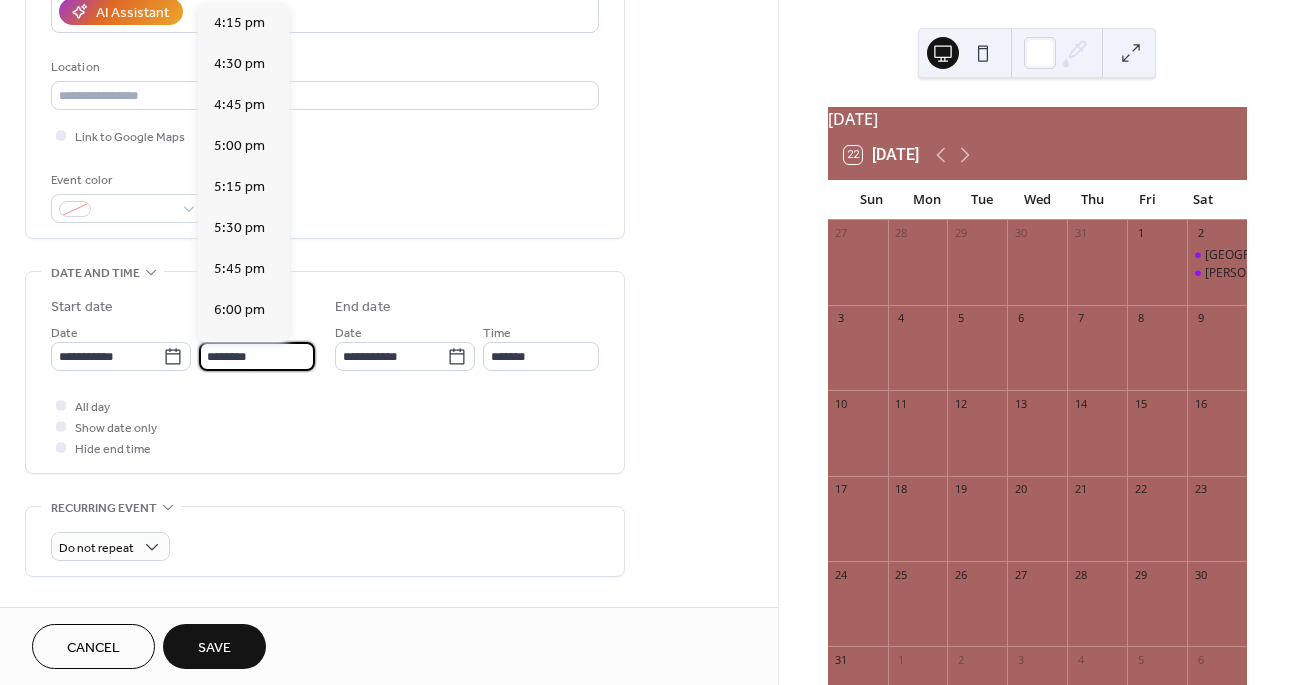 scroll, scrollTop: 2668, scrollLeft: 0, axis: vertical 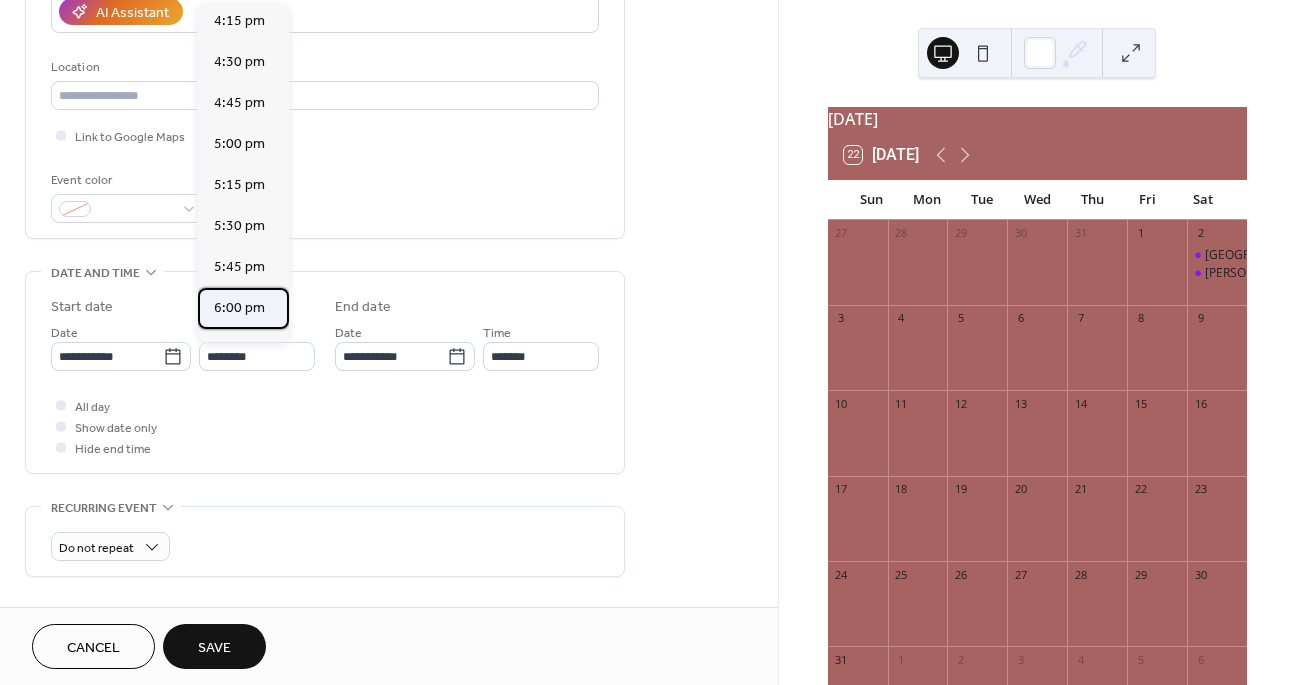 click on "6:00 pm" at bounding box center [239, 308] 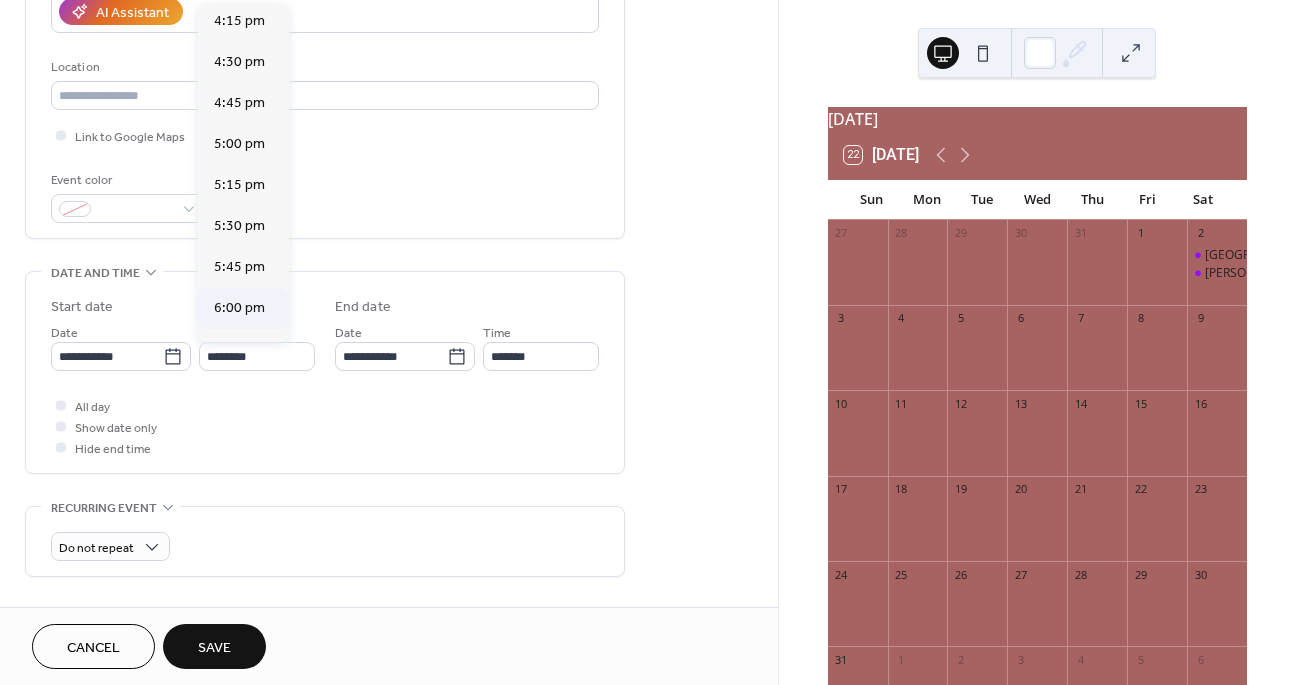 type on "*******" 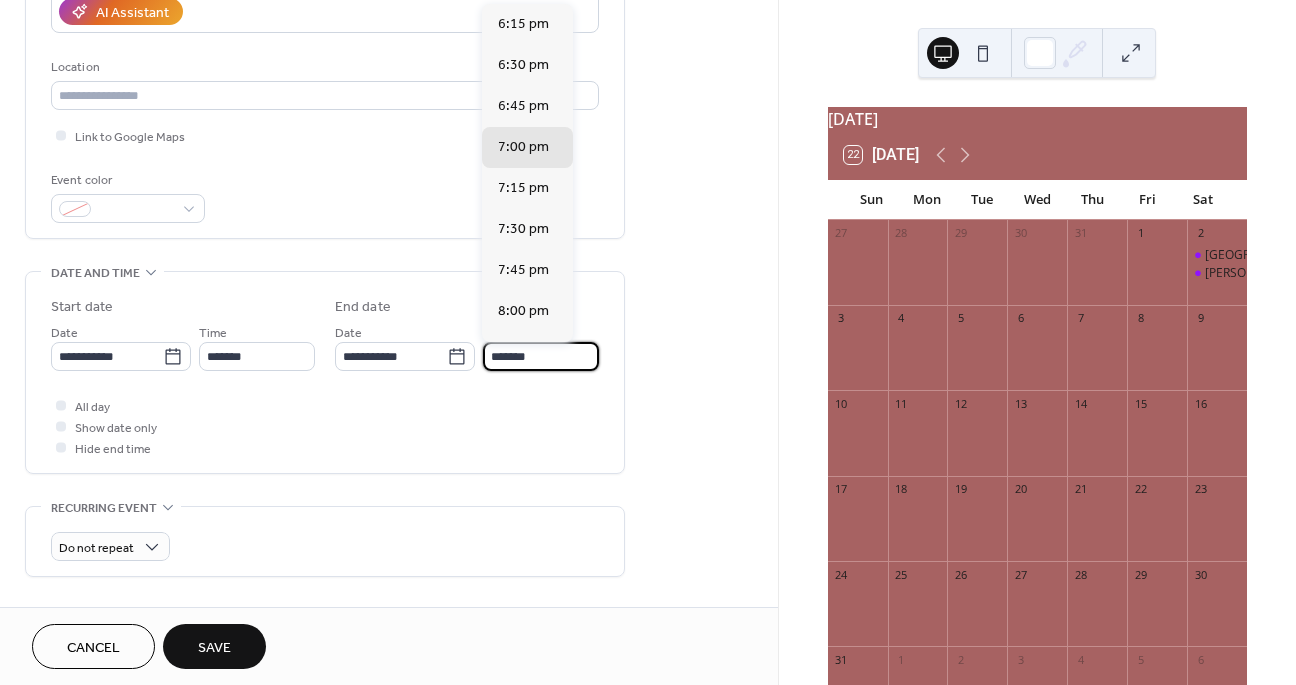 click on "*******" at bounding box center (541, 356) 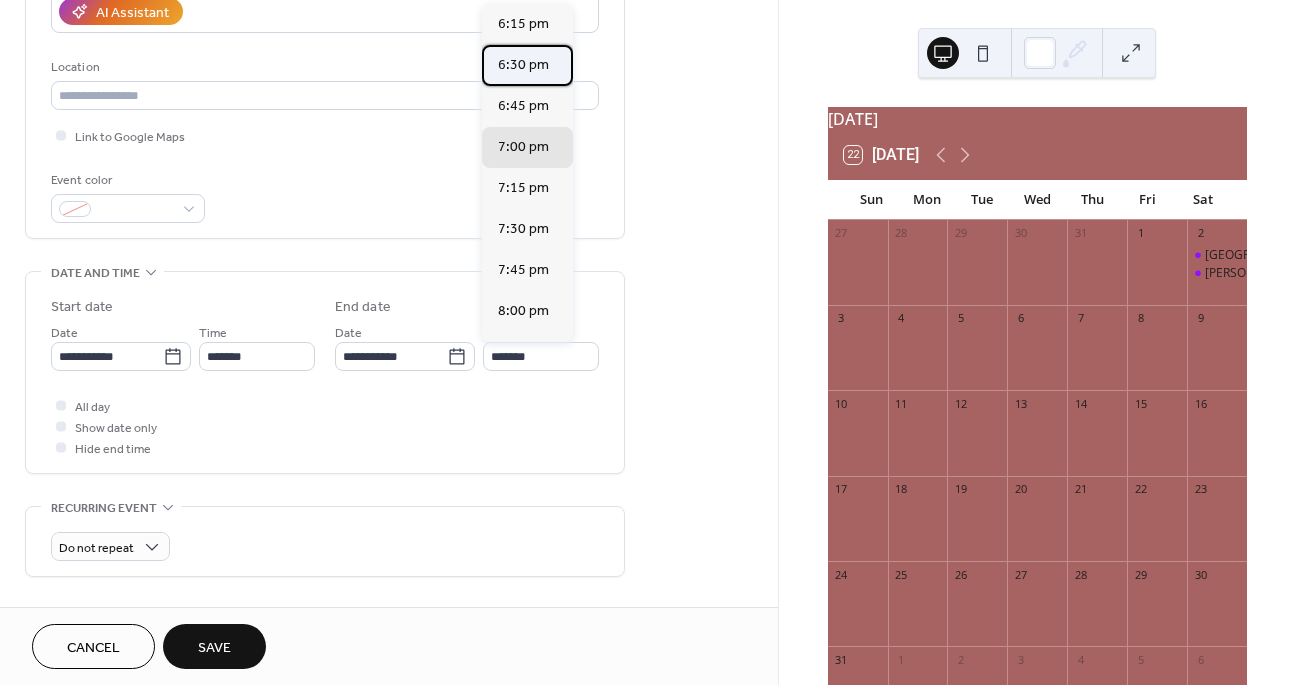 click on "6:30 pm" at bounding box center [523, 65] 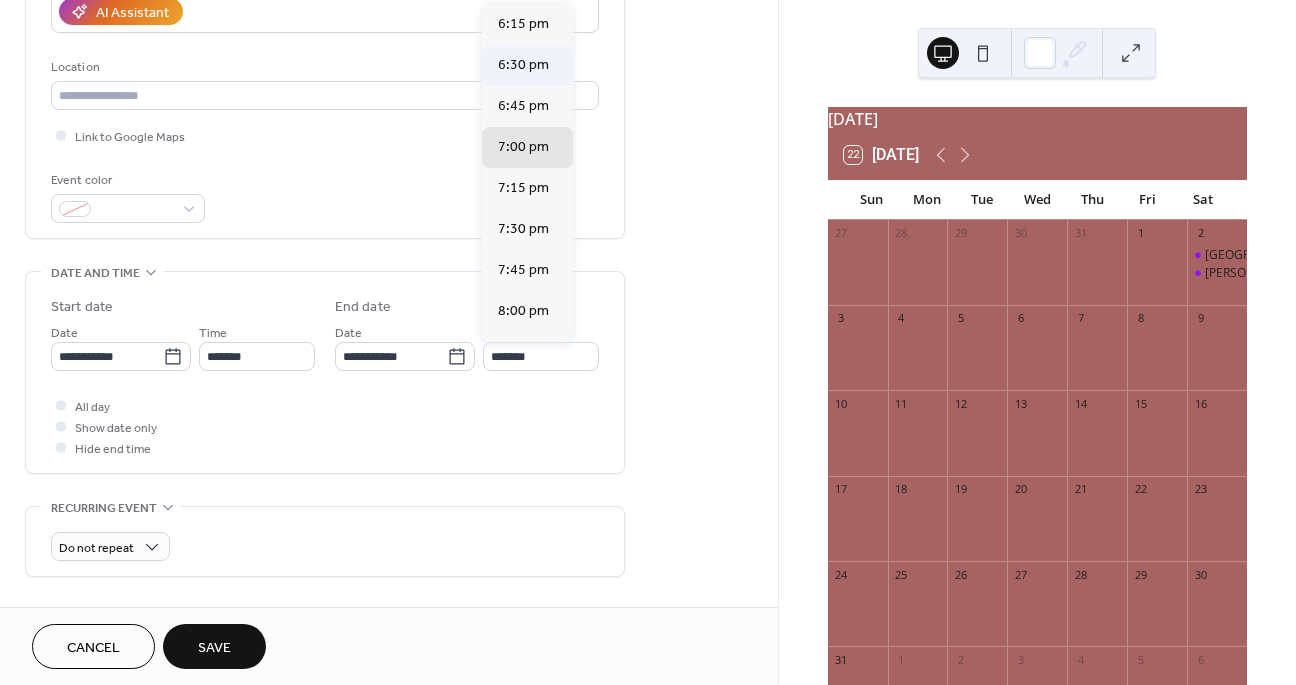 type on "*******" 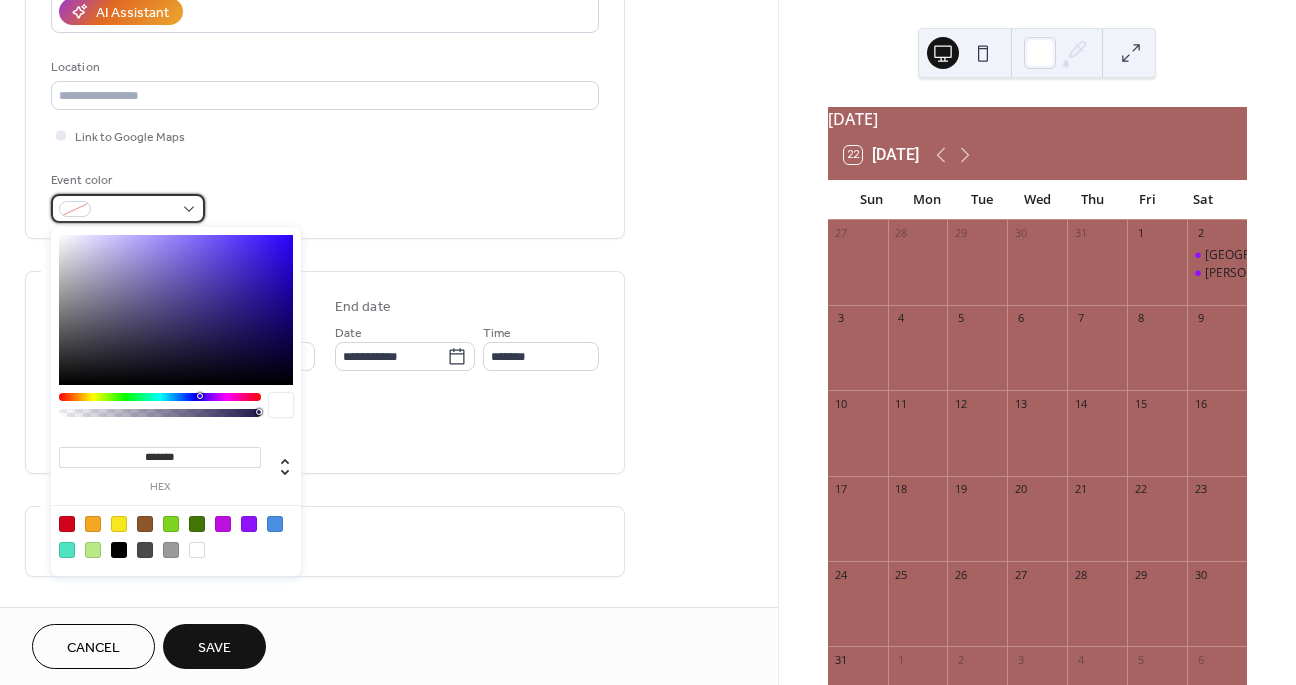 click at bounding box center (128, 208) 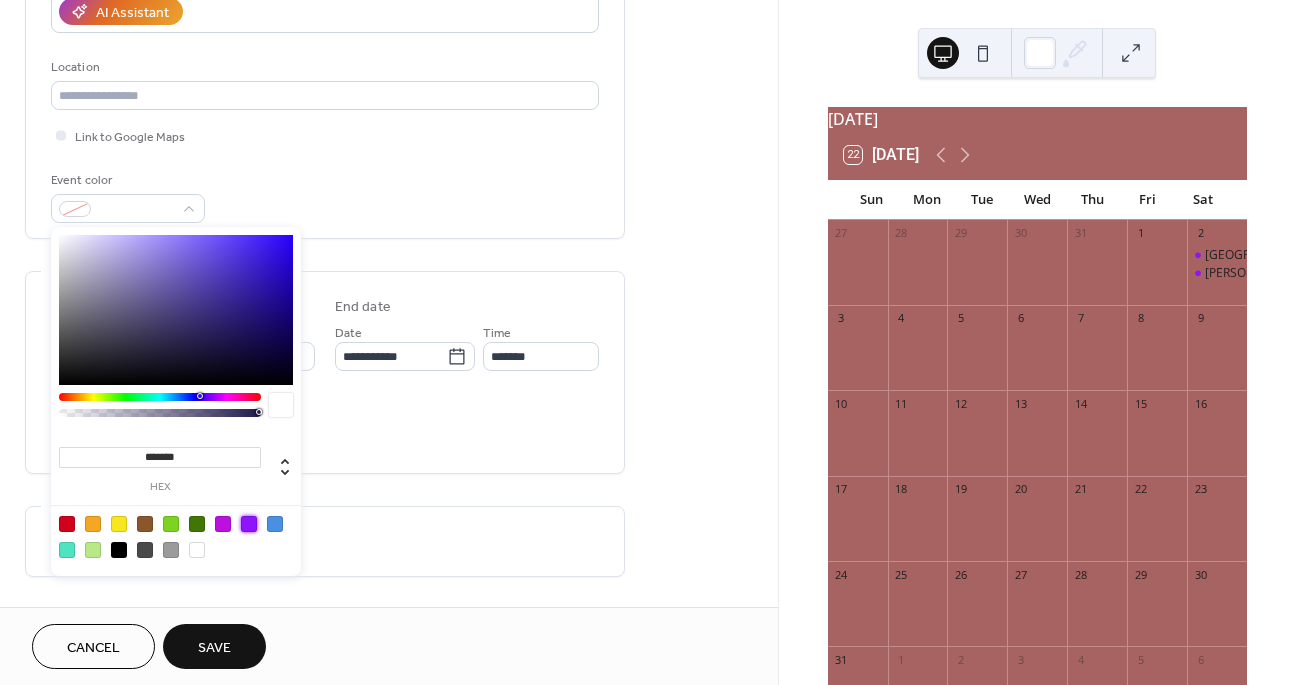 click at bounding box center [249, 524] 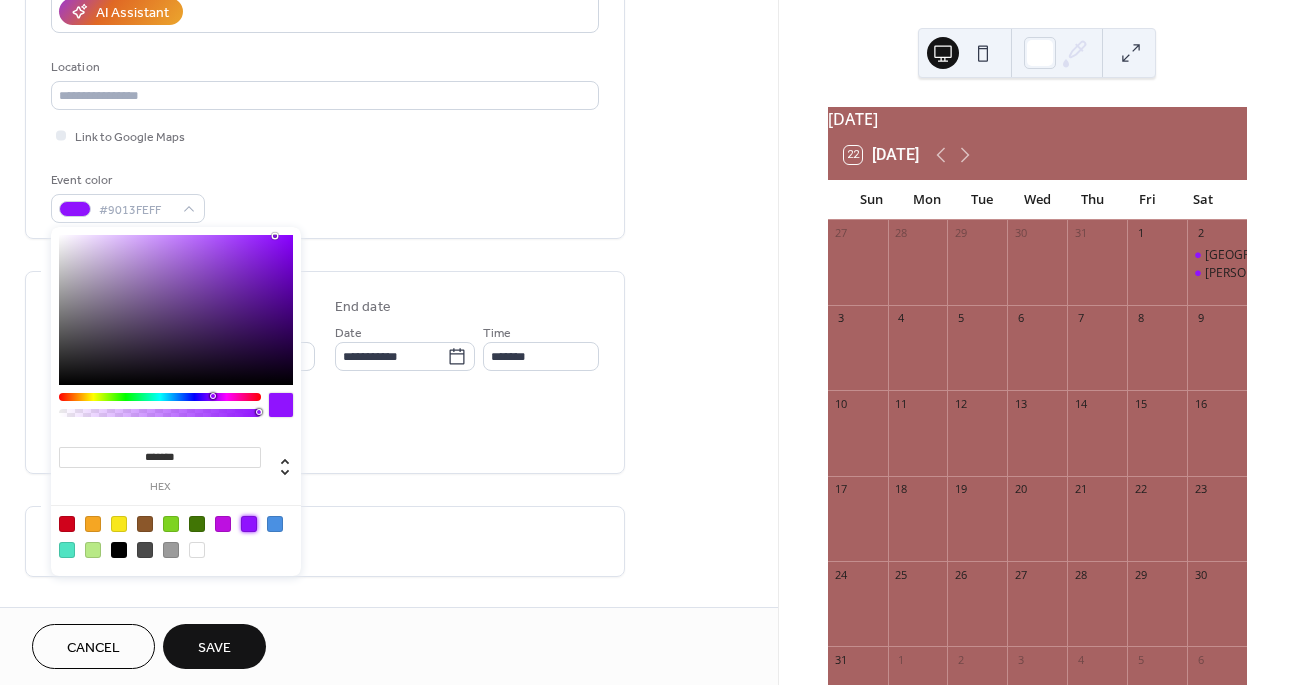 click on "**********" at bounding box center [325, -10] 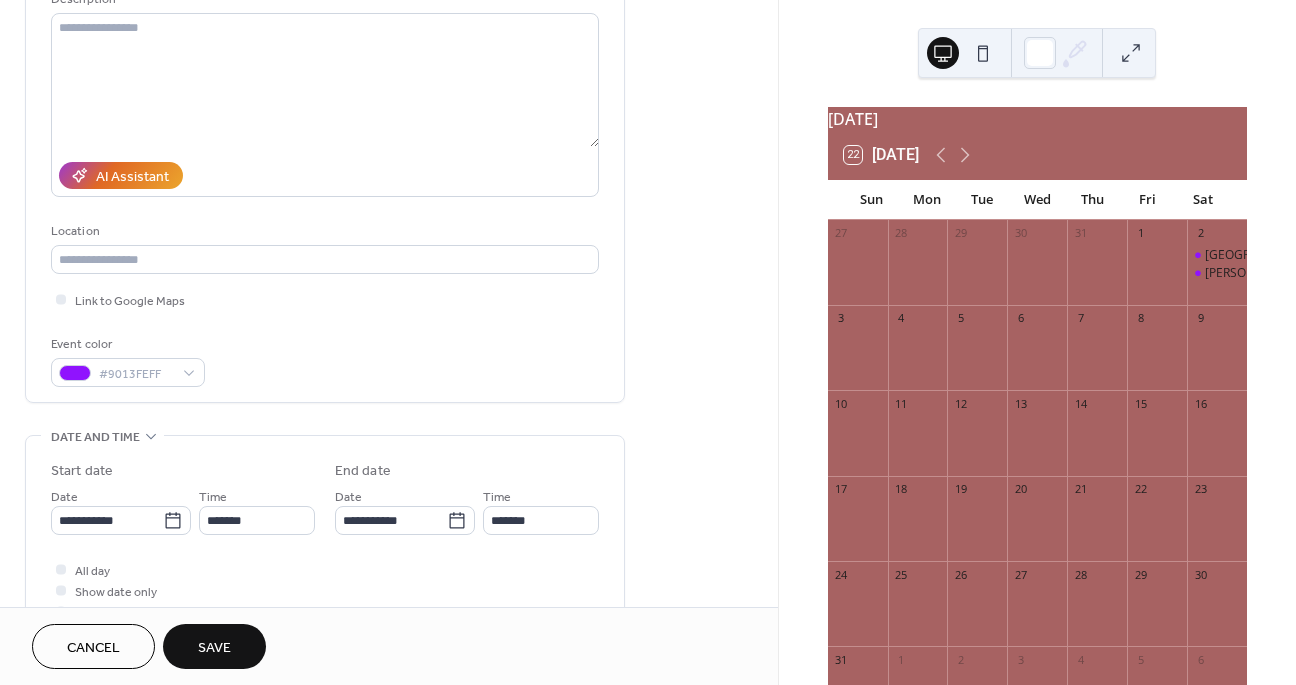 scroll, scrollTop: 212, scrollLeft: 0, axis: vertical 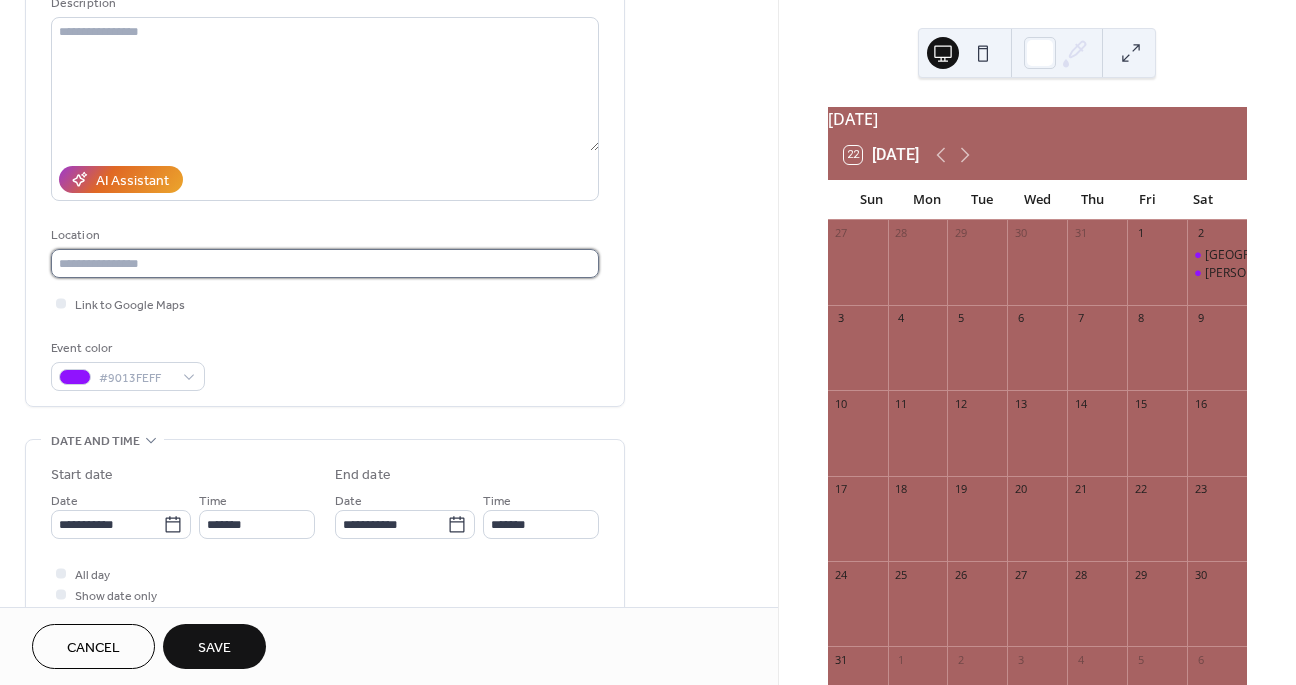 click at bounding box center (325, 263) 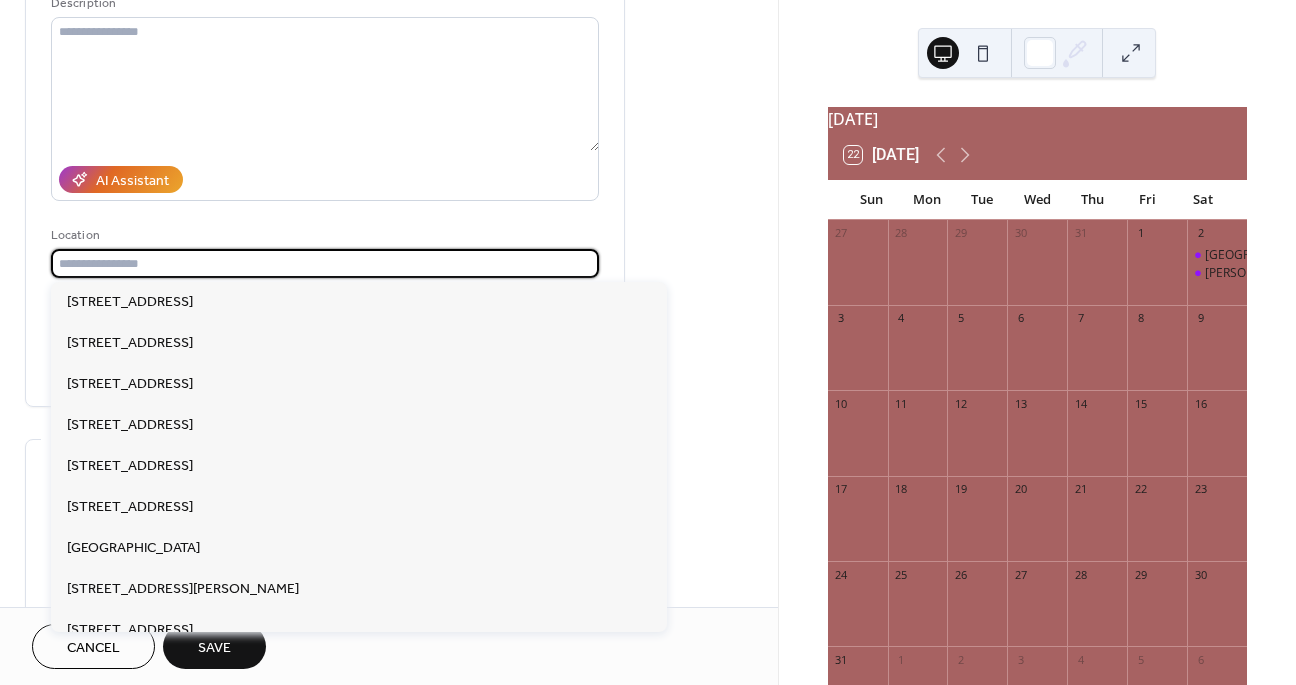paste on "**********" 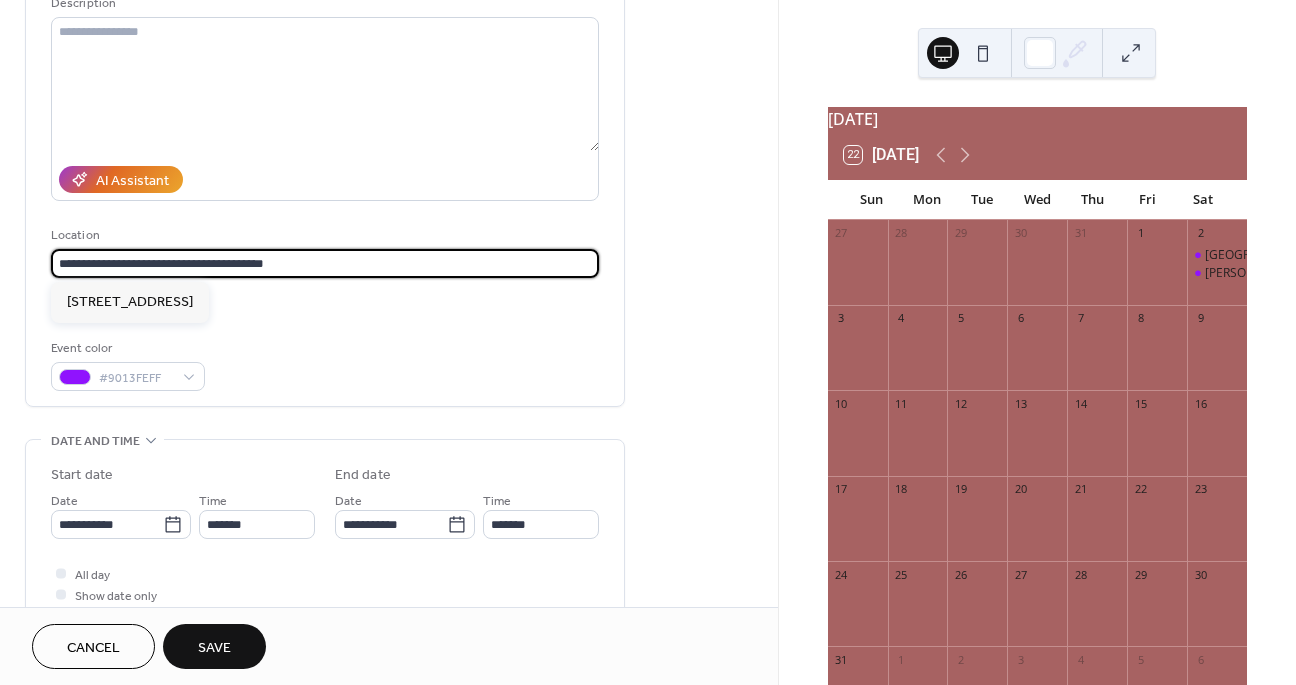 type on "**********" 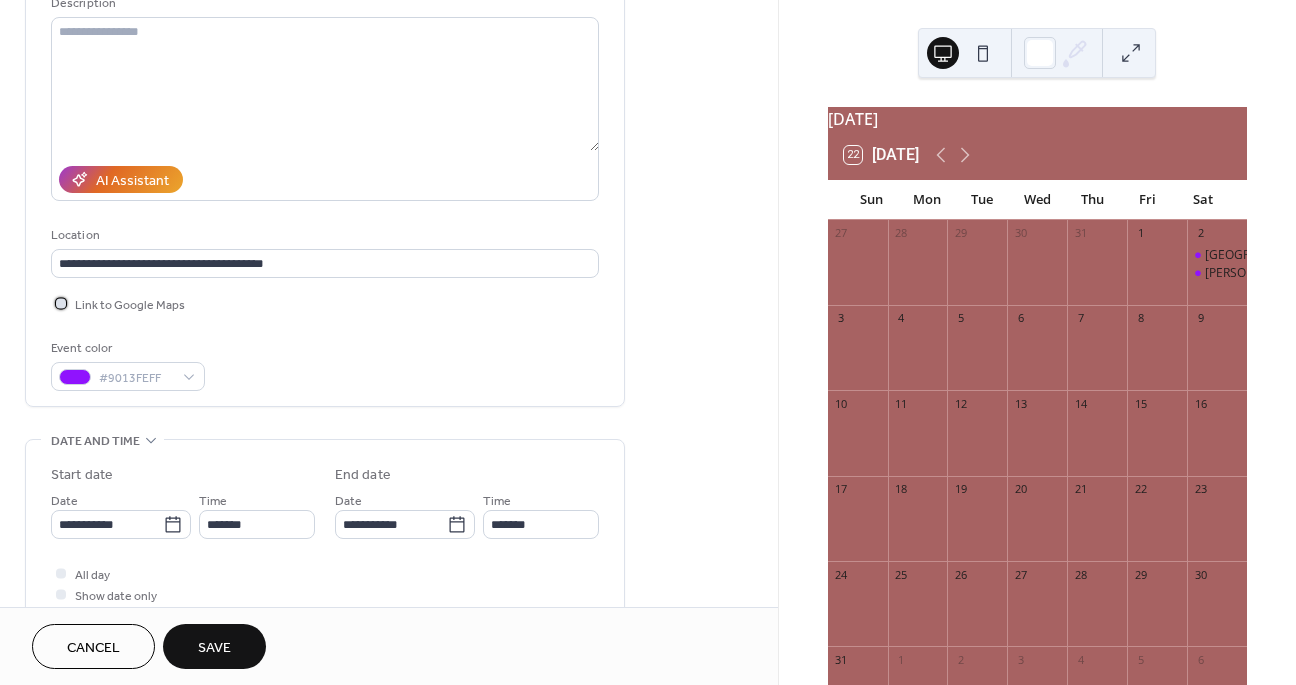 click at bounding box center [61, 303] 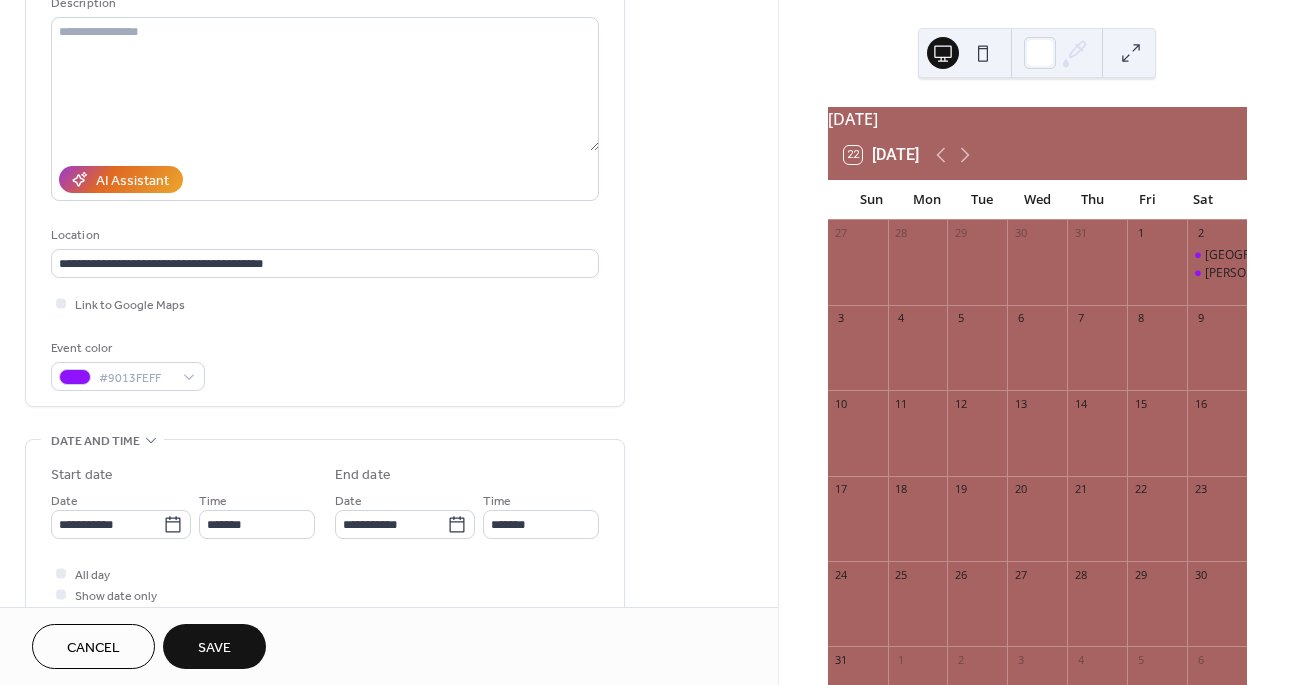 click on "Save" at bounding box center (214, 648) 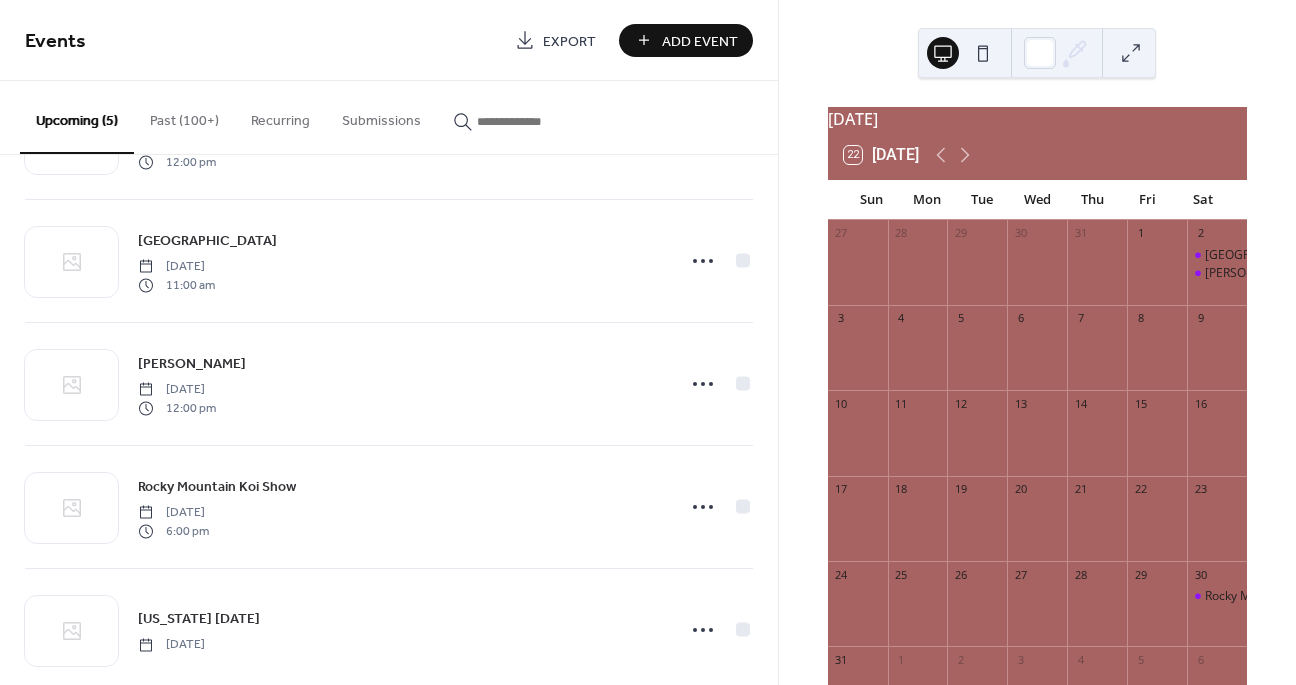scroll, scrollTop: 144, scrollLeft: 0, axis: vertical 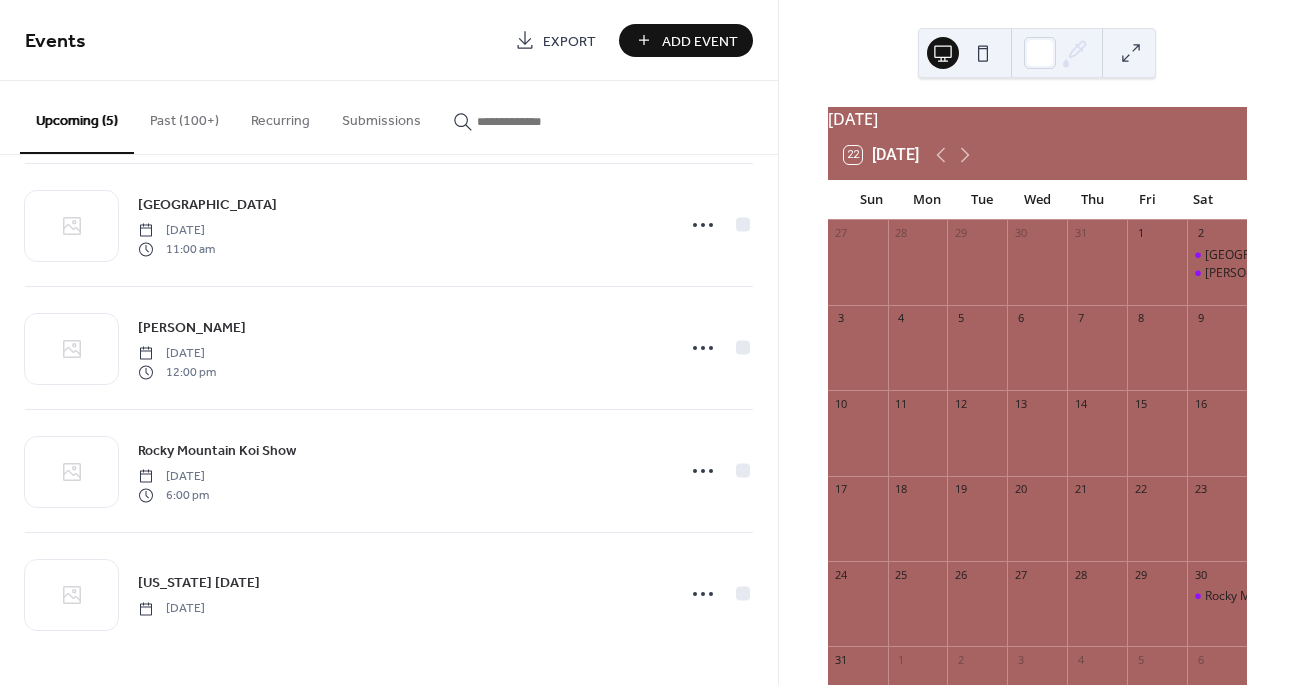 click on "Add Event" at bounding box center (700, 41) 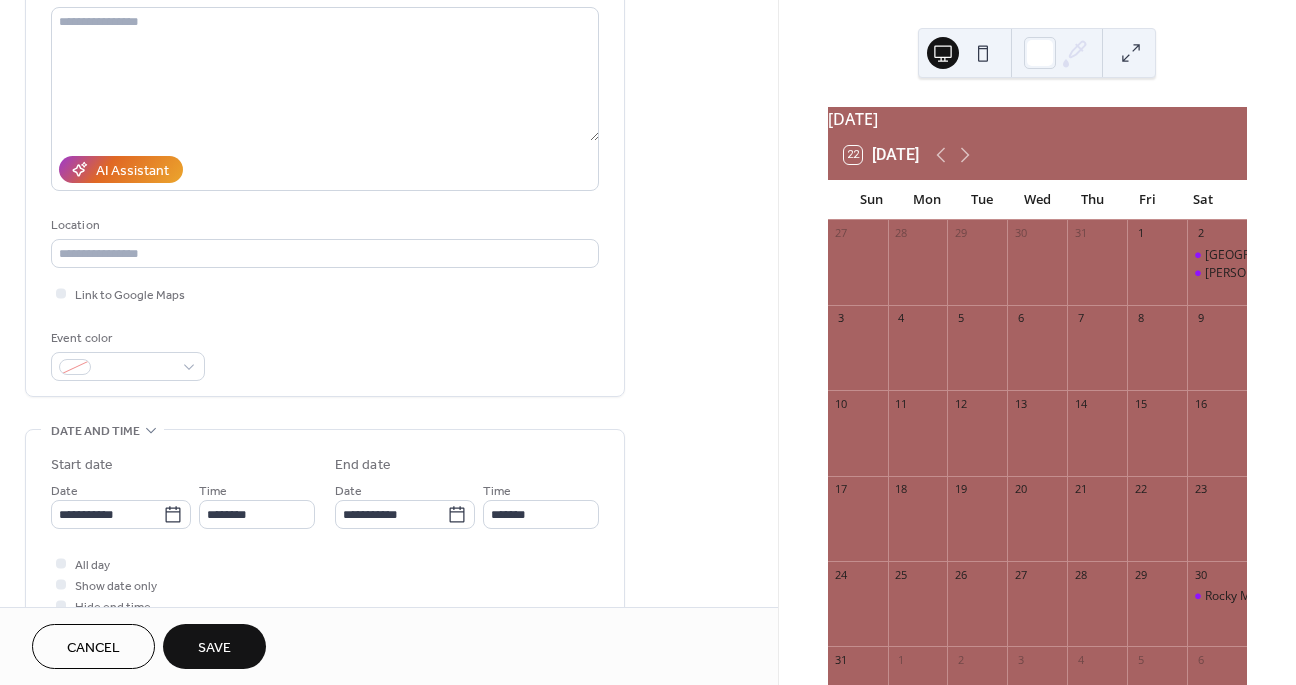 scroll, scrollTop: 231, scrollLeft: 0, axis: vertical 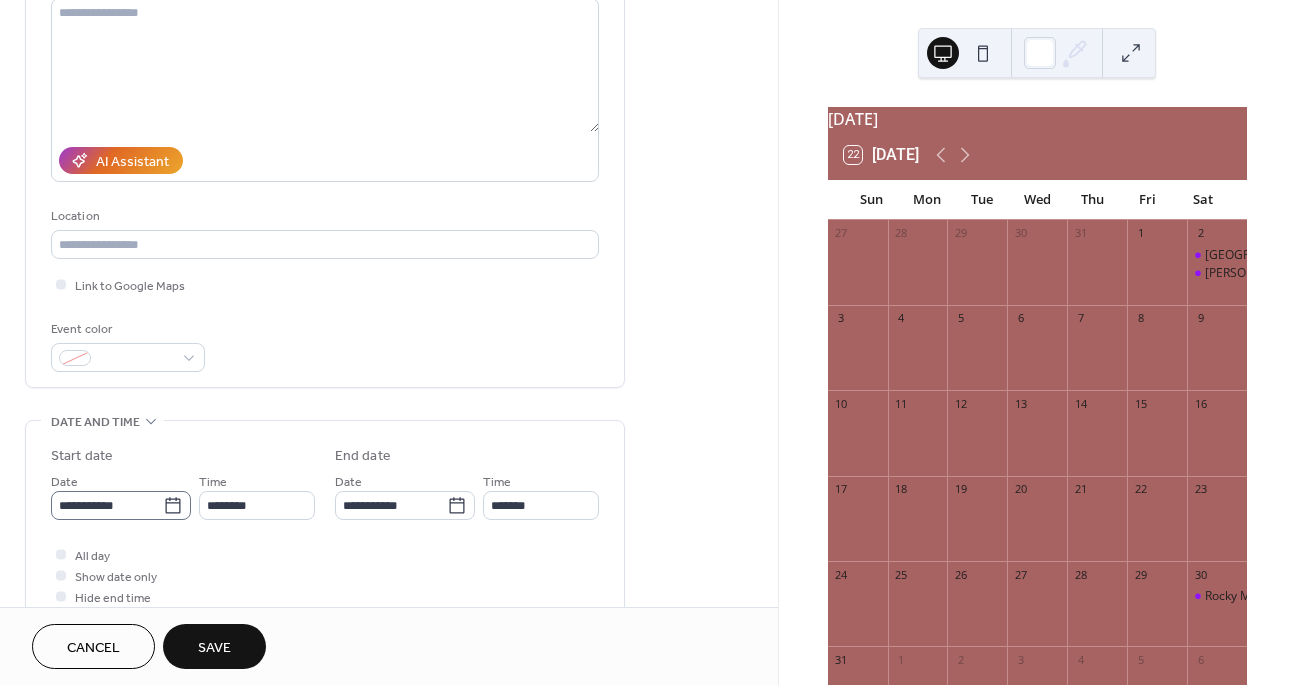 type on "**********" 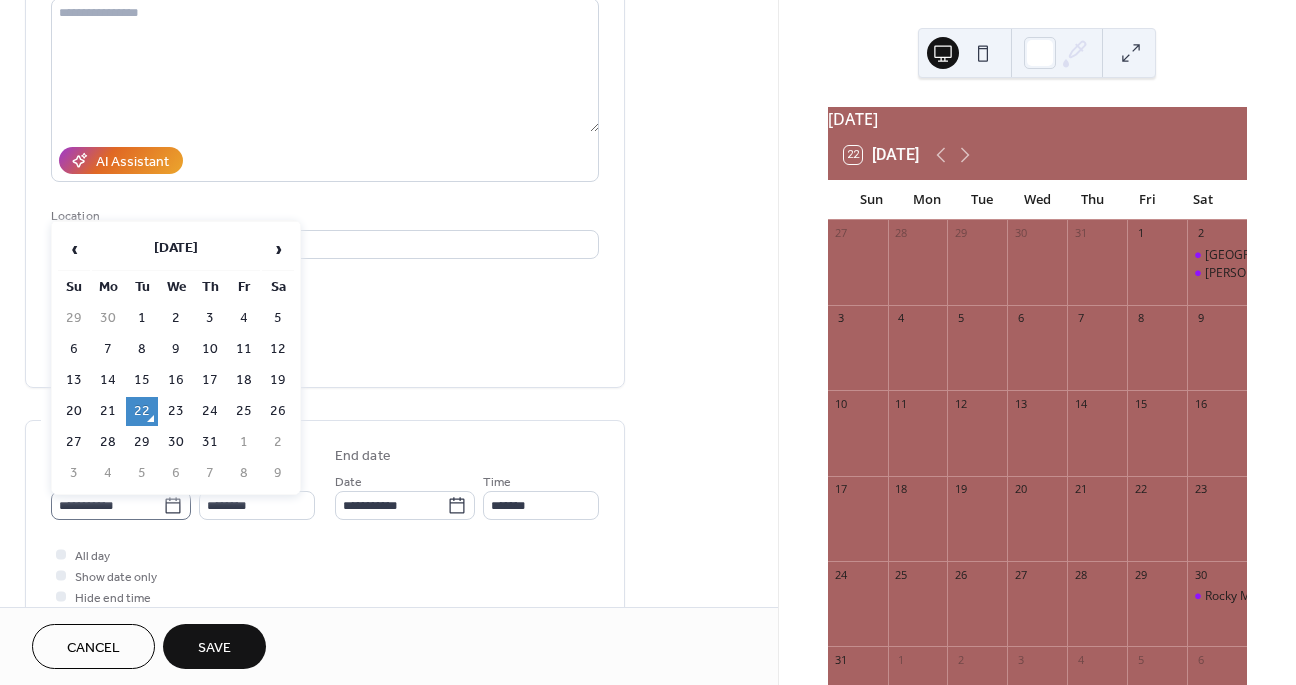 click 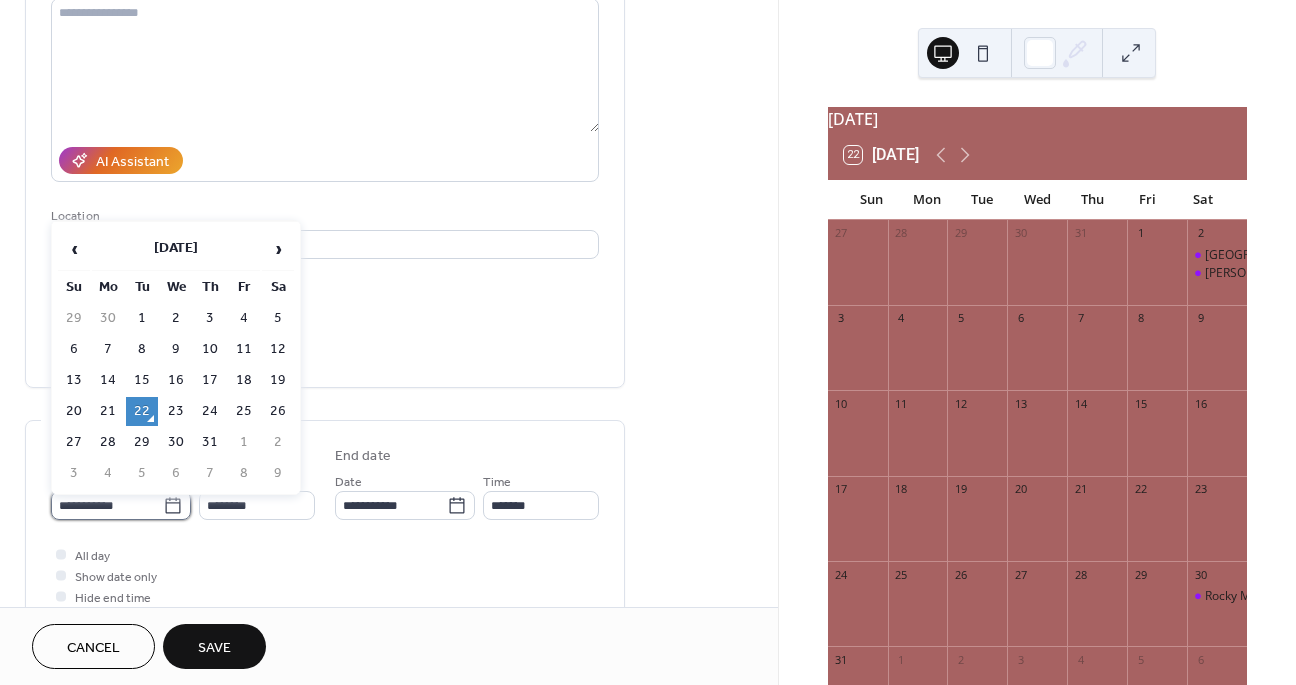 click on "**********" at bounding box center [107, 505] 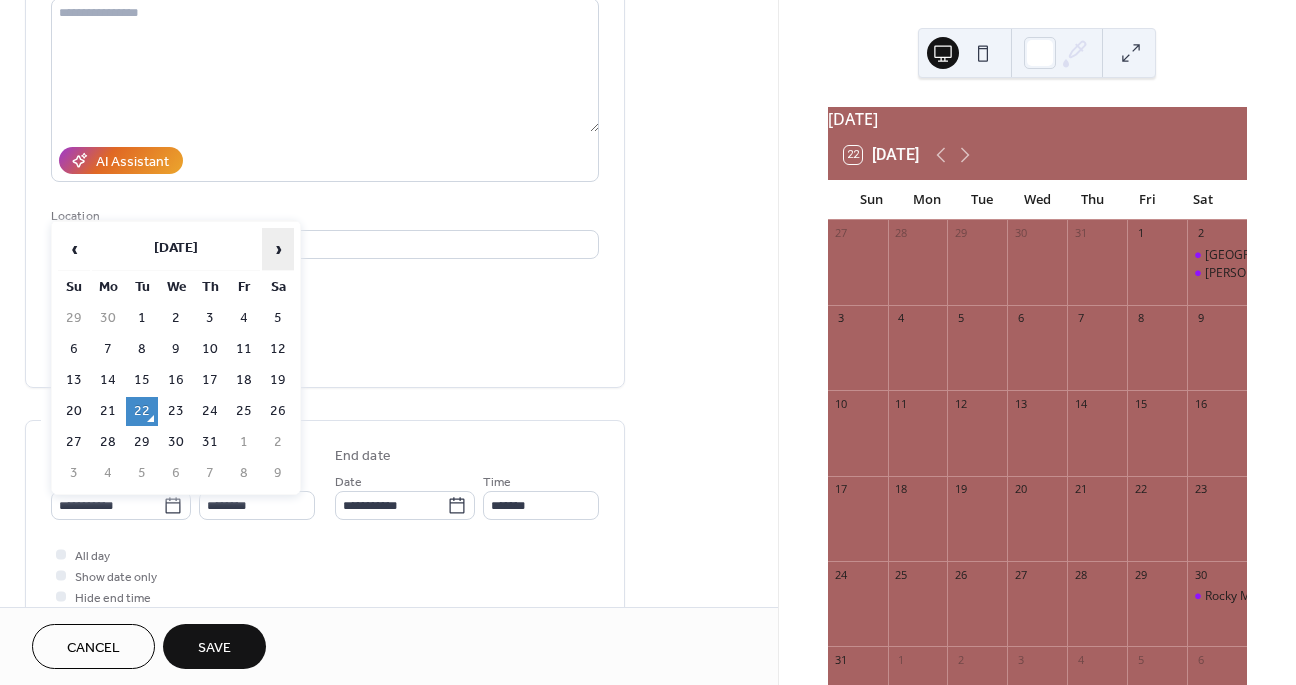 click on "›" at bounding box center [278, 249] 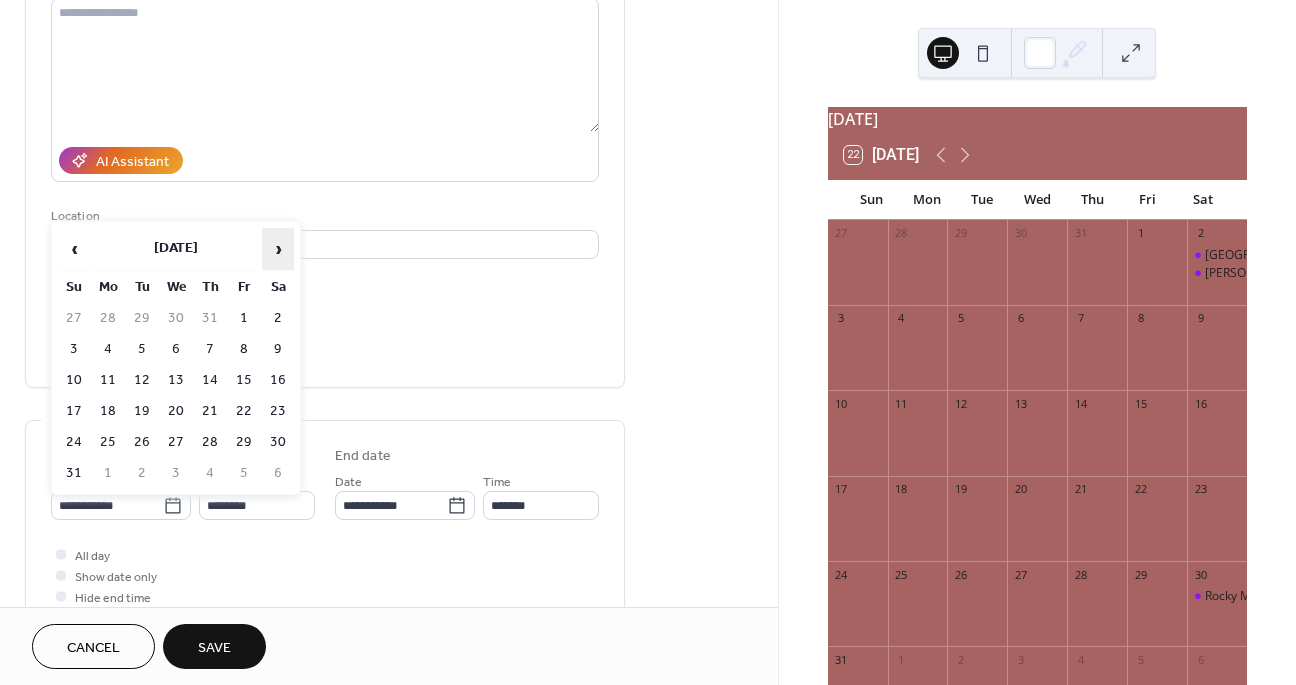 click on "›" at bounding box center (278, 249) 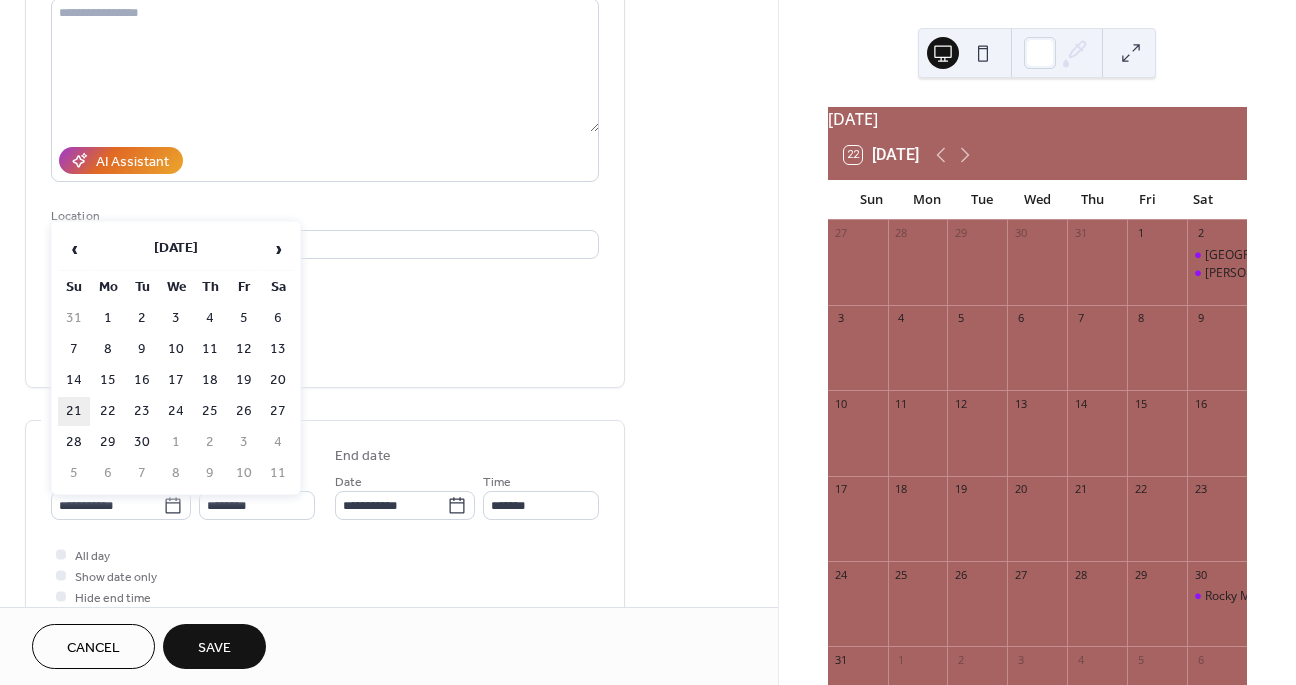 click on "21" at bounding box center (74, 411) 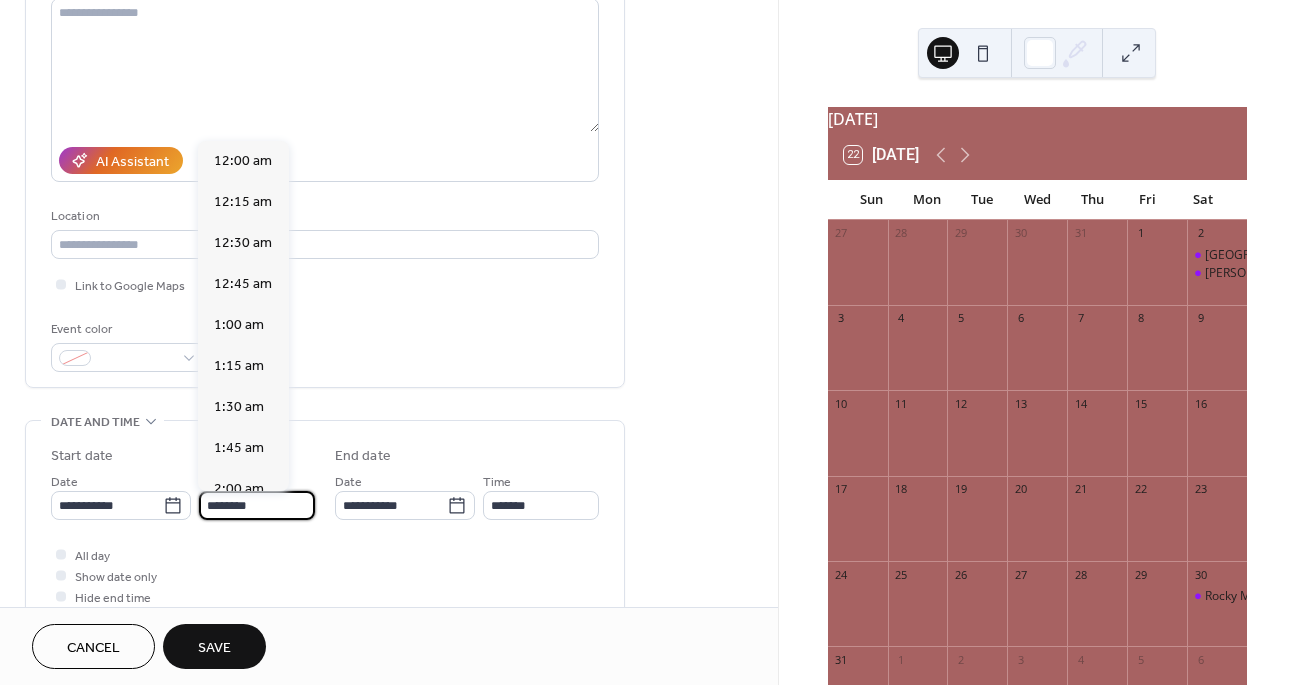 click on "********" at bounding box center [257, 505] 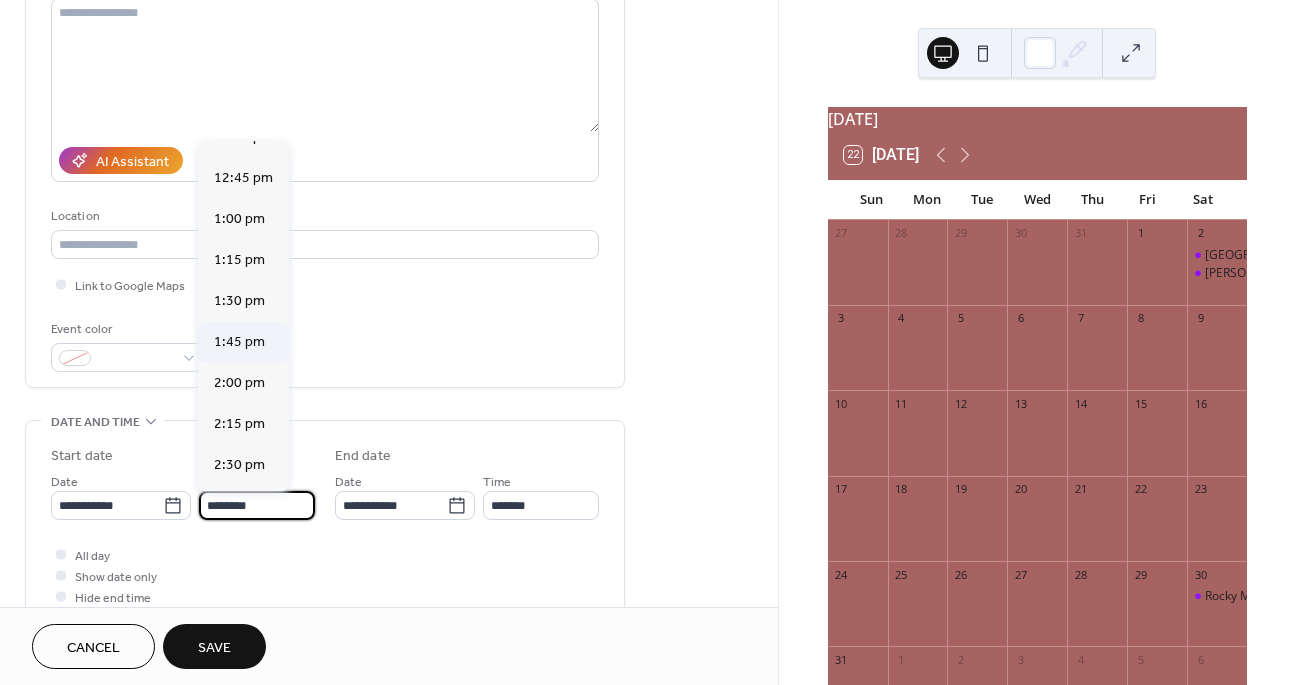 scroll, scrollTop: 2075, scrollLeft: 0, axis: vertical 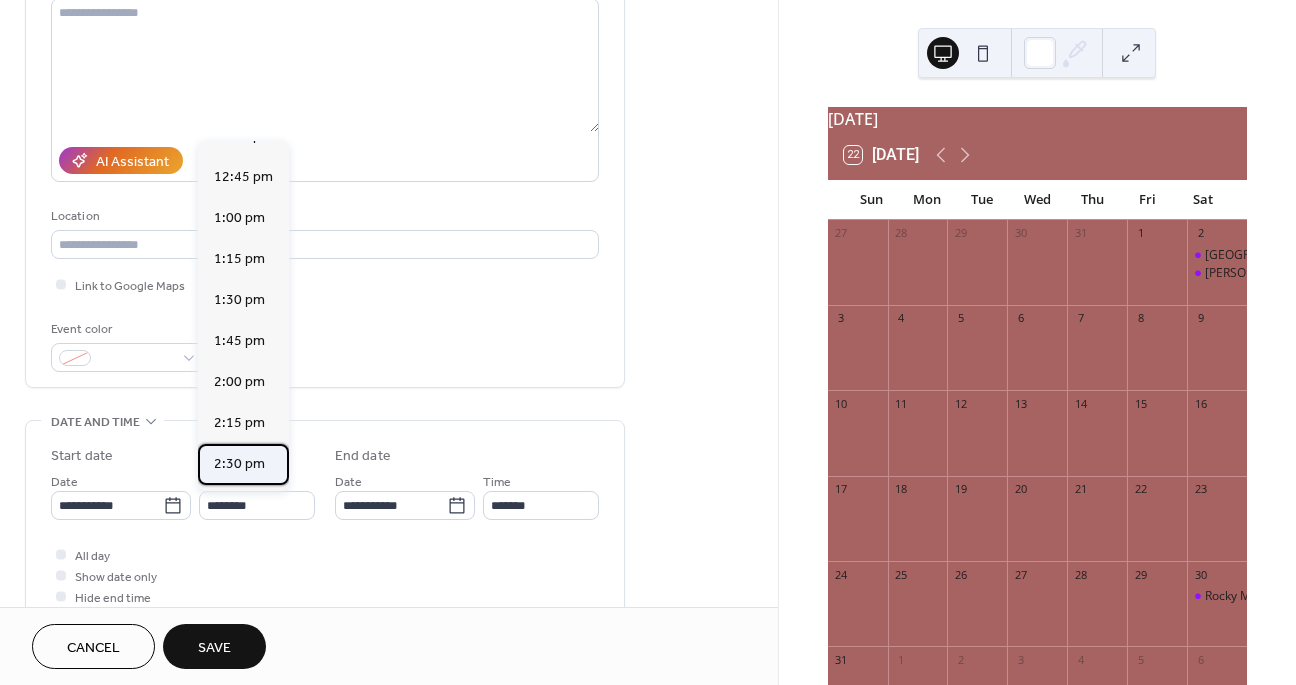 click on "2:30 pm" at bounding box center [239, 464] 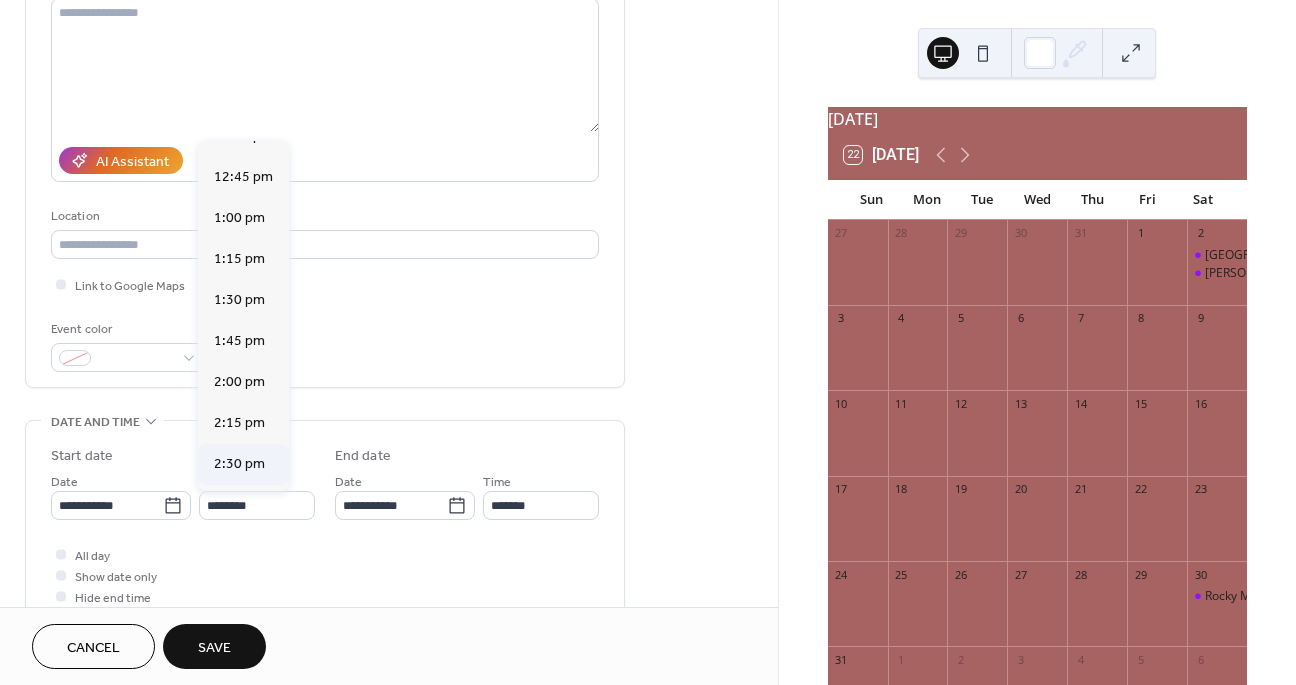 type on "*******" 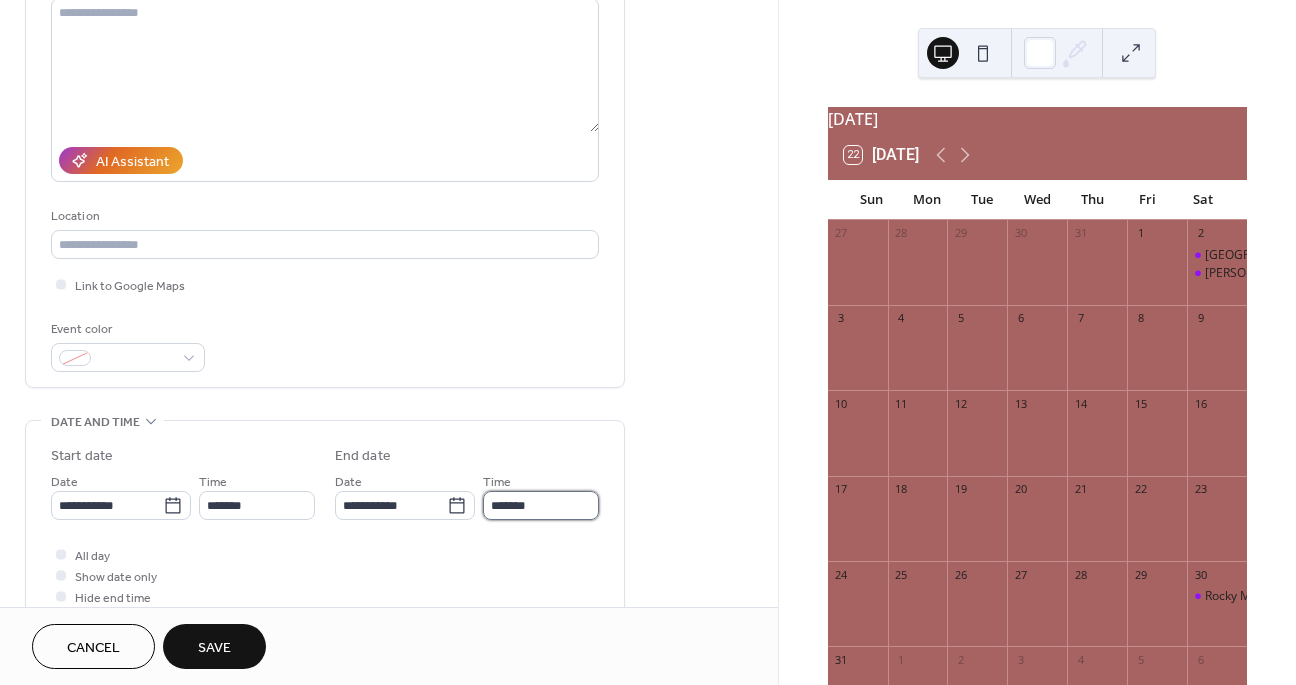 click on "*******" at bounding box center (541, 505) 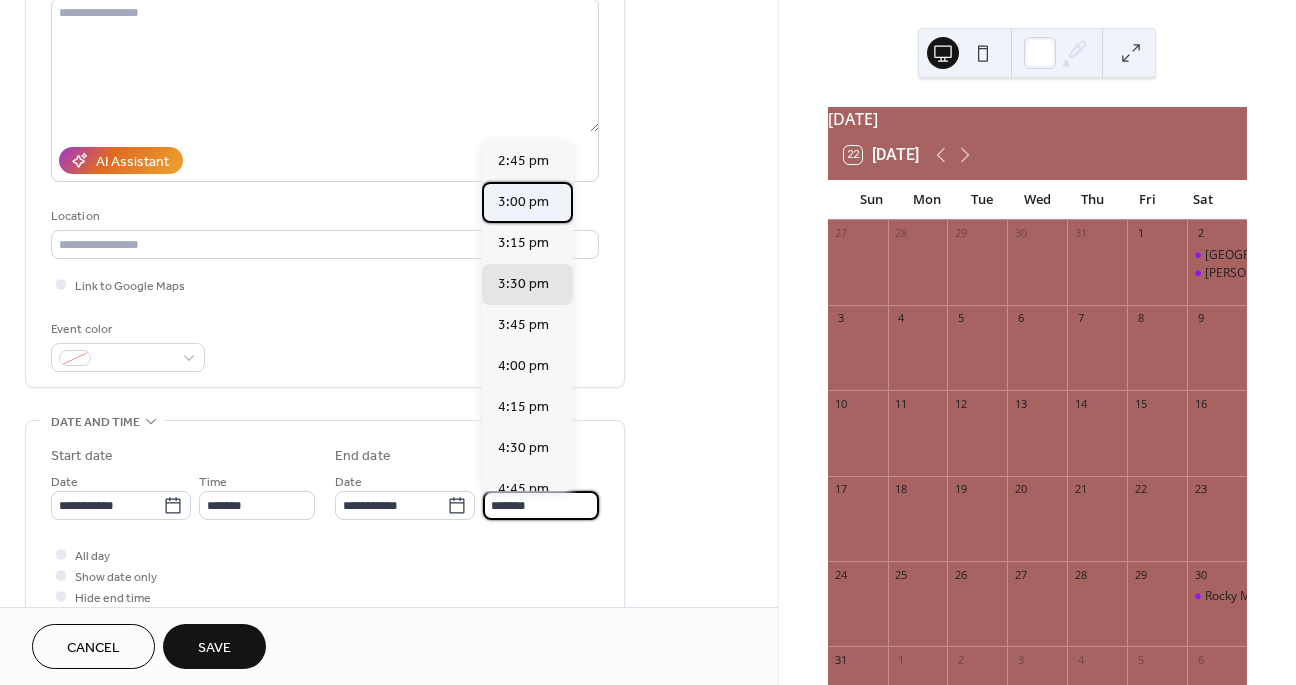 click on "3:00 pm" at bounding box center (527, 202) 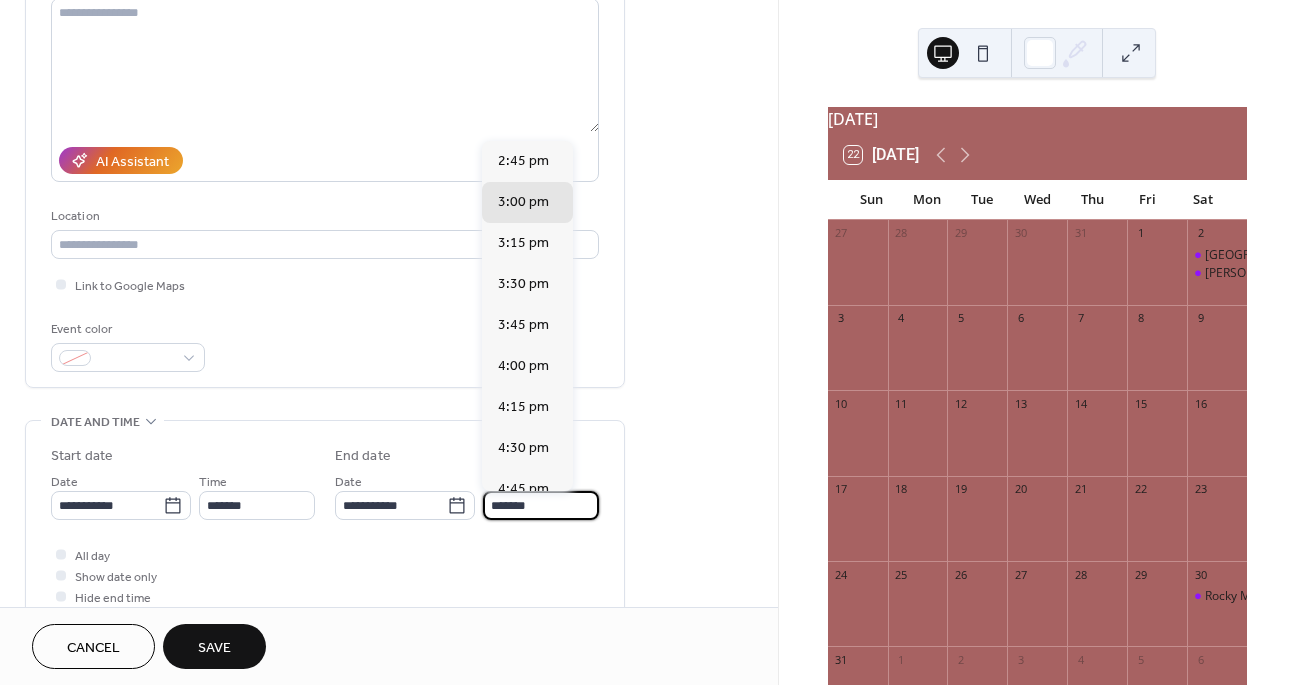 click on "*******" at bounding box center (541, 505) 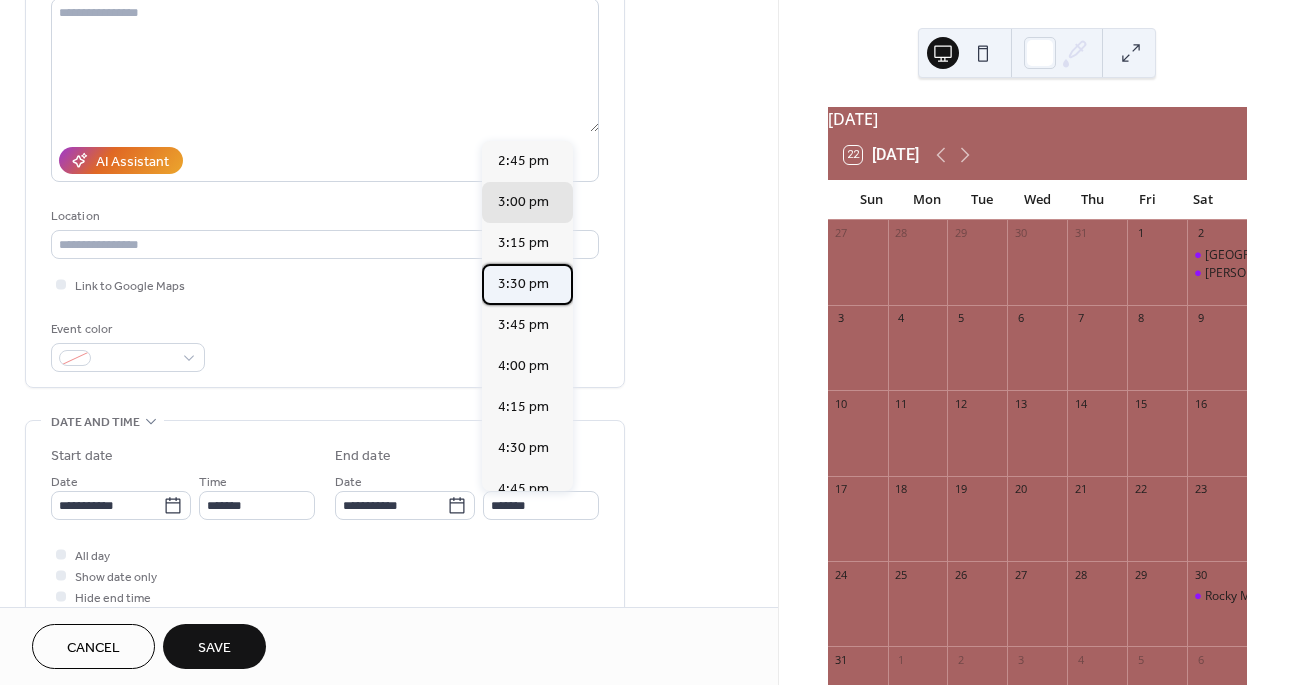 click on "3:30 pm" at bounding box center [523, 284] 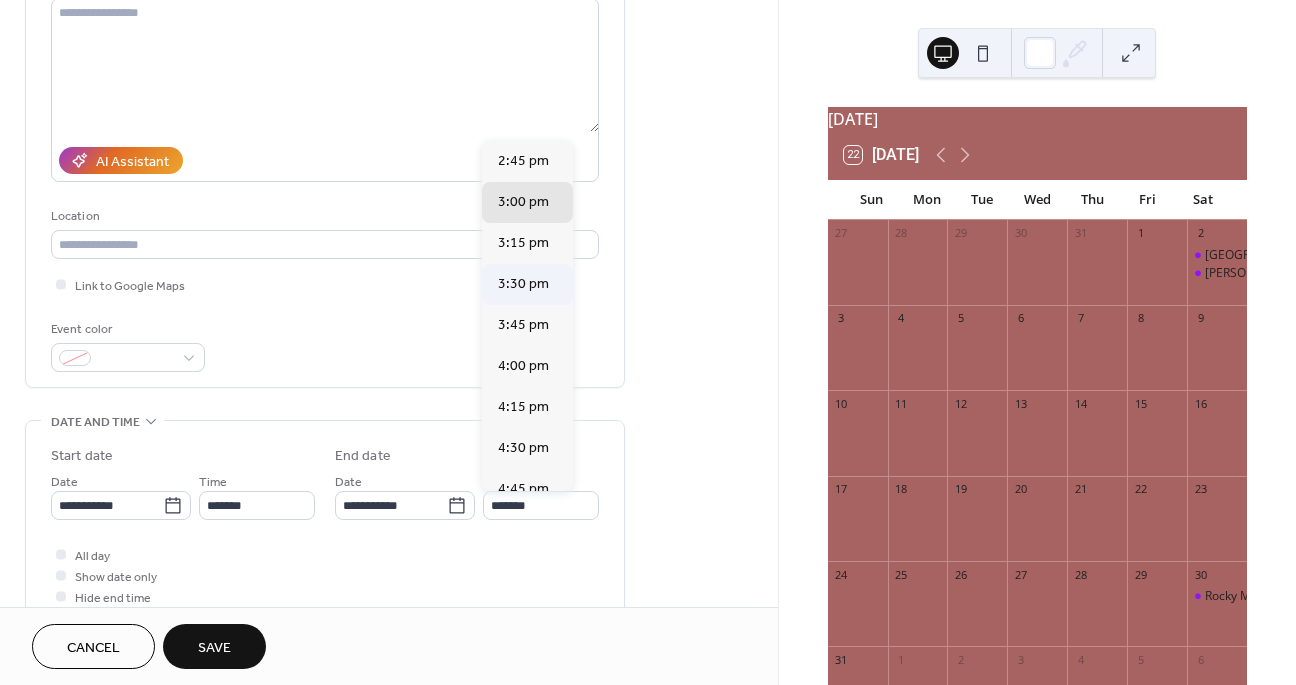type on "*******" 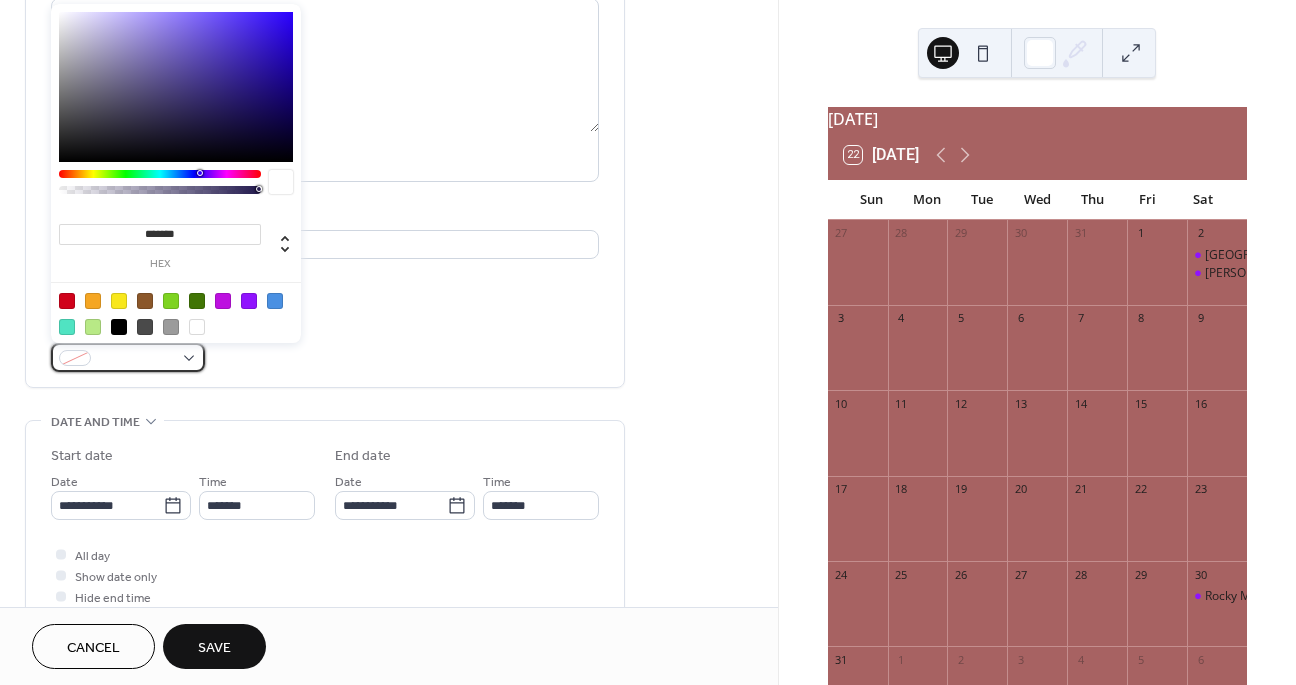 click at bounding box center (136, 359) 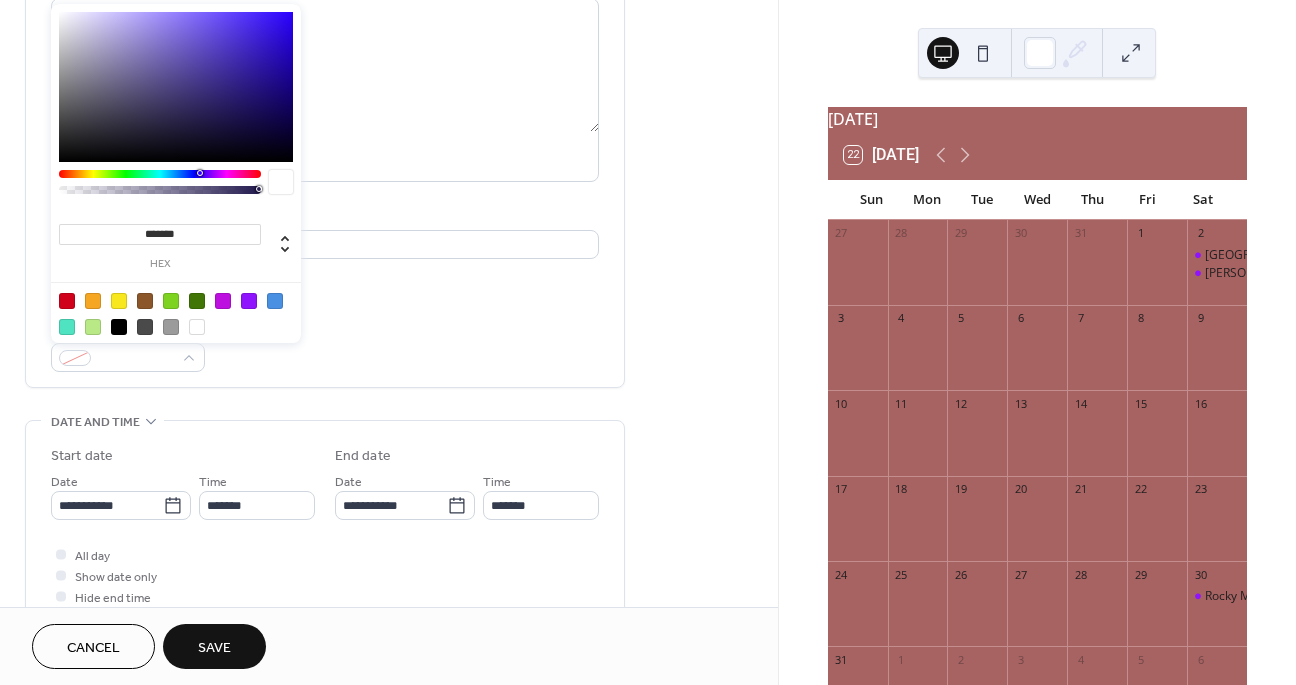 click at bounding box center [249, 301] 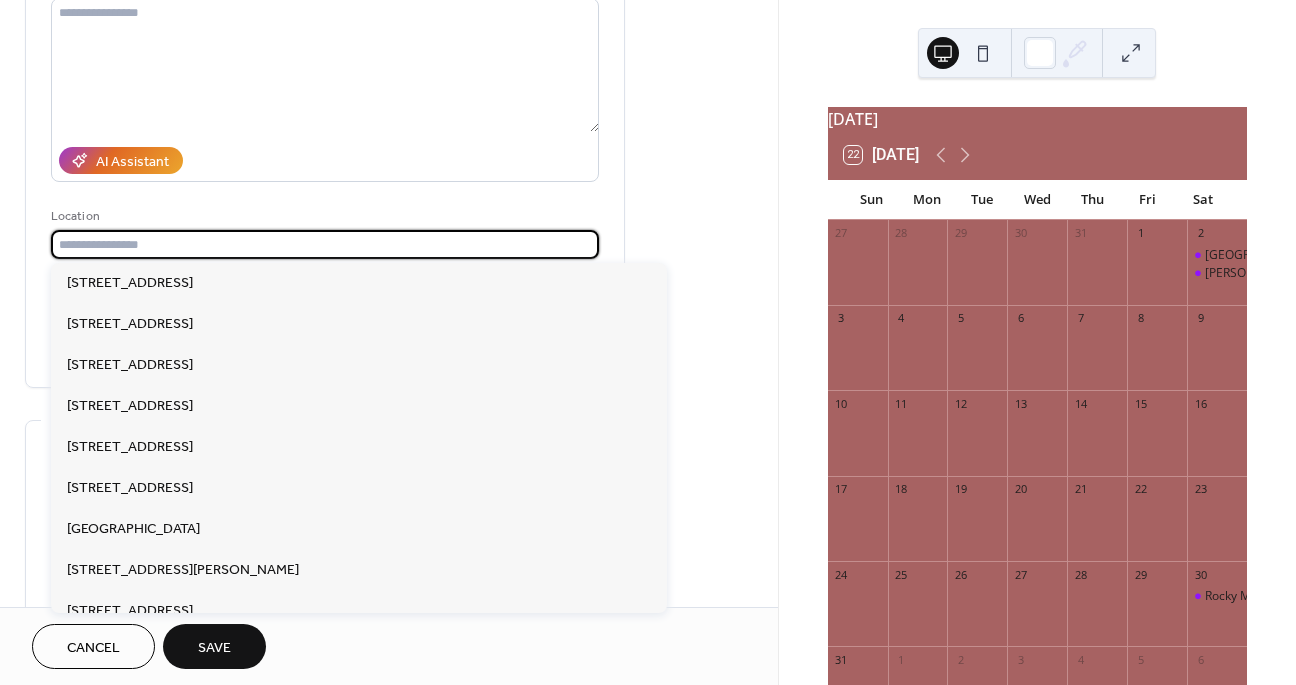click at bounding box center [325, 244] 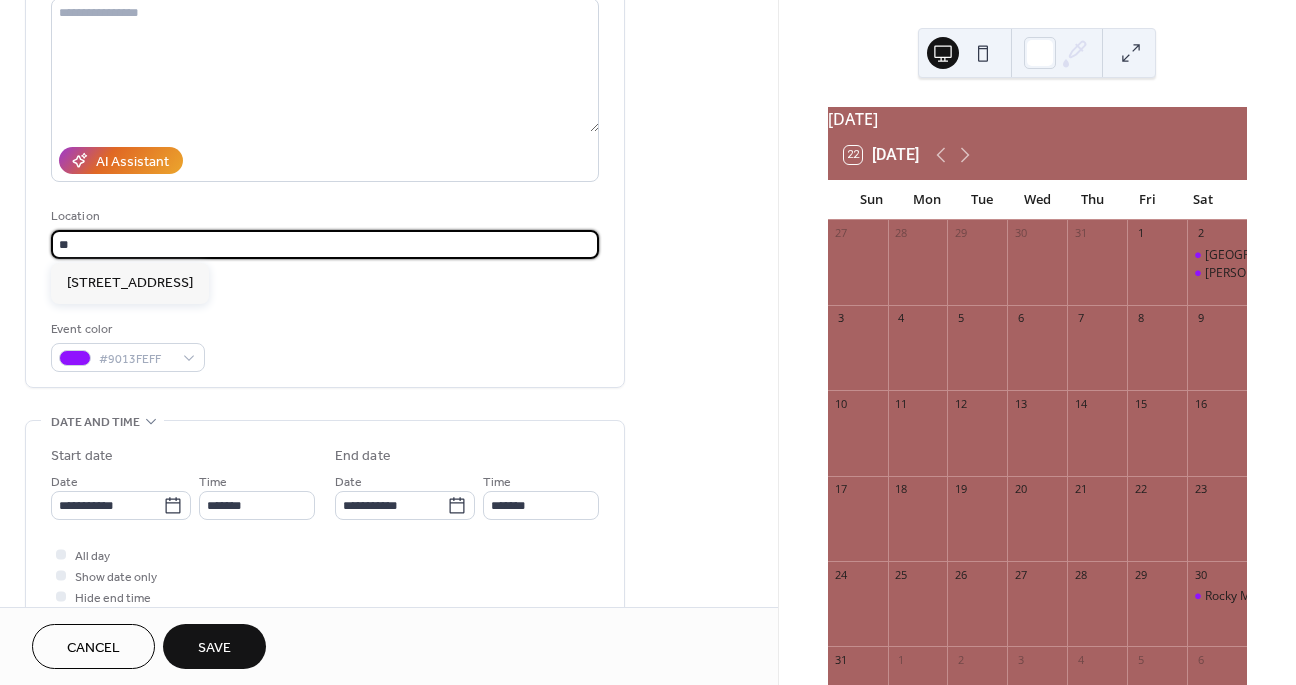 type on "*" 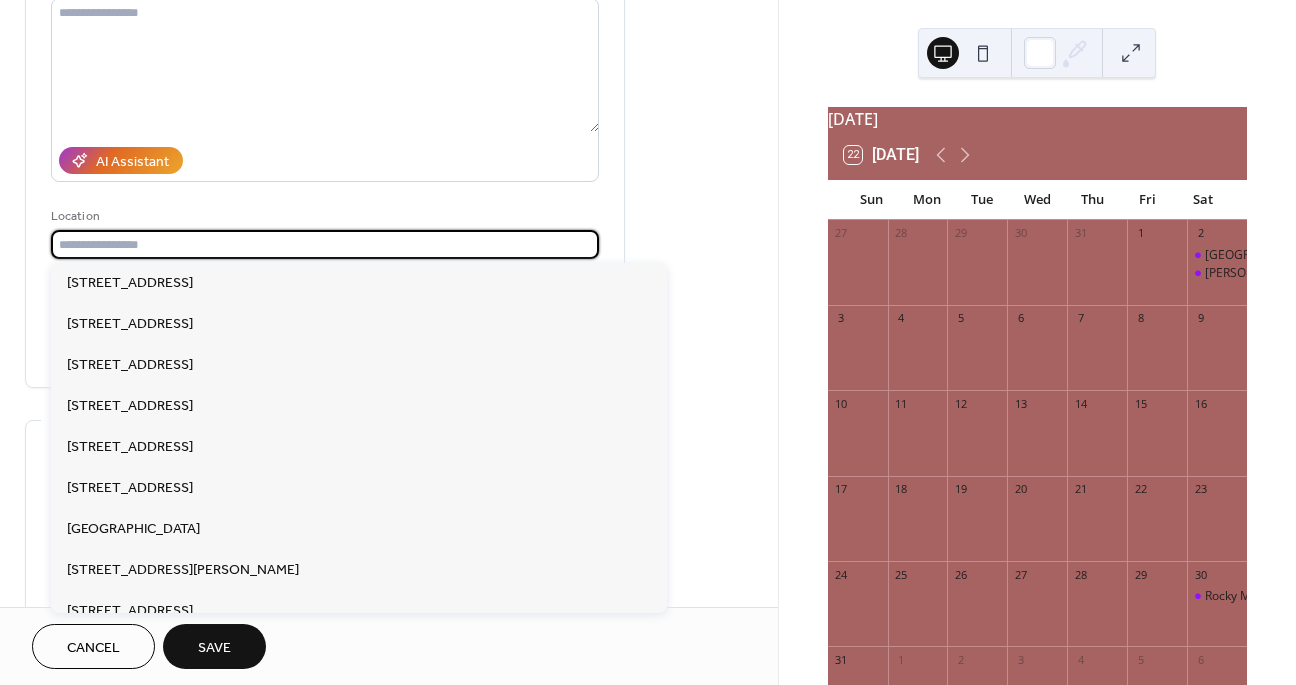 click at bounding box center [325, 244] 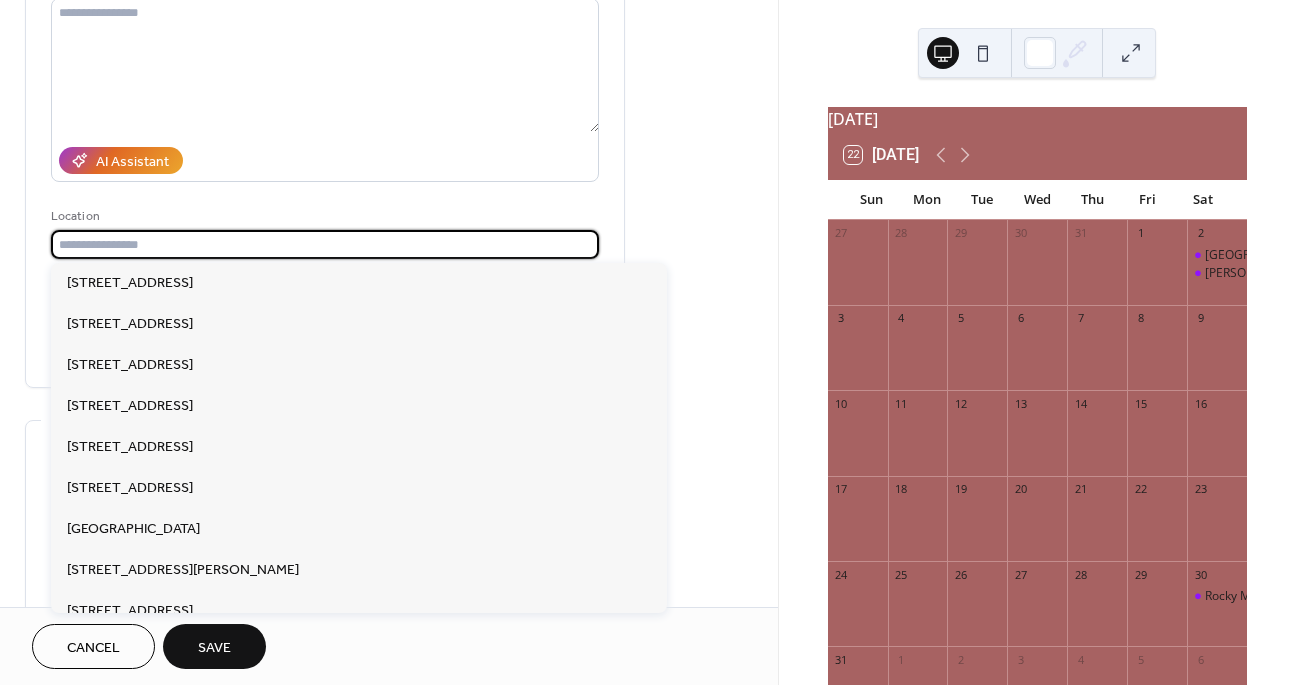 paste on "**********" 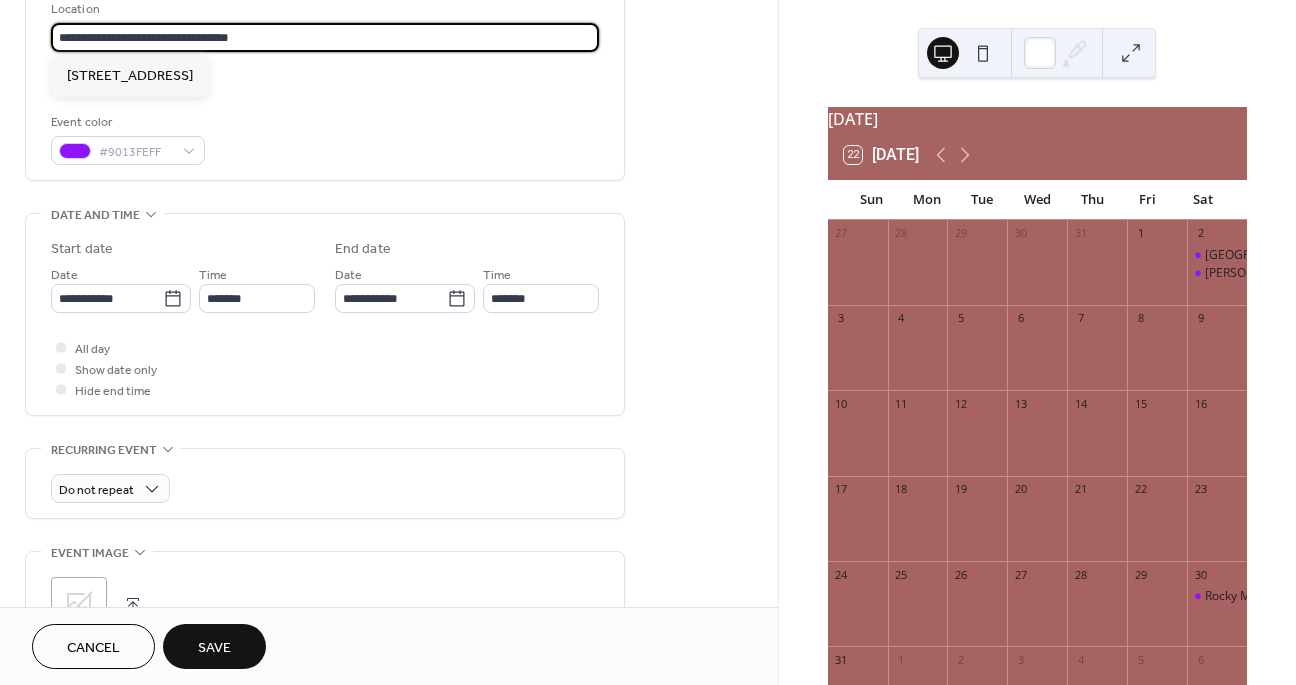scroll, scrollTop: 441, scrollLeft: 0, axis: vertical 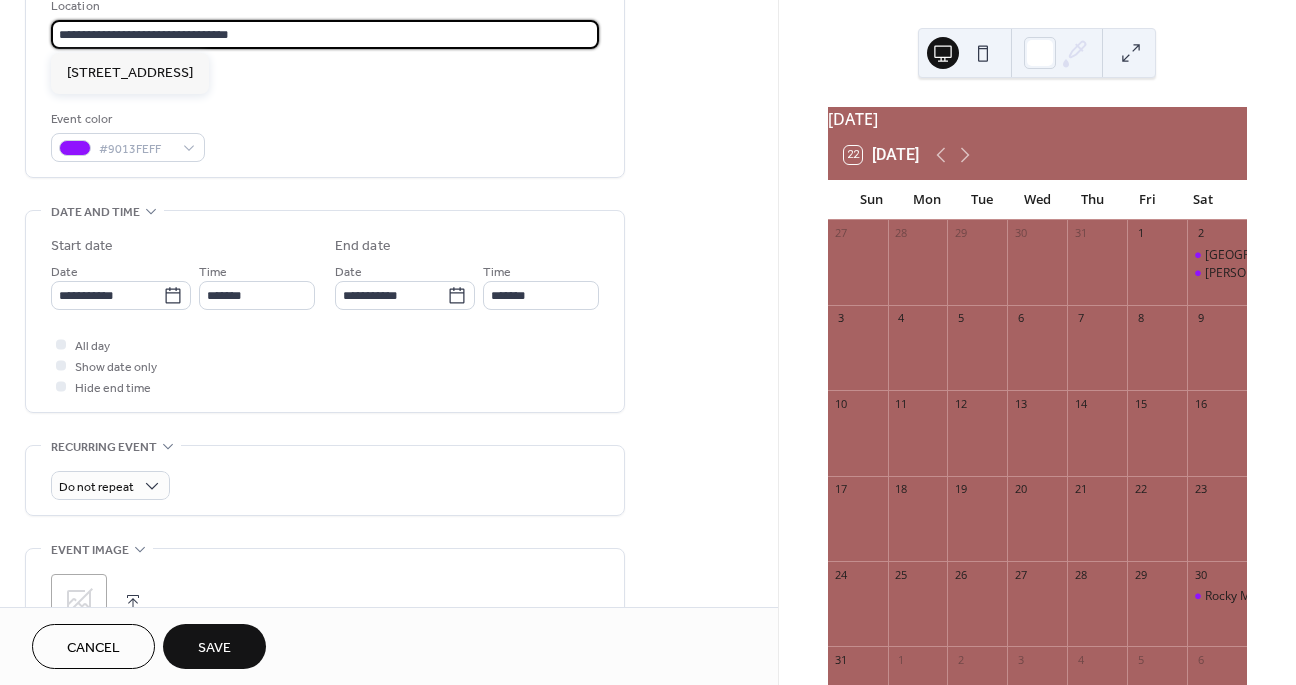type on "**********" 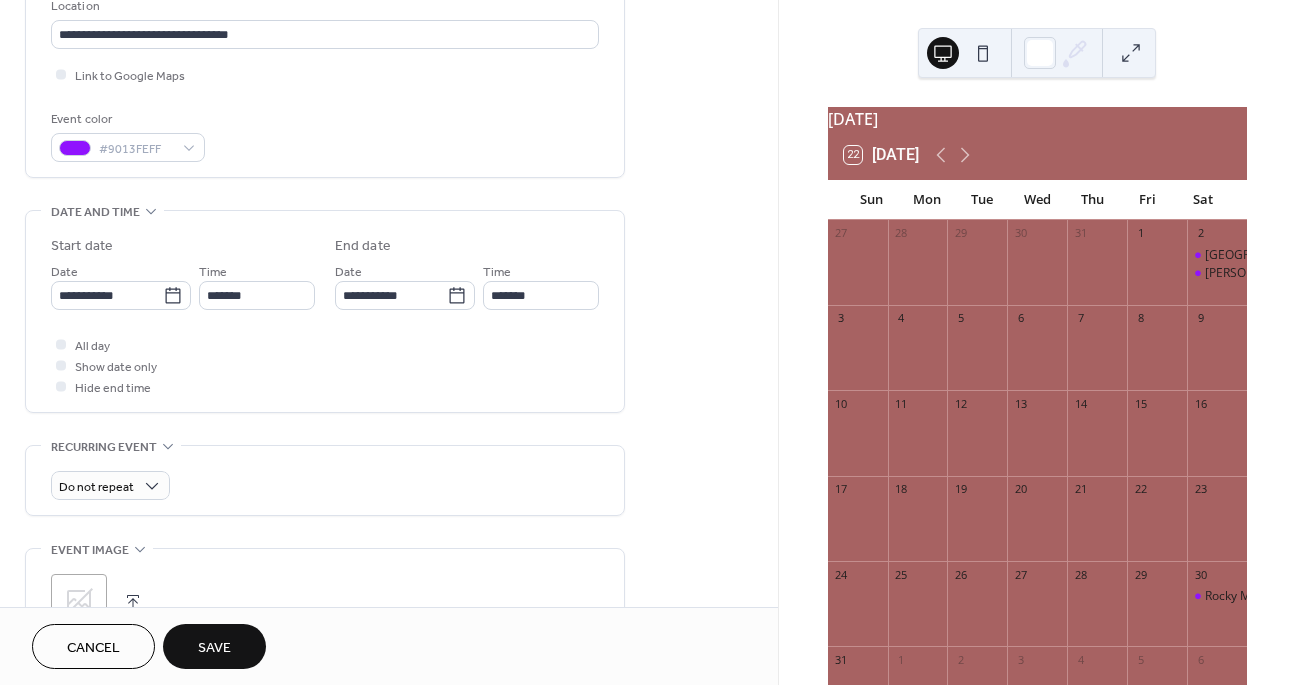 click on "Save" at bounding box center (214, 646) 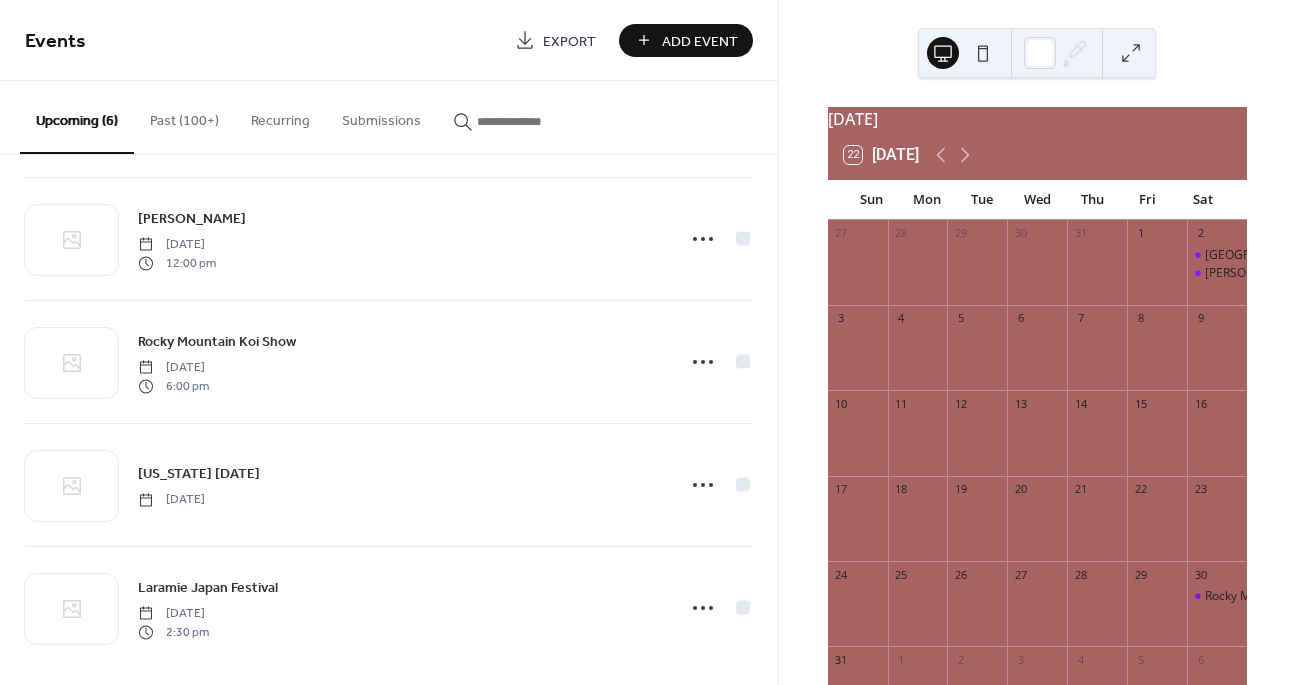 scroll, scrollTop: 267, scrollLeft: 0, axis: vertical 